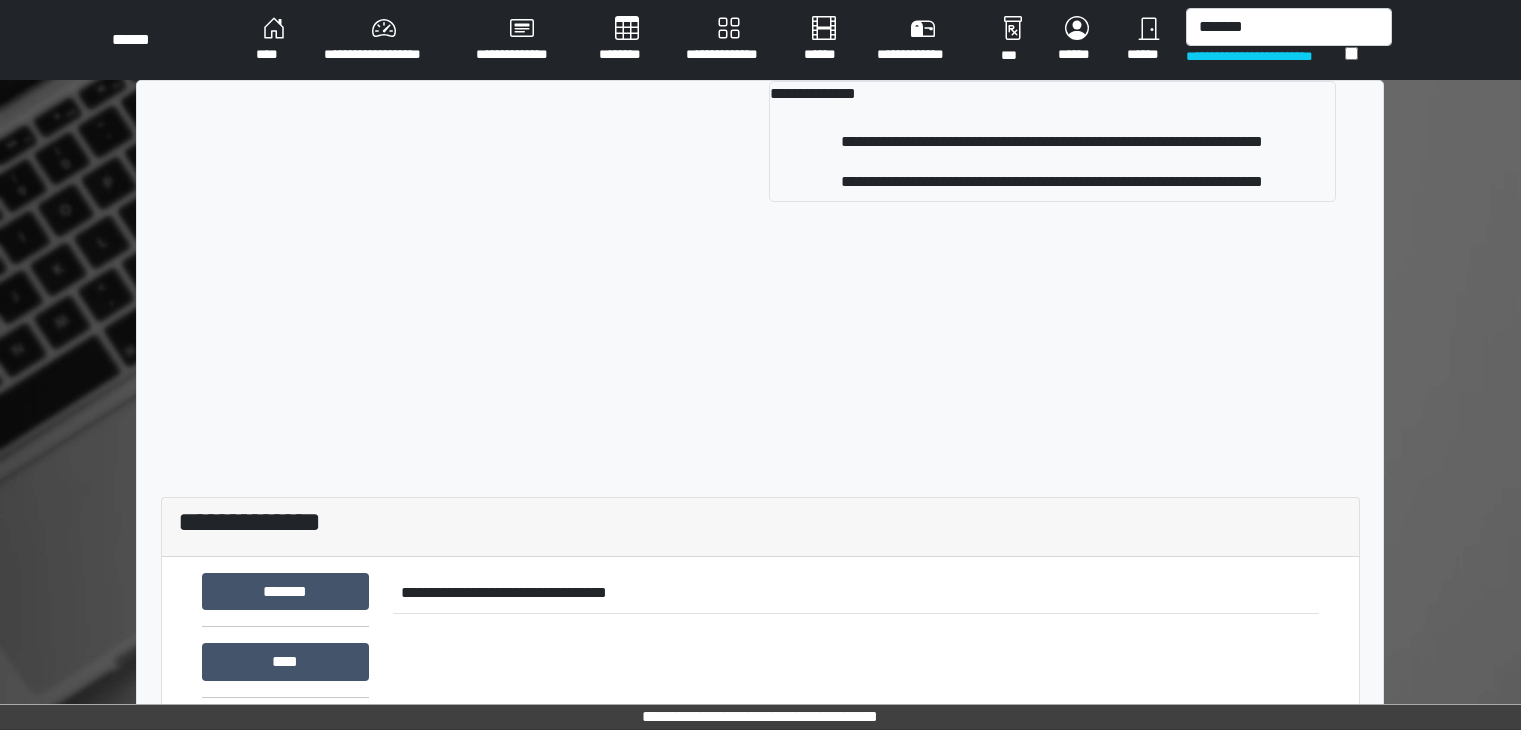 scroll, scrollTop: 0, scrollLeft: 0, axis: both 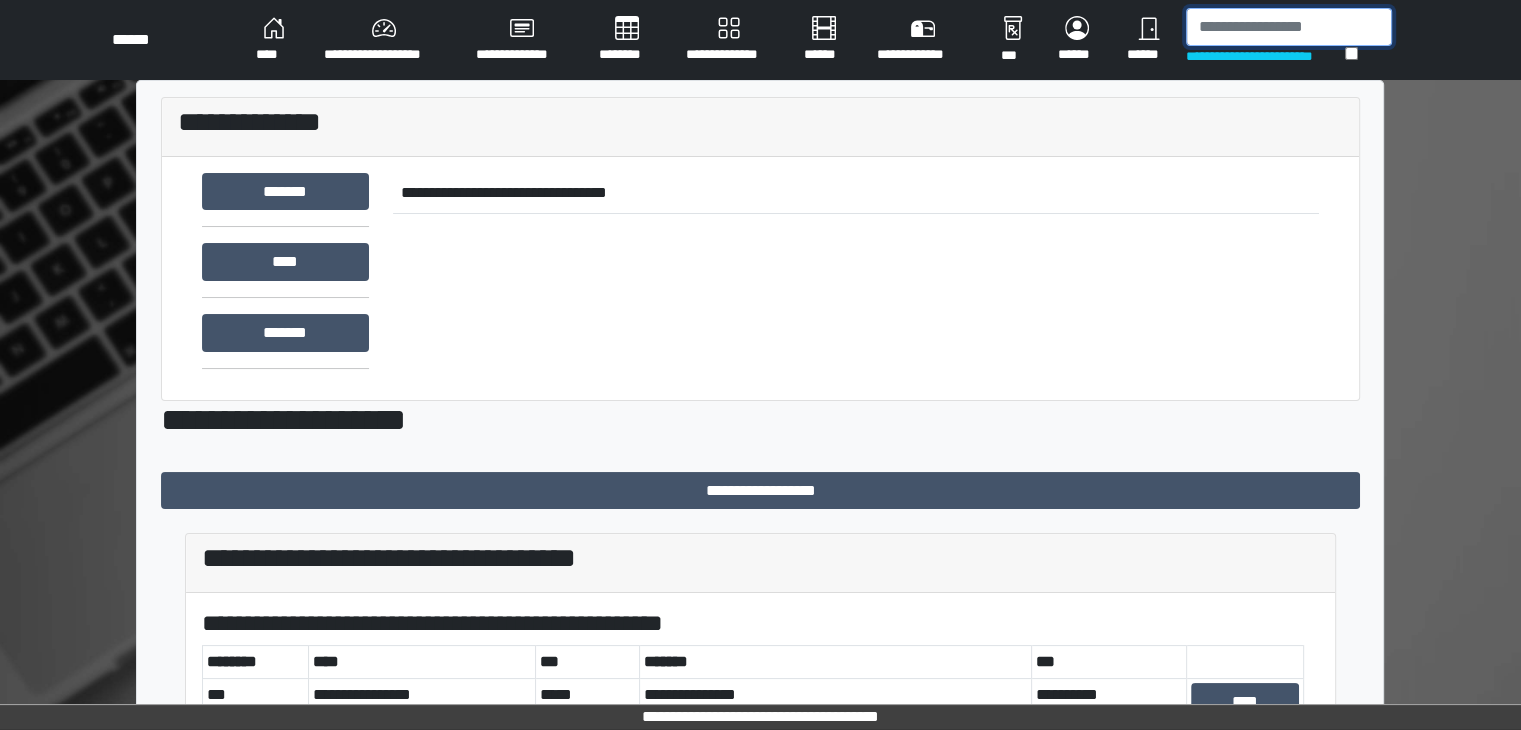 click at bounding box center [1289, 27] 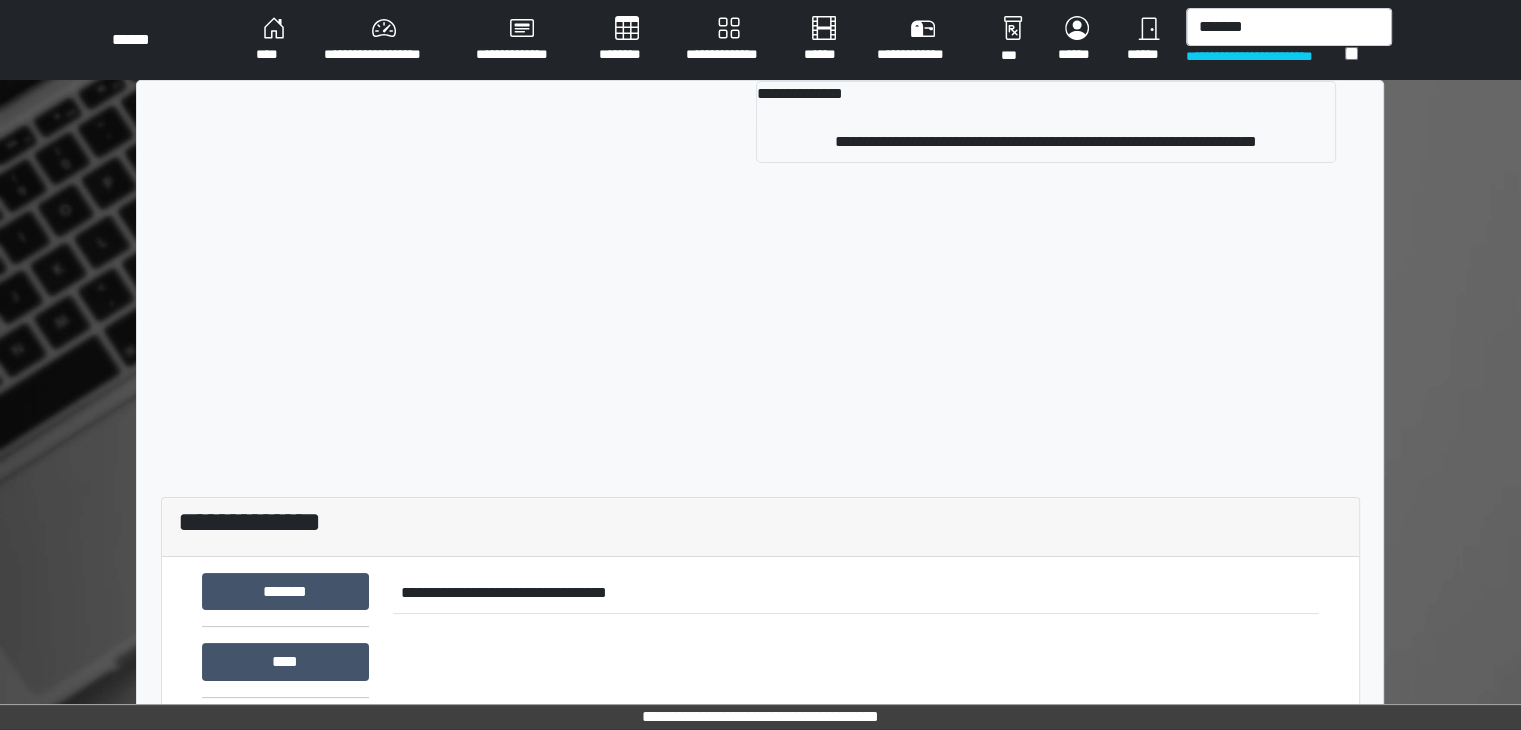 click on "**********" at bounding box center (274, 40) 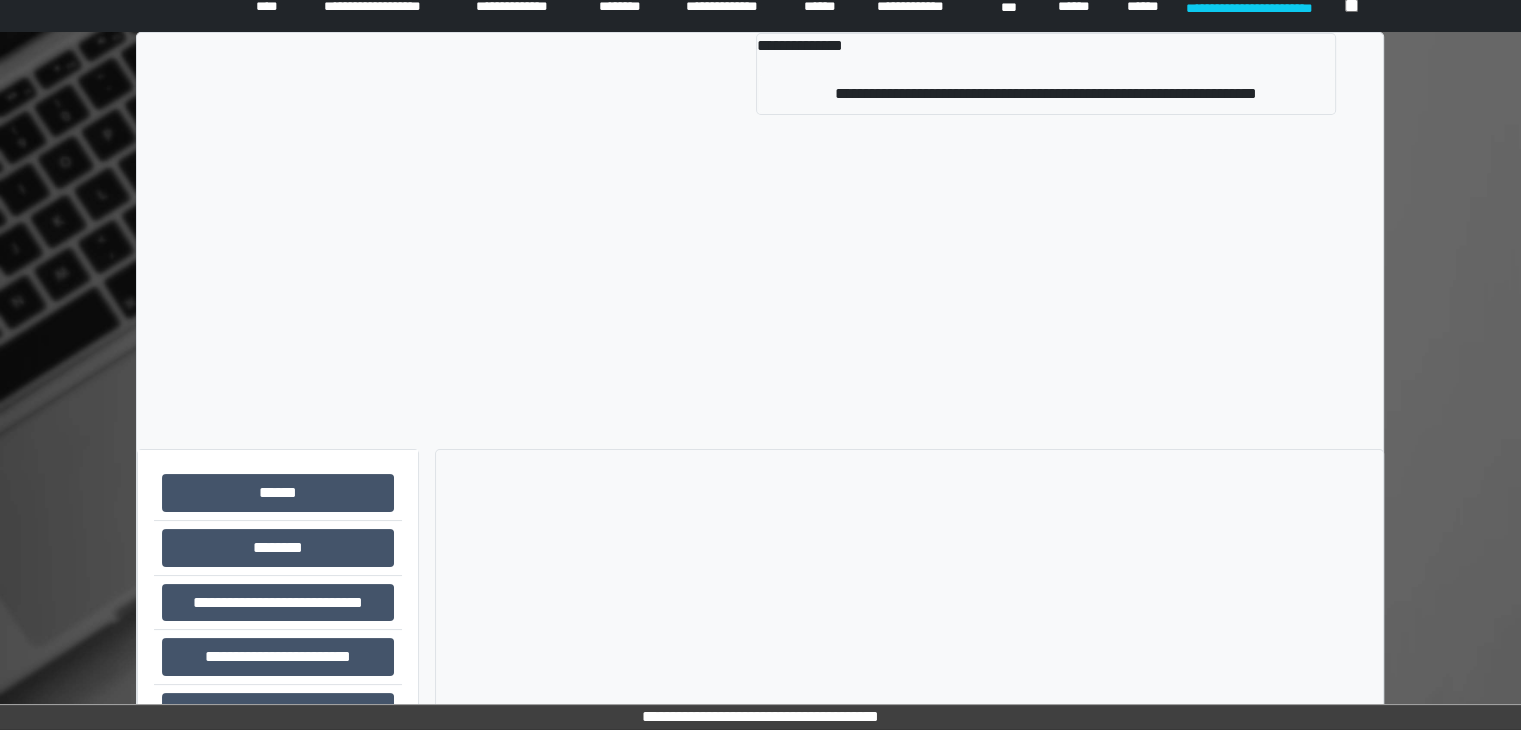 scroll, scrollTop: 487, scrollLeft: 0, axis: vertical 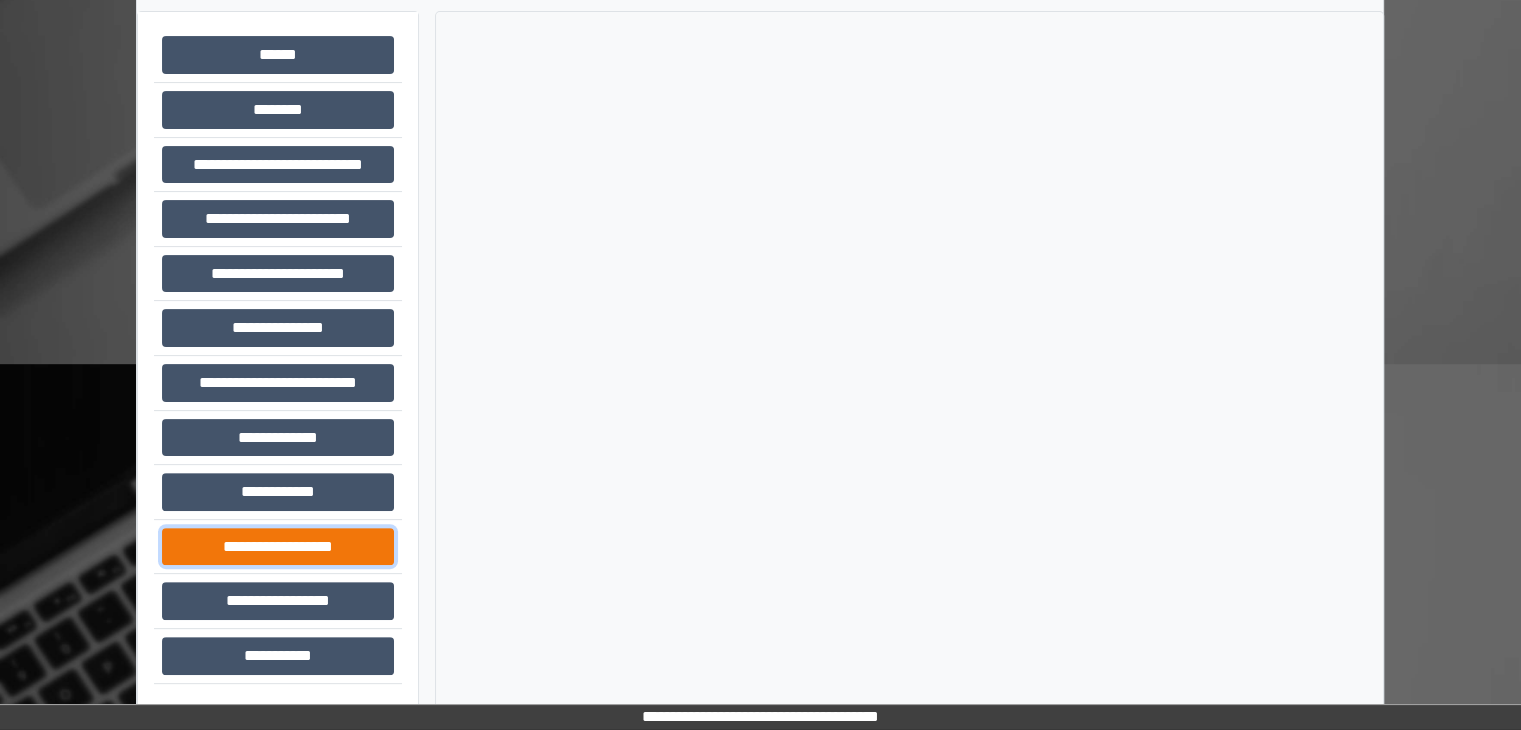 click on "**********" at bounding box center (278, 55) 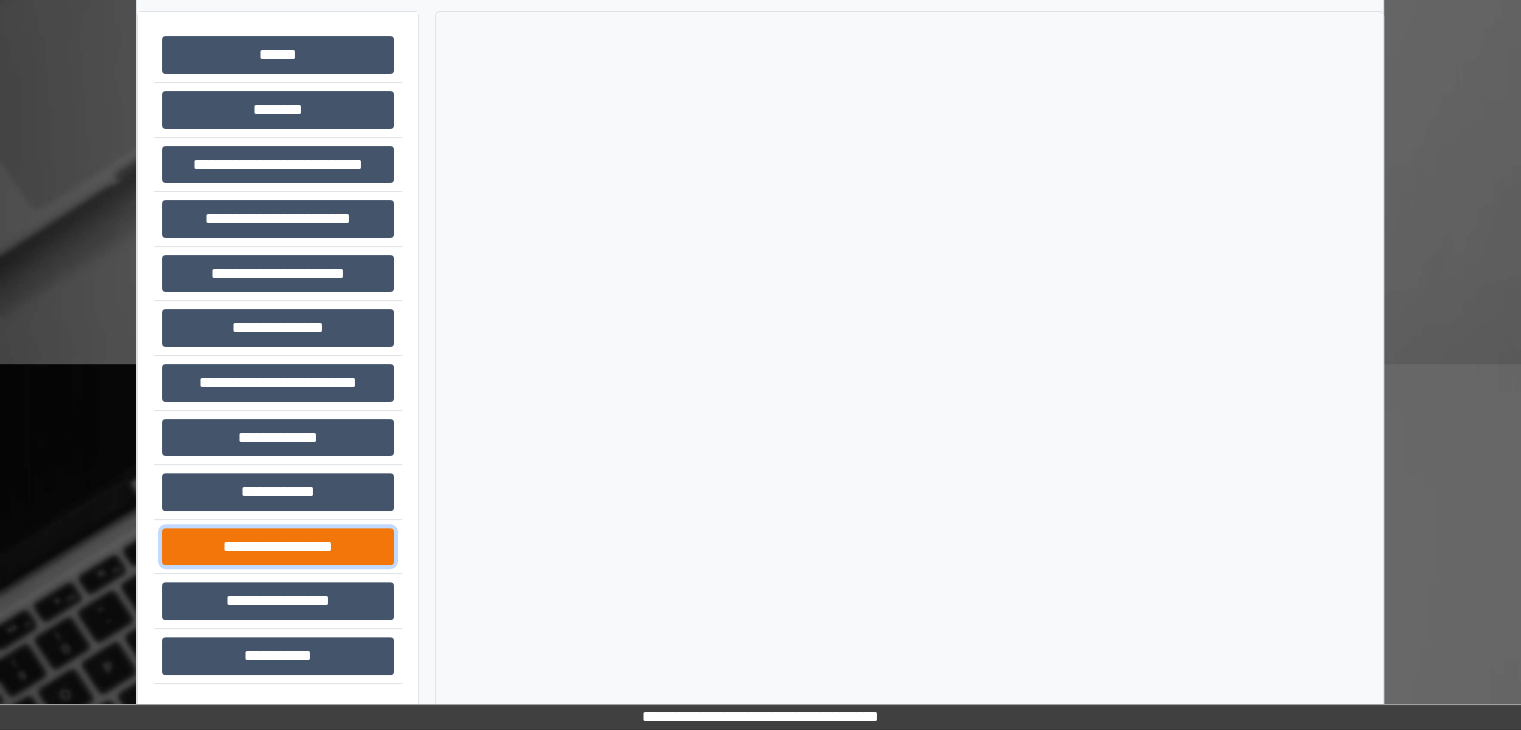click on "**********" at bounding box center [278, 55] 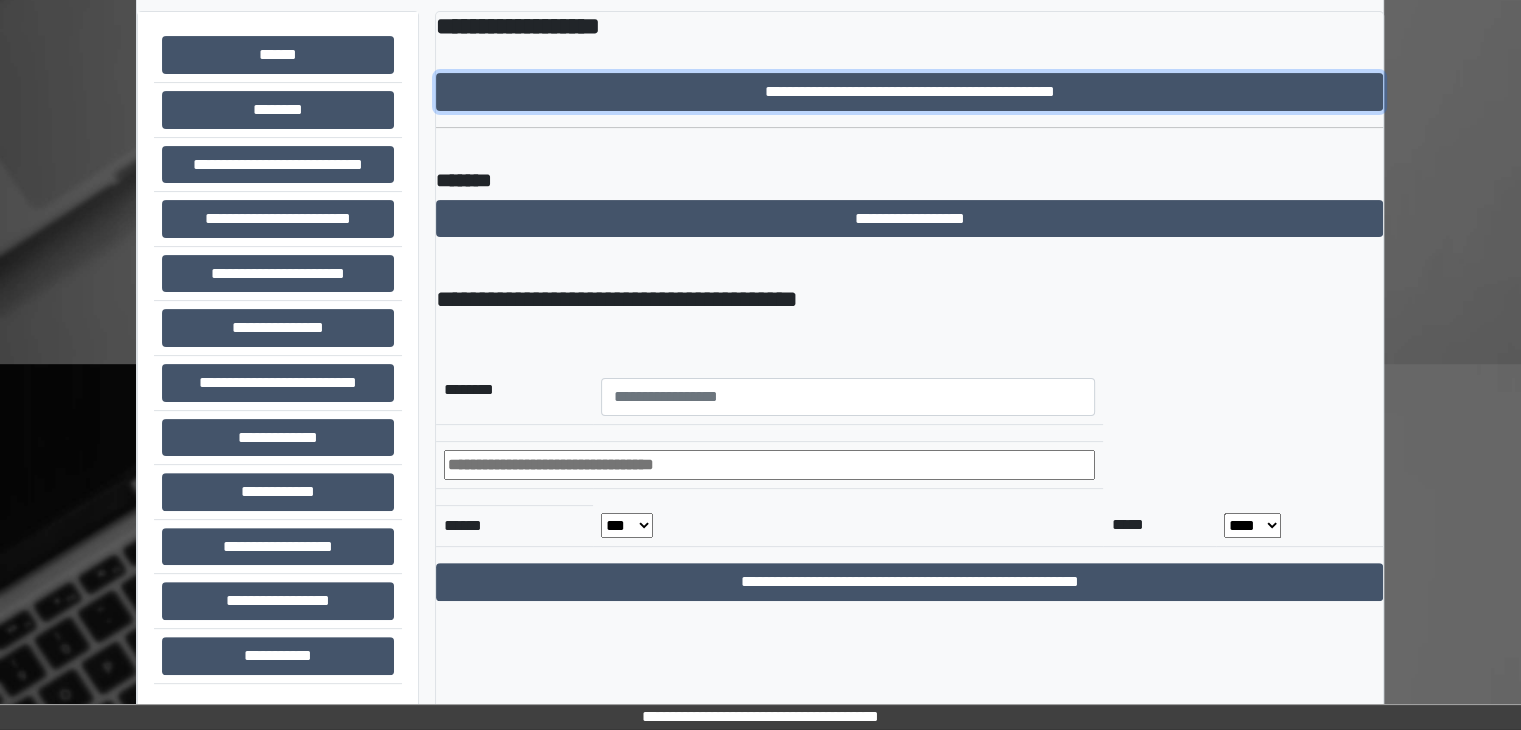 click on "**********" at bounding box center [909, 92] 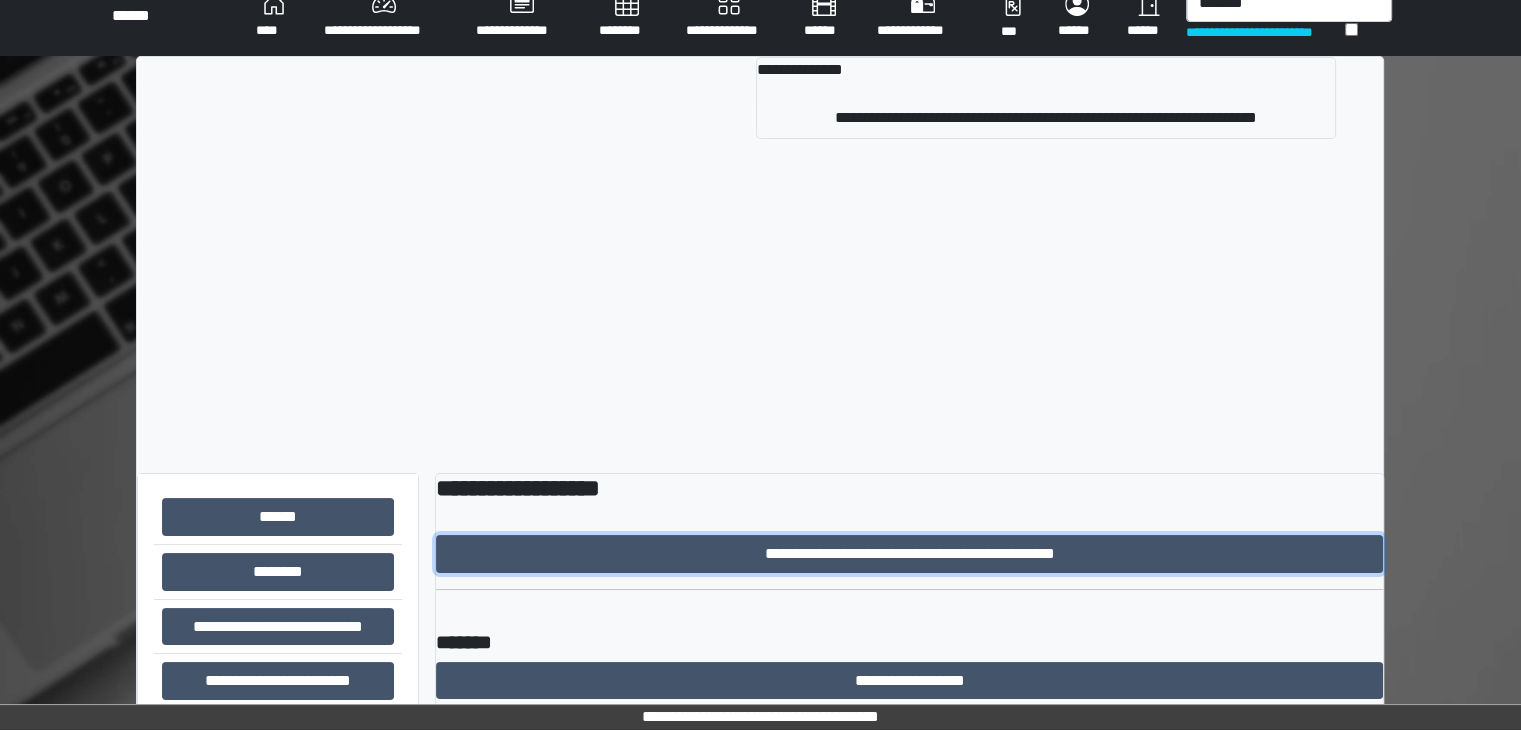 scroll, scrollTop: 0, scrollLeft: 0, axis: both 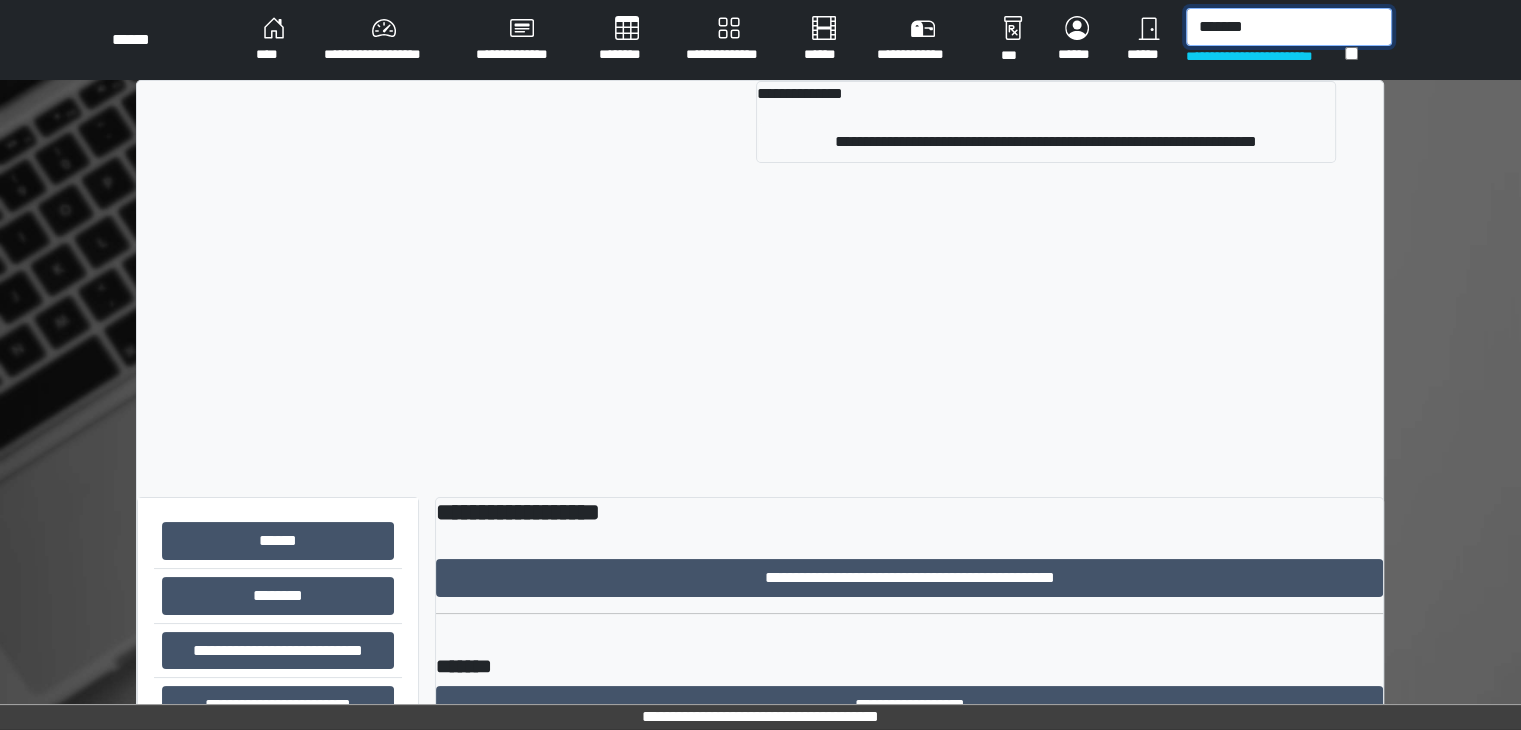 click on "*******" at bounding box center [1289, 27] 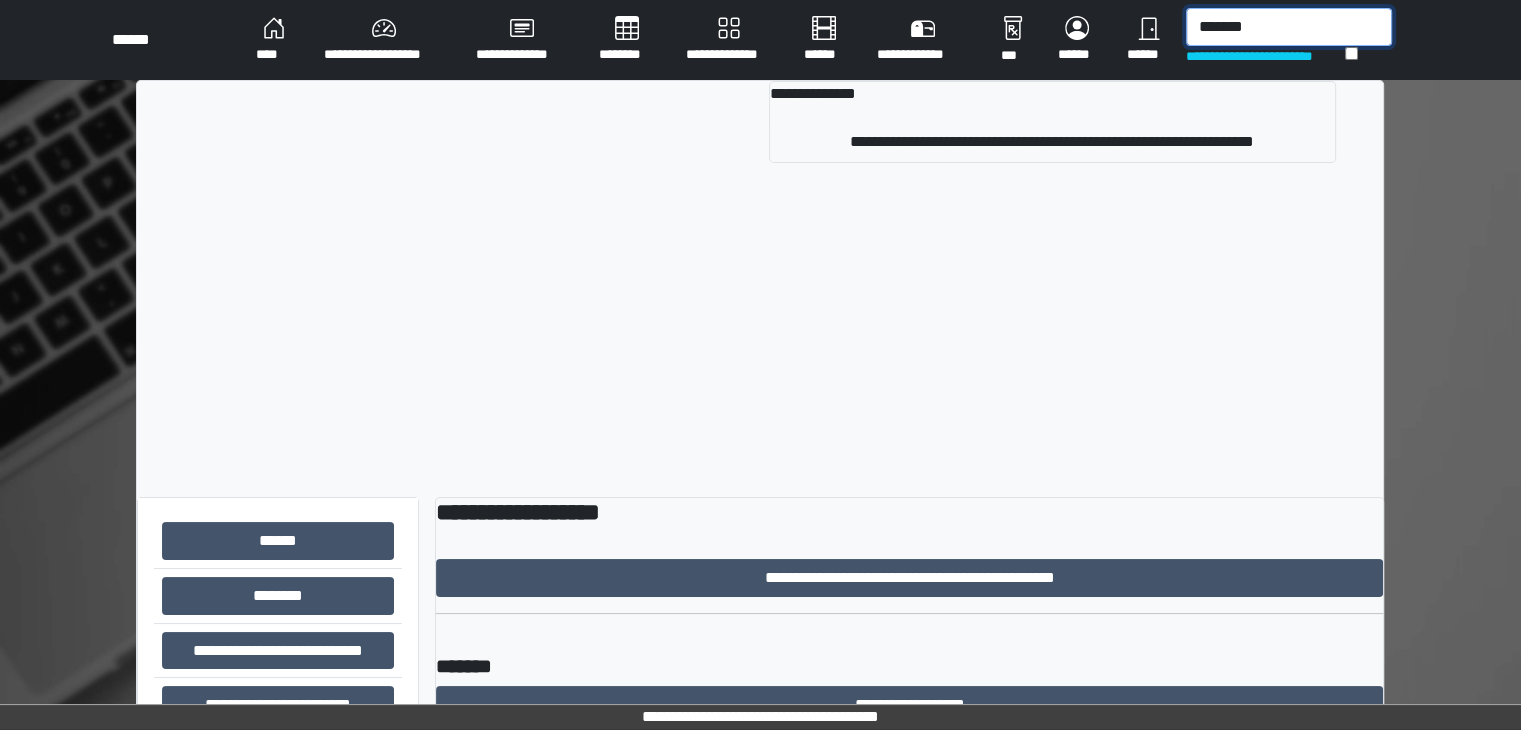 click on "*******" at bounding box center (1289, 27) 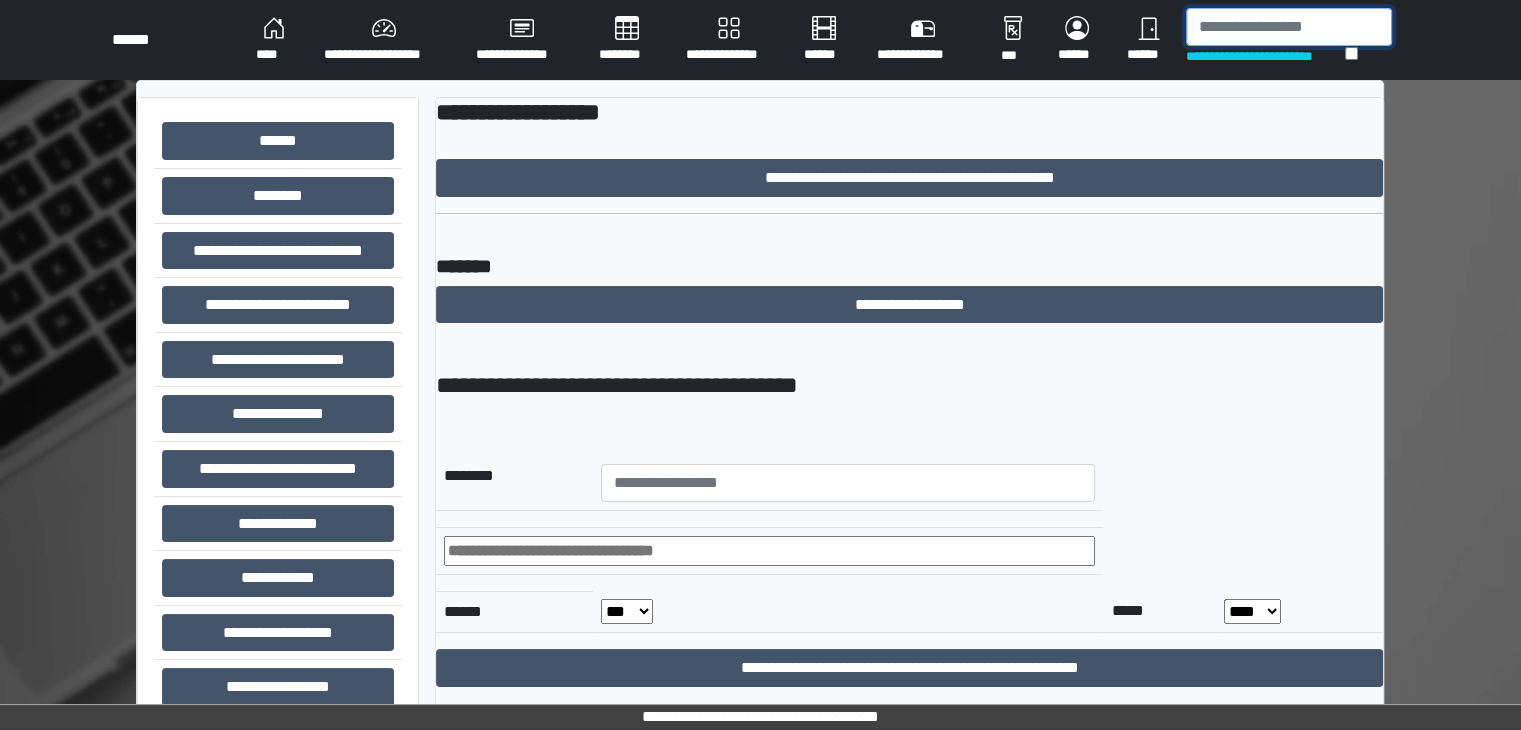 click at bounding box center [1289, 27] 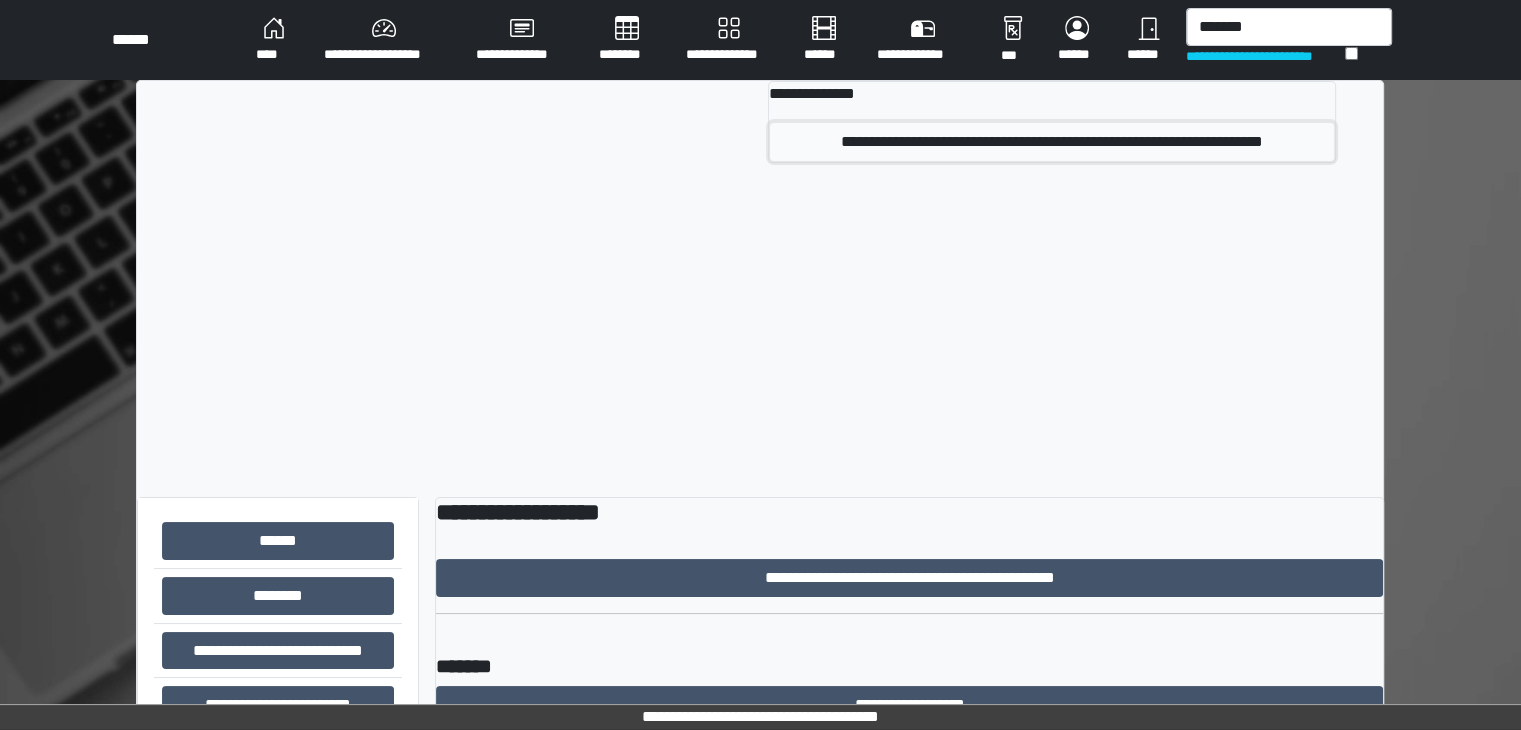 click on "**********" at bounding box center (1052, 142) 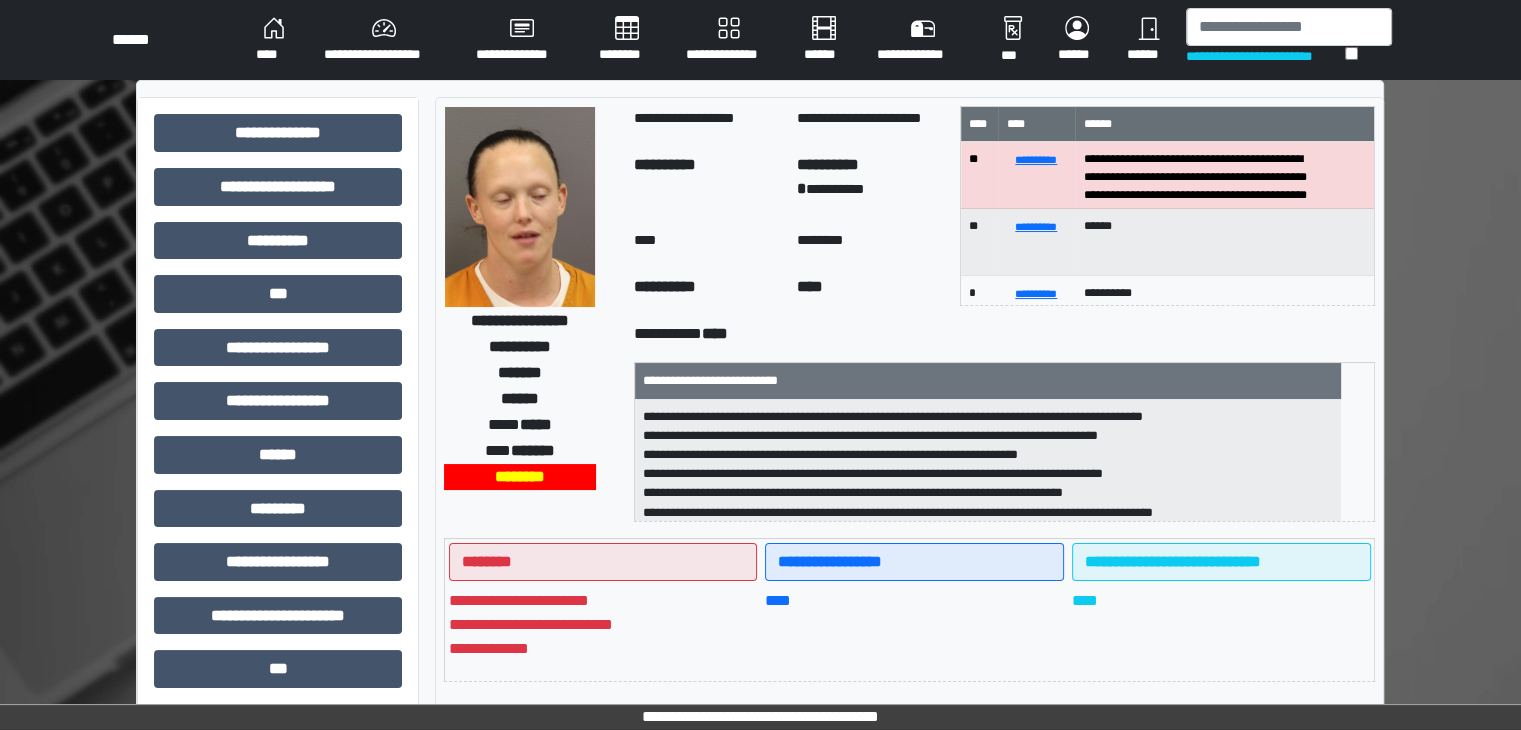 click at bounding box center [520, 207] 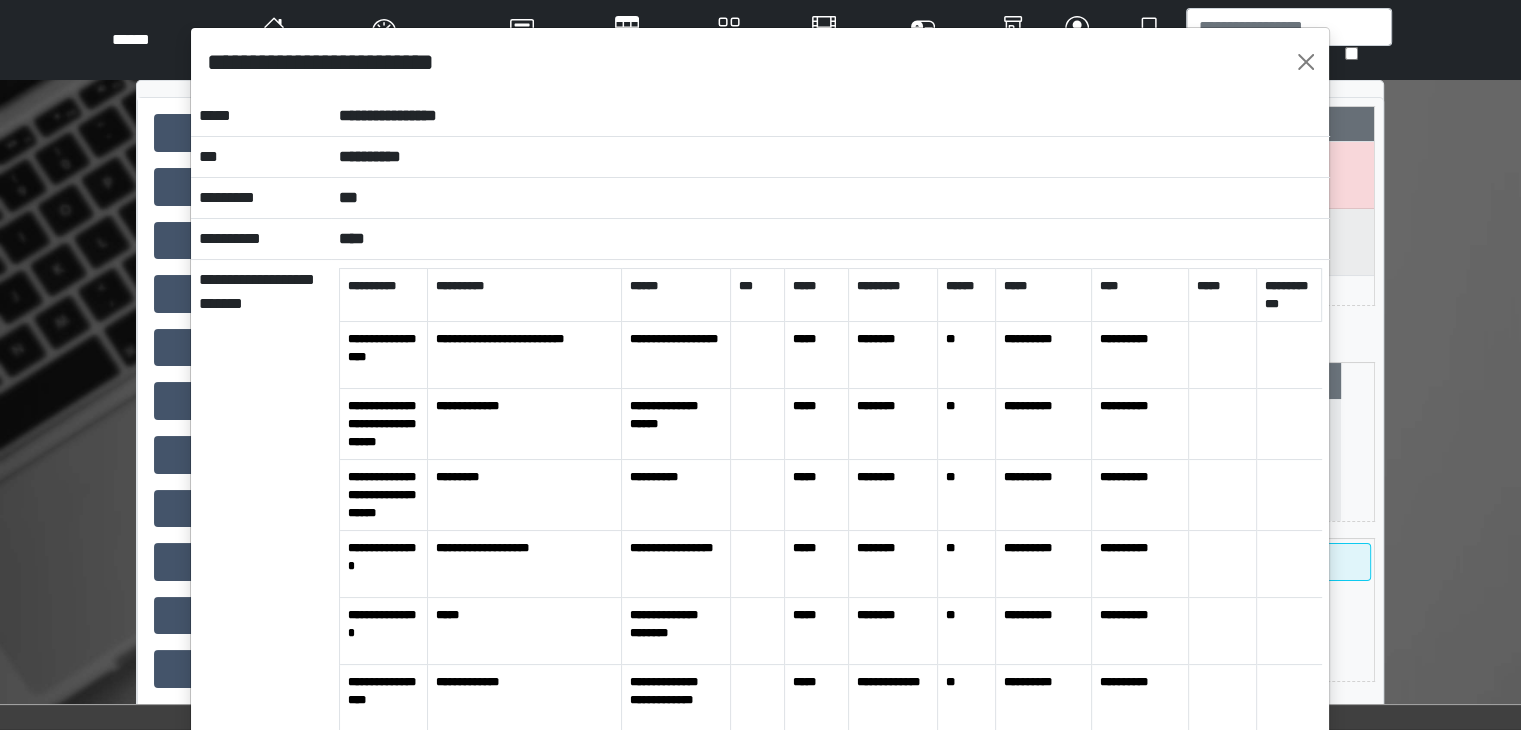 scroll, scrollTop: 0, scrollLeft: 0, axis: both 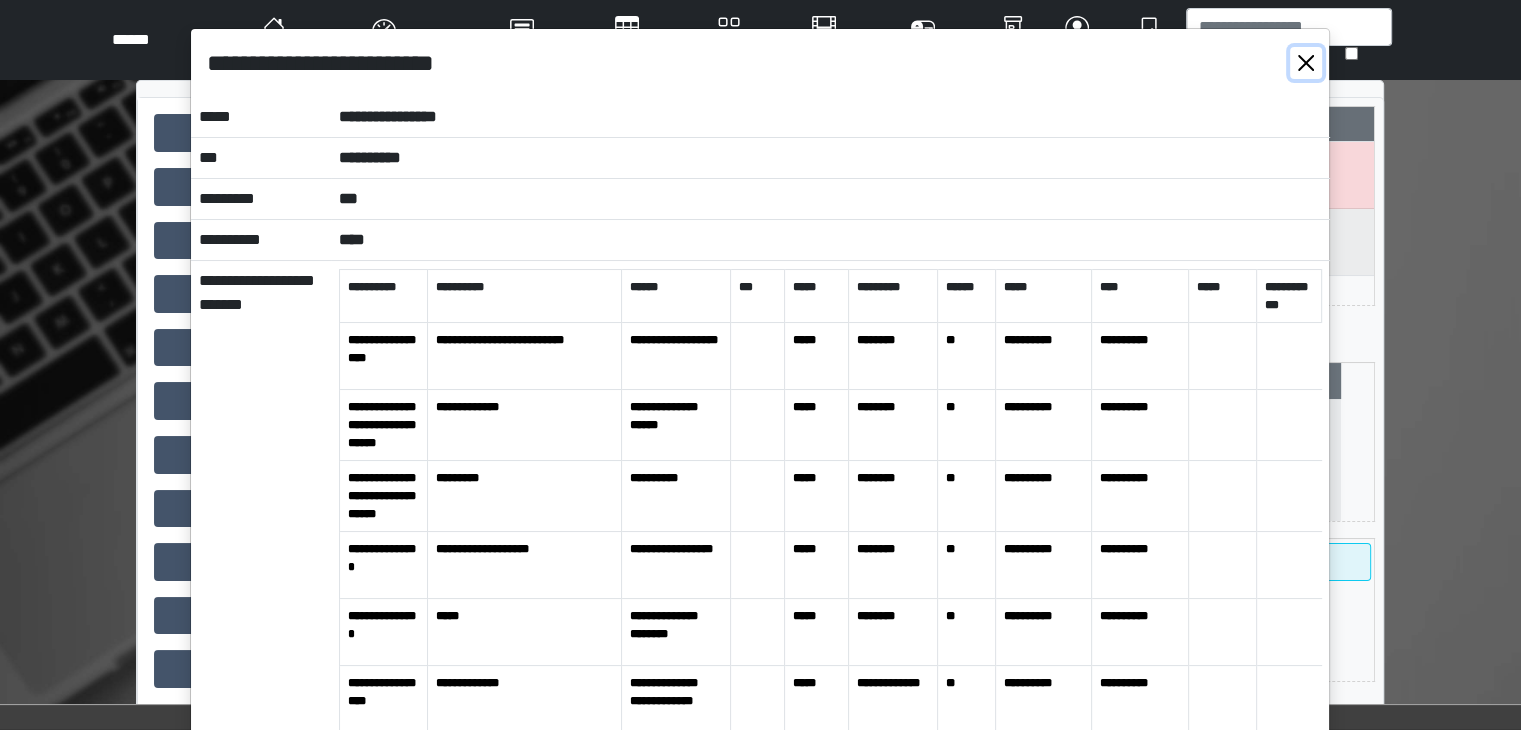 drag, startPoint x: 1303, startPoint y: 66, endPoint x: 1254, endPoint y: 39, distance: 55.946404 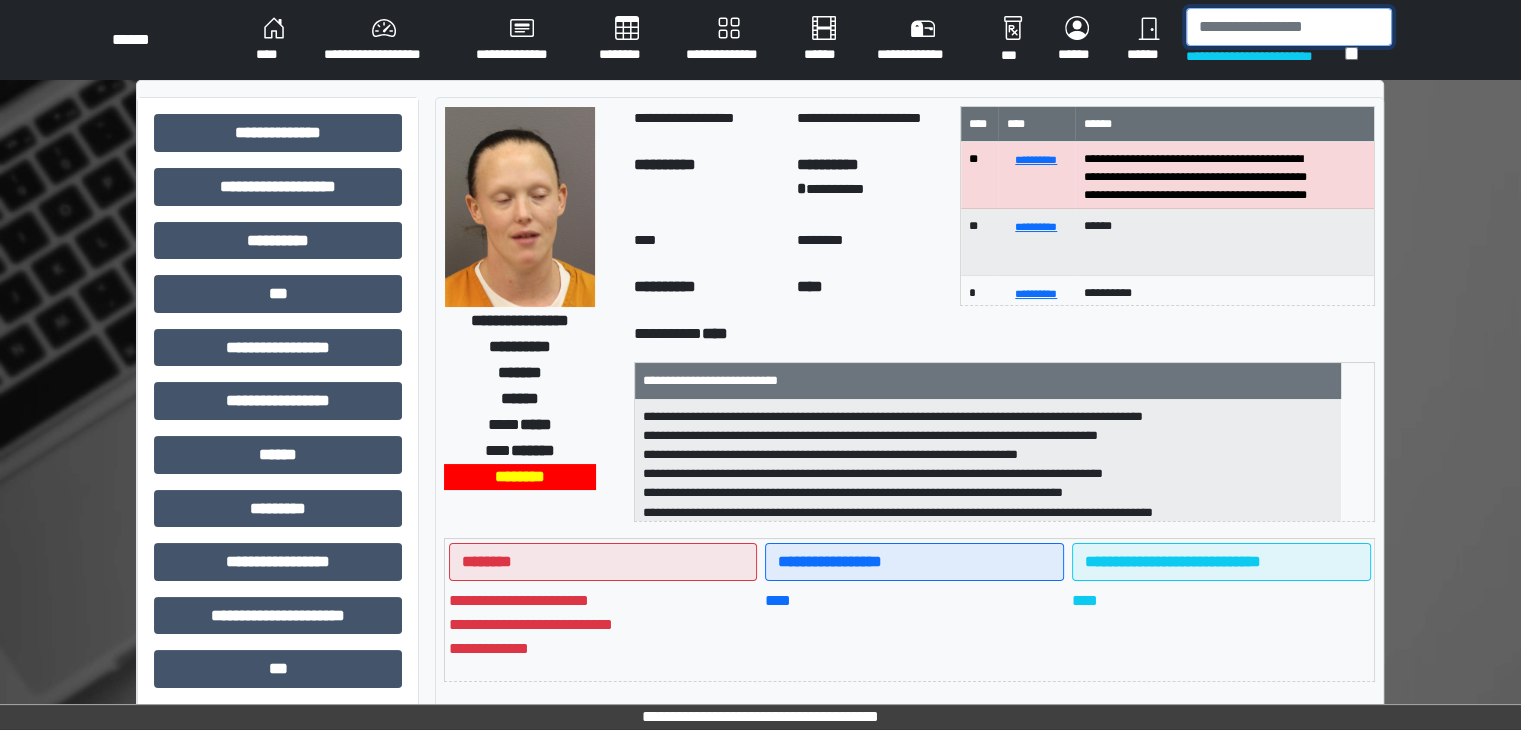 click at bounding box center [1289, 27] 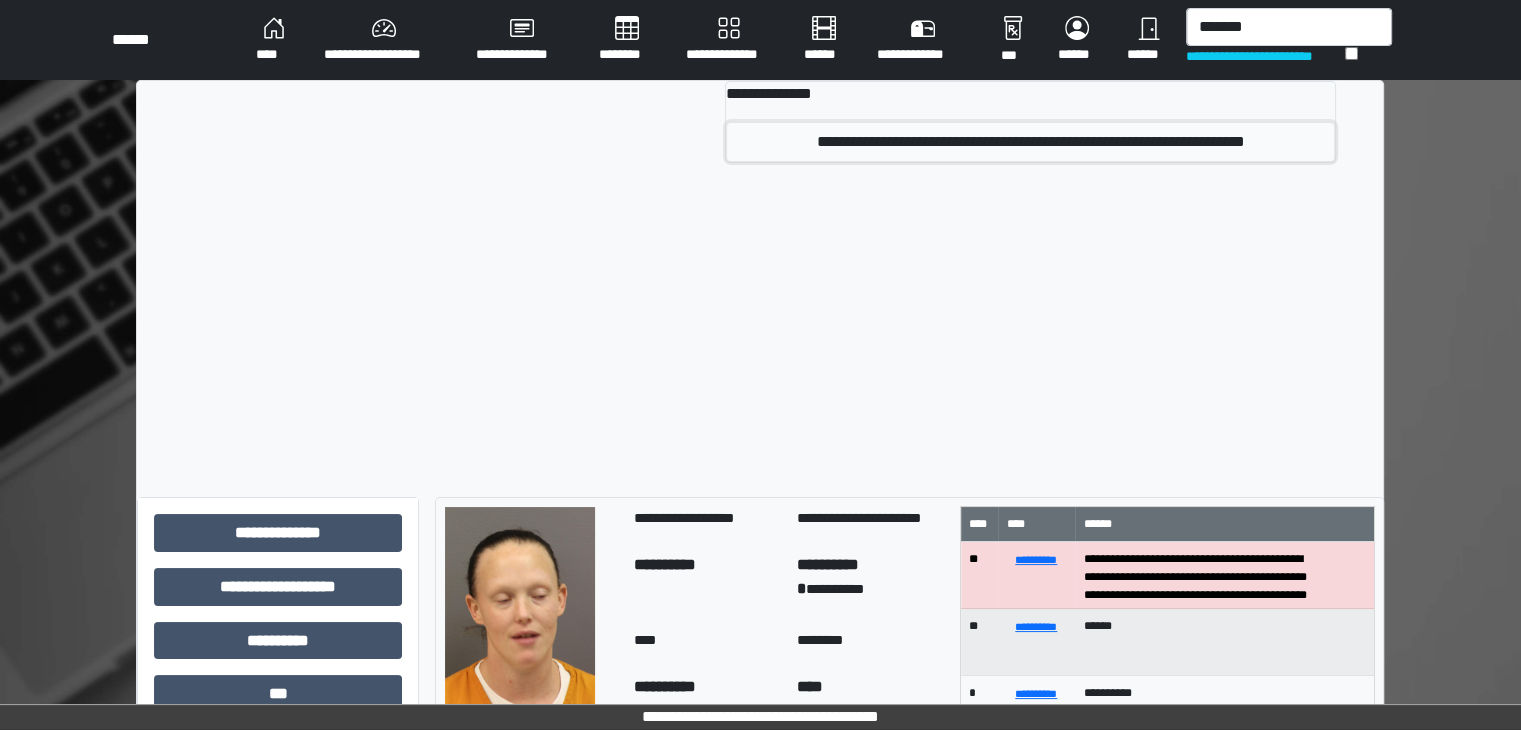 click on "**********" at bounding box center (1030, 142) 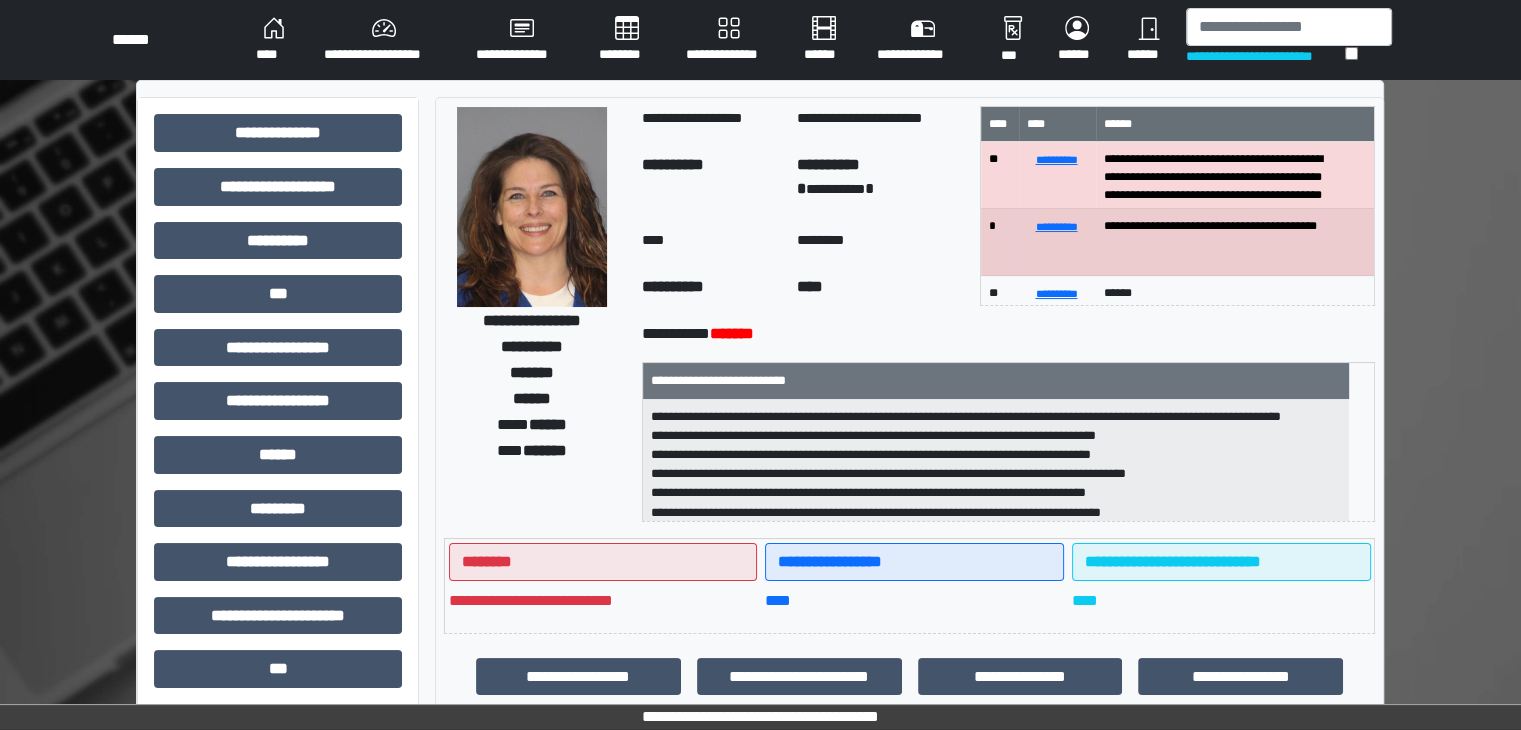 click at bounding box center (532, 207) 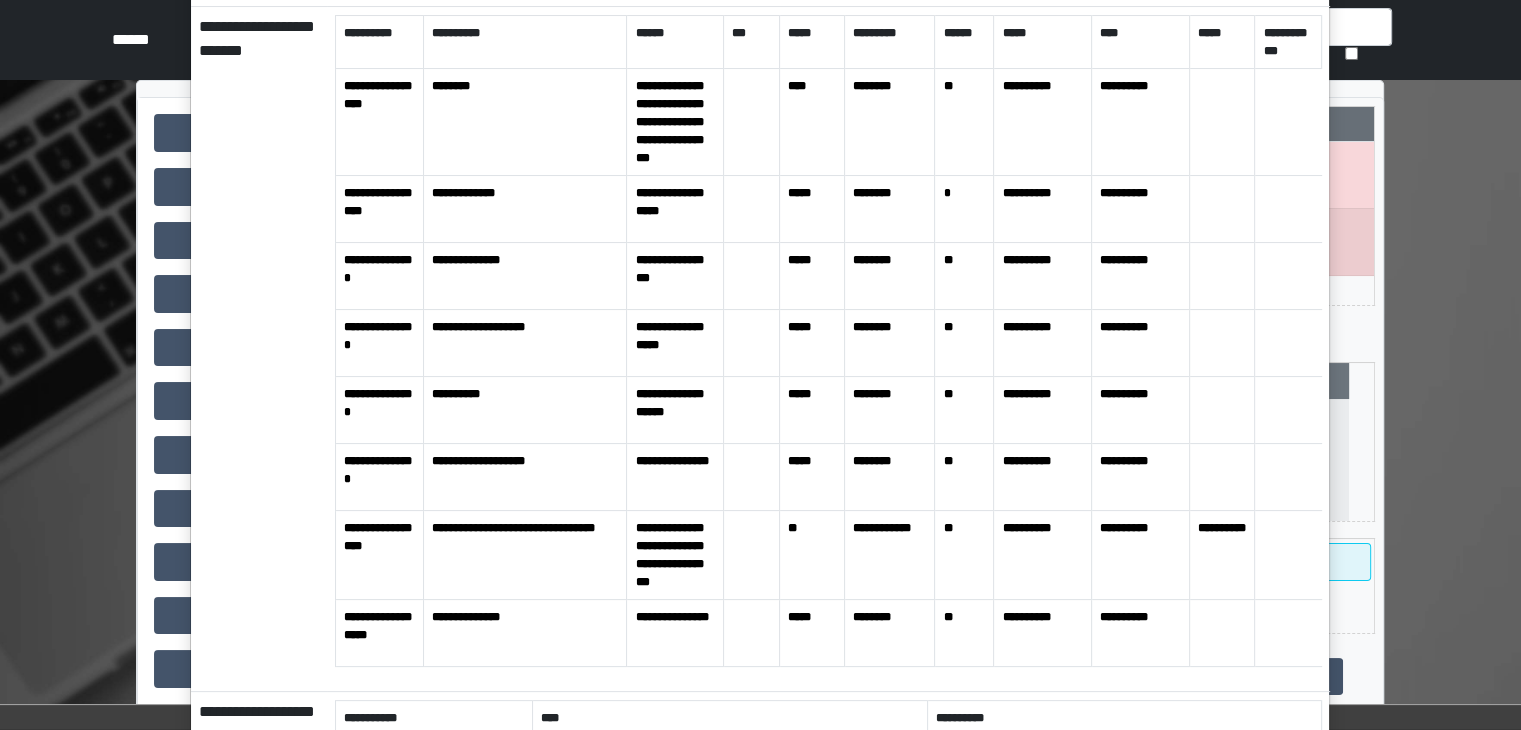 scroll, scrollTop: 0, scrollLeft: 0, axis: both 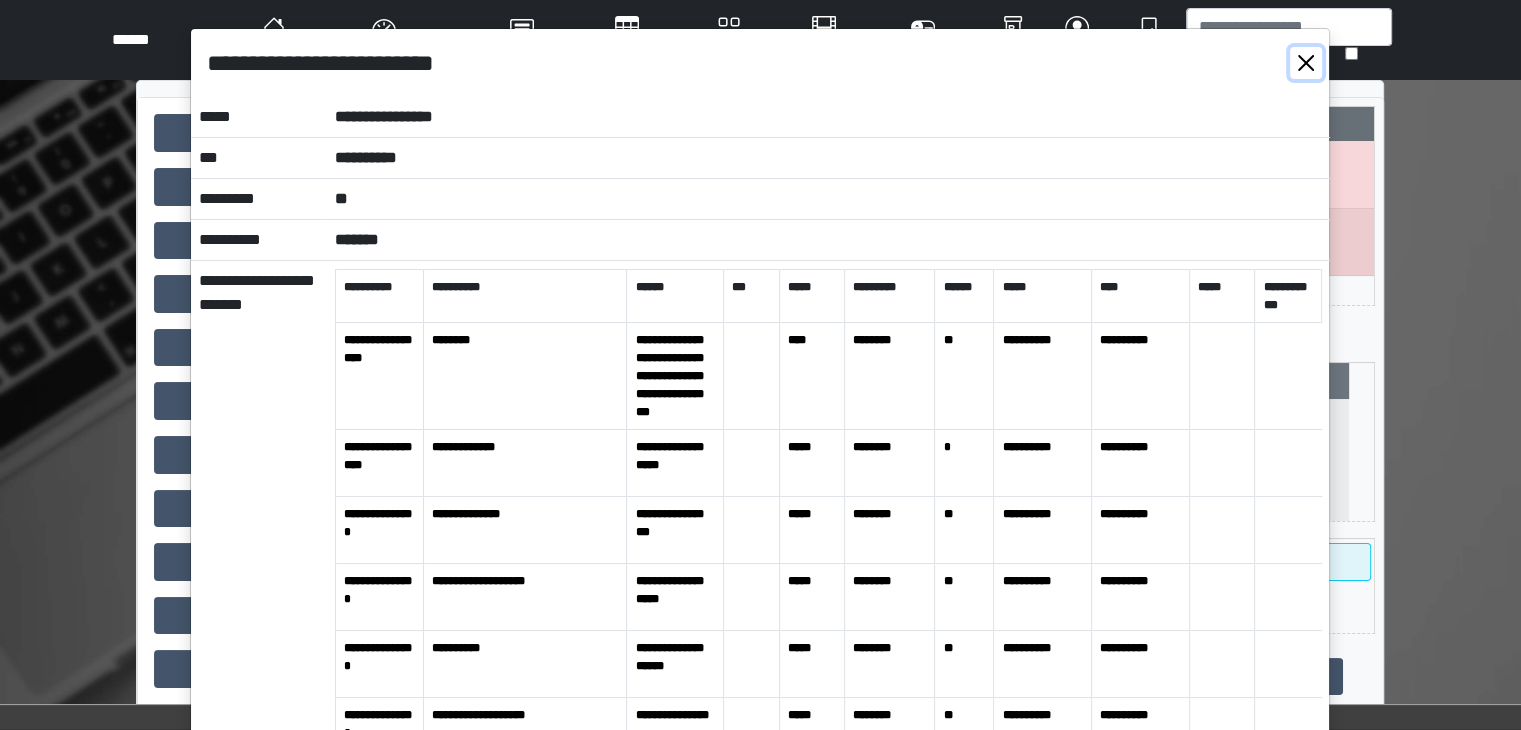 drag, startPoint x: 1300, startPoint y: 69, endPoint x: 1235, endPoint y: 10, distance: 87.78383 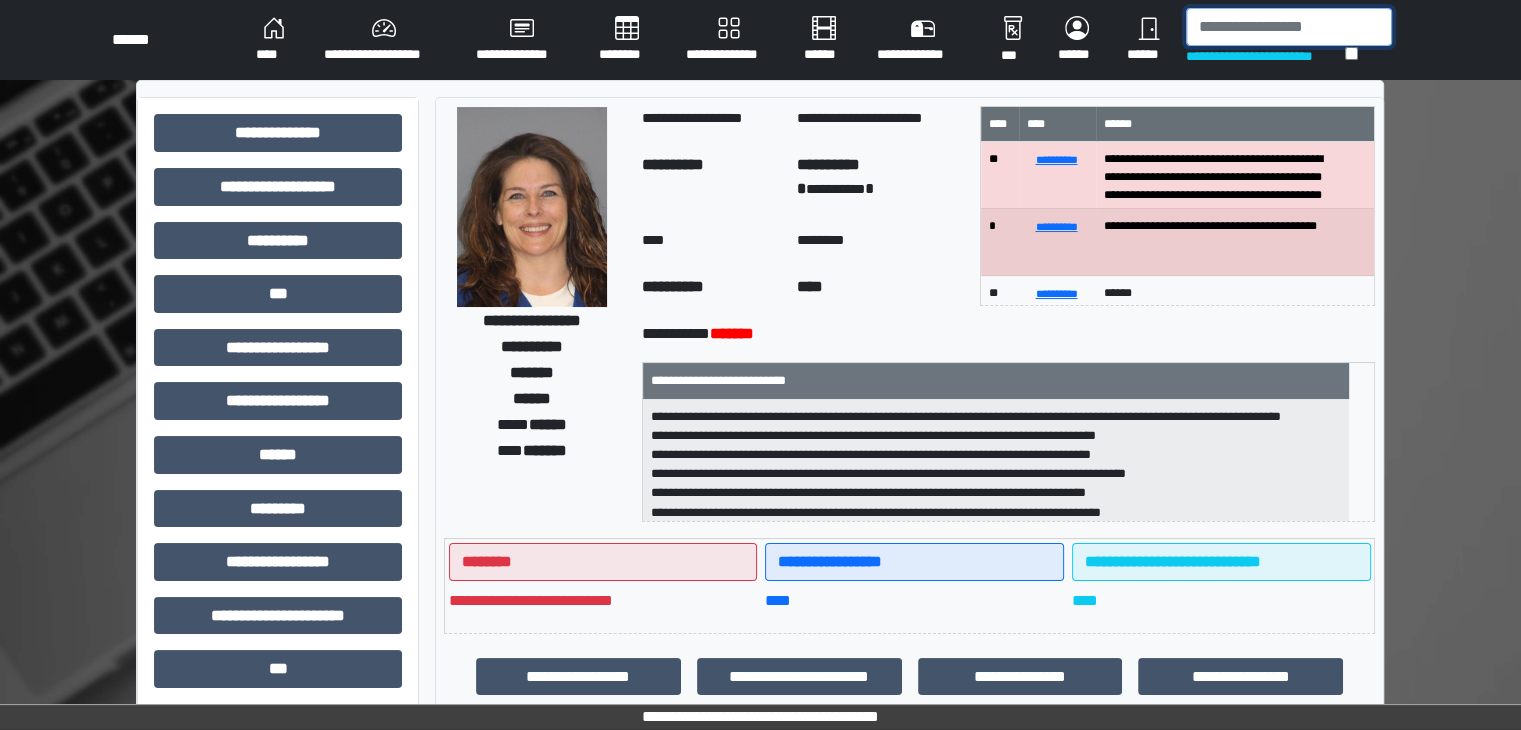 click at bounding box center (1289, 27) 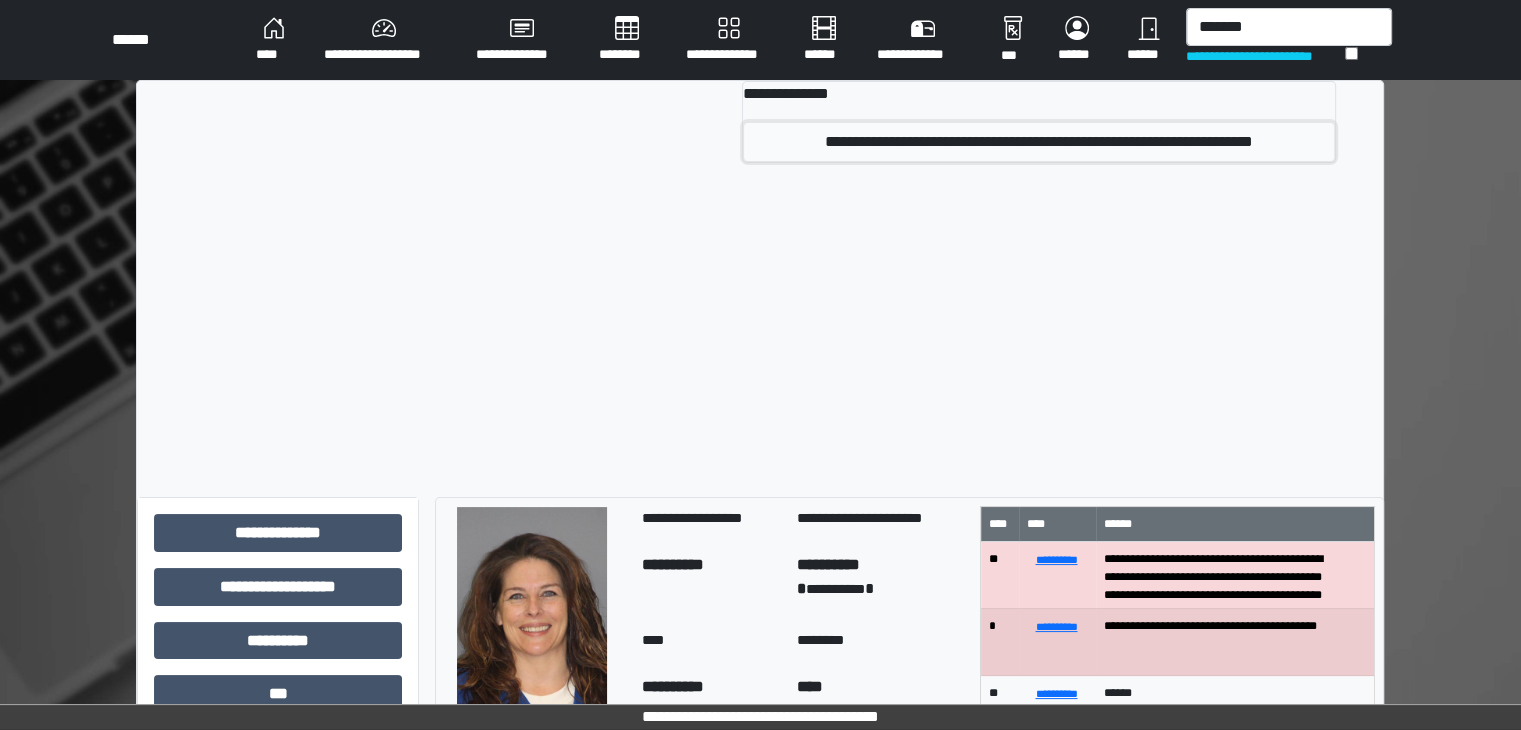 click on "**********" at bounding box center (1039, 142) 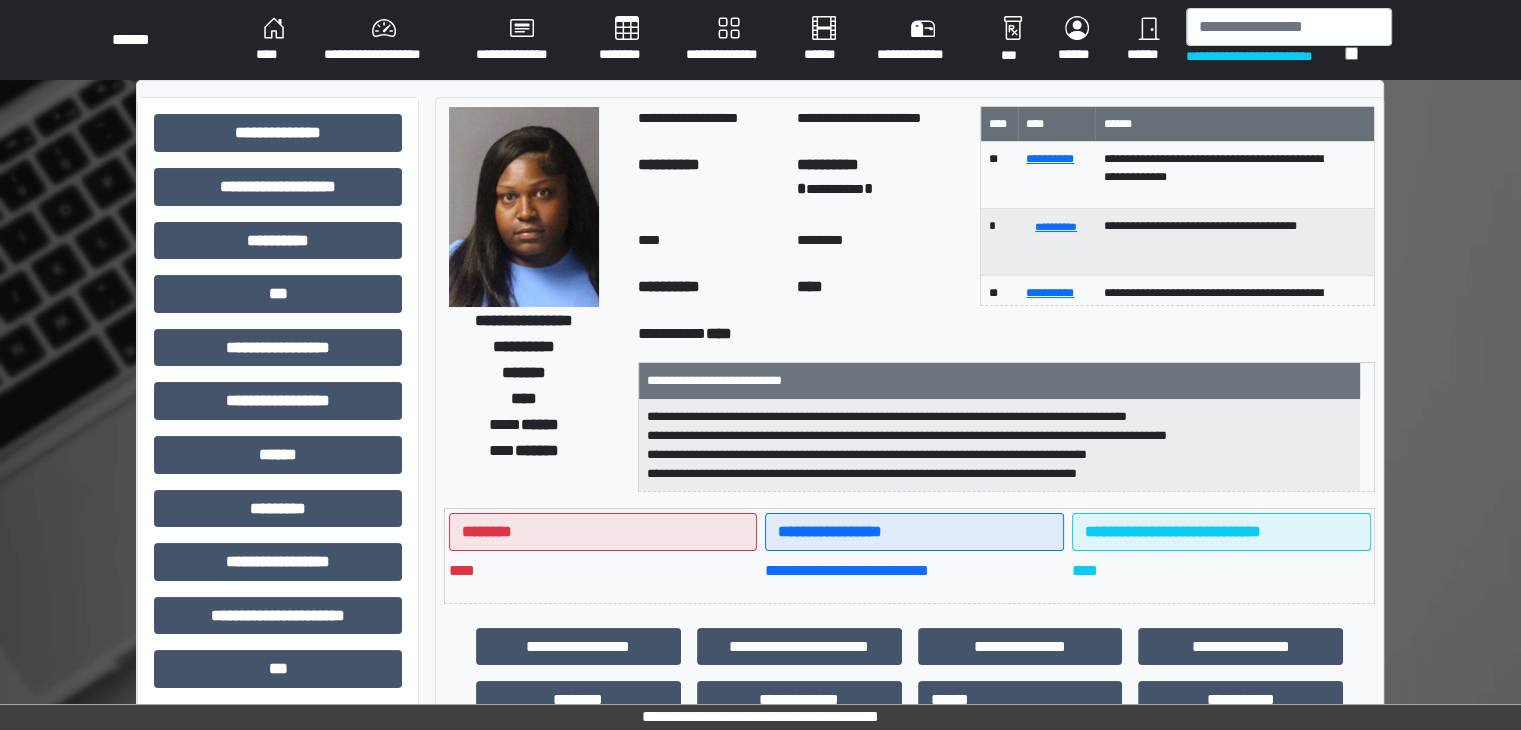click at bounding box center [524, 207] 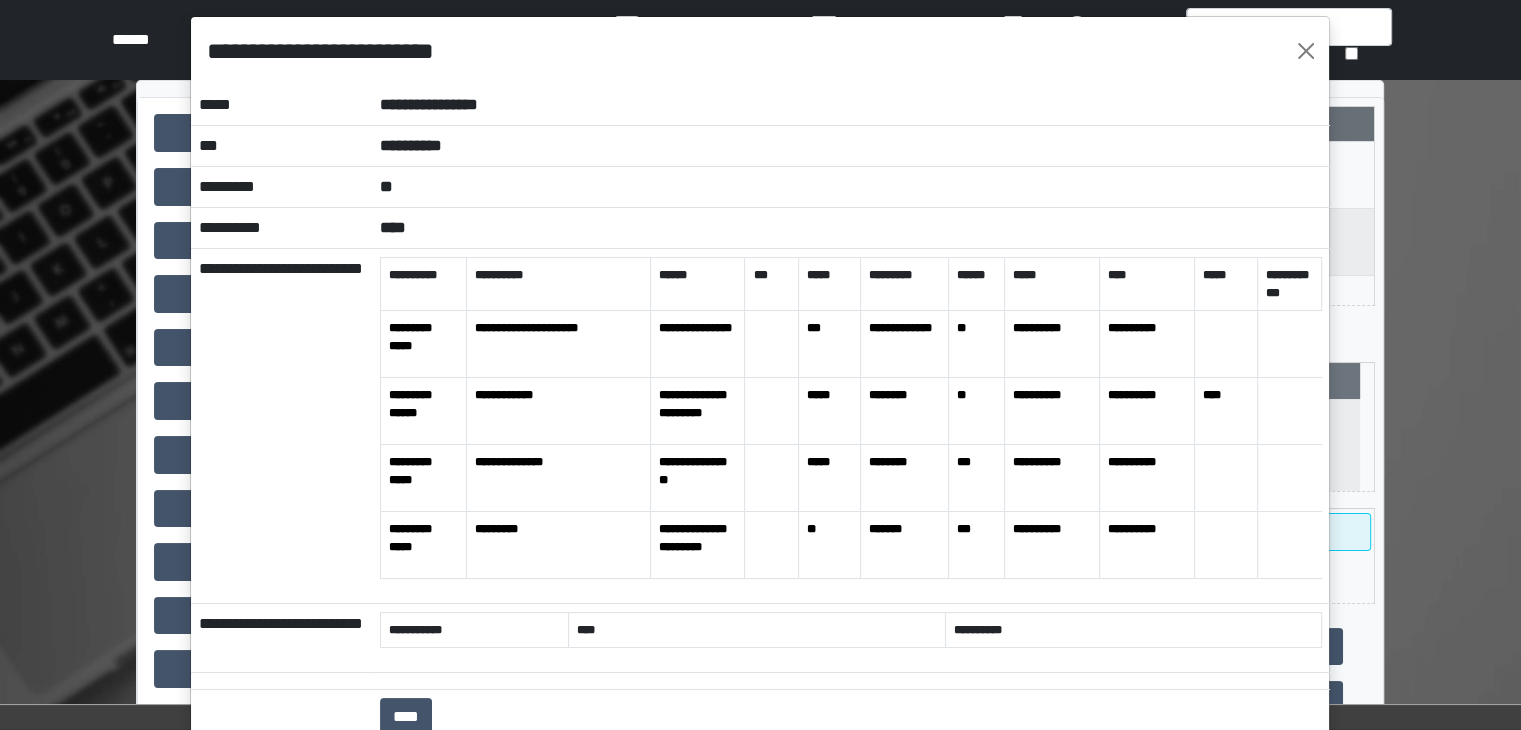 scroll, scrollTop: 0, scrollLeft: 0, axis: both 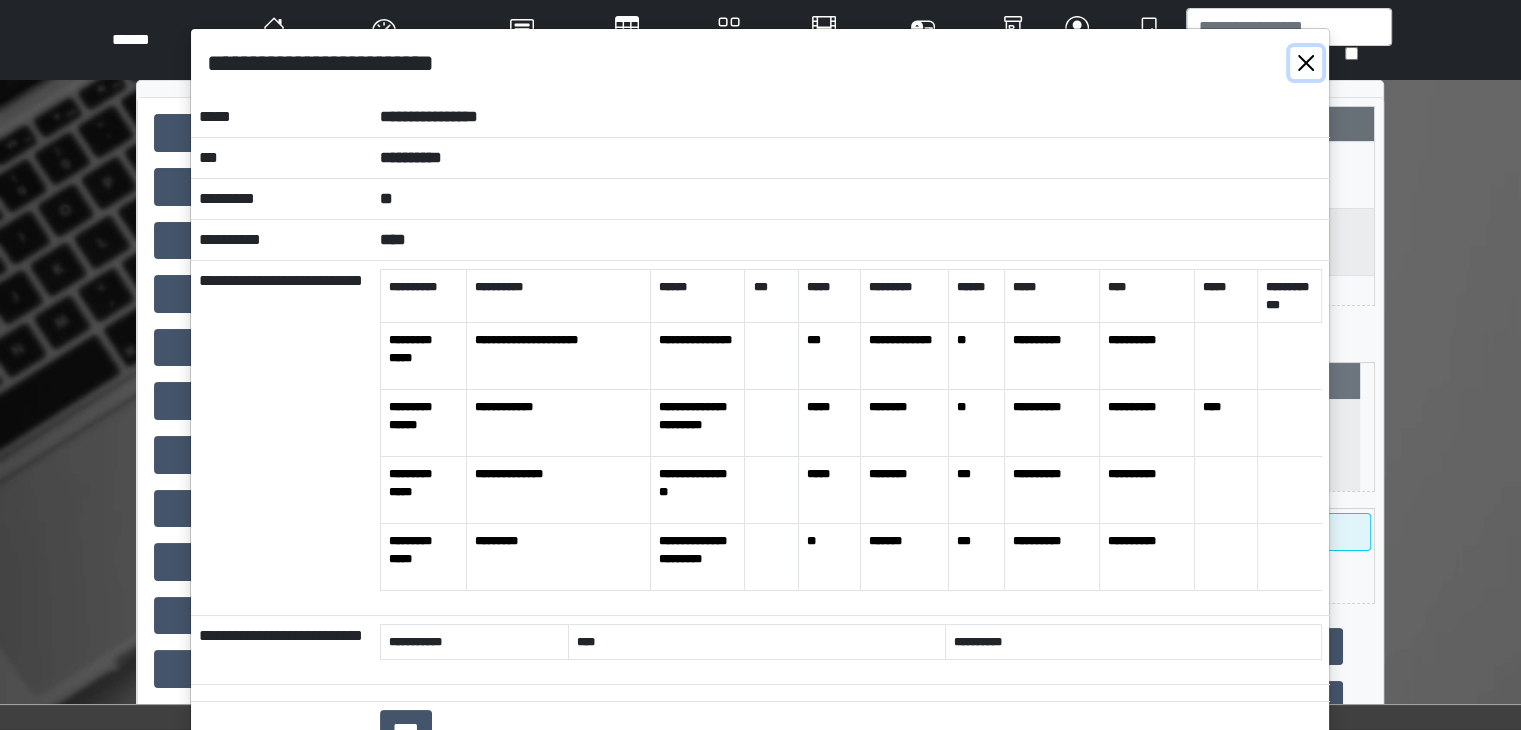 click at bounding box center (1306, 63) 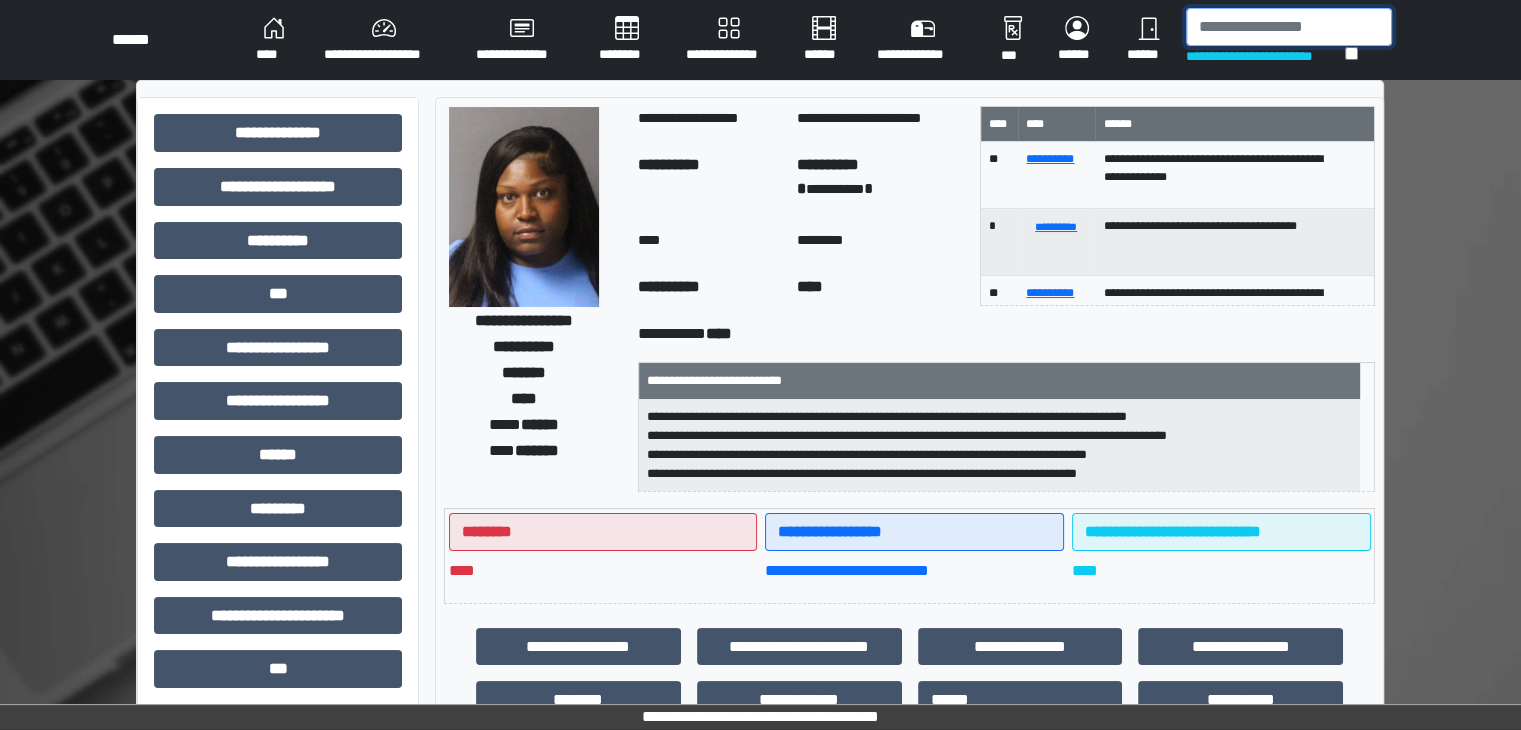 click at bounding box center [1289, 27] 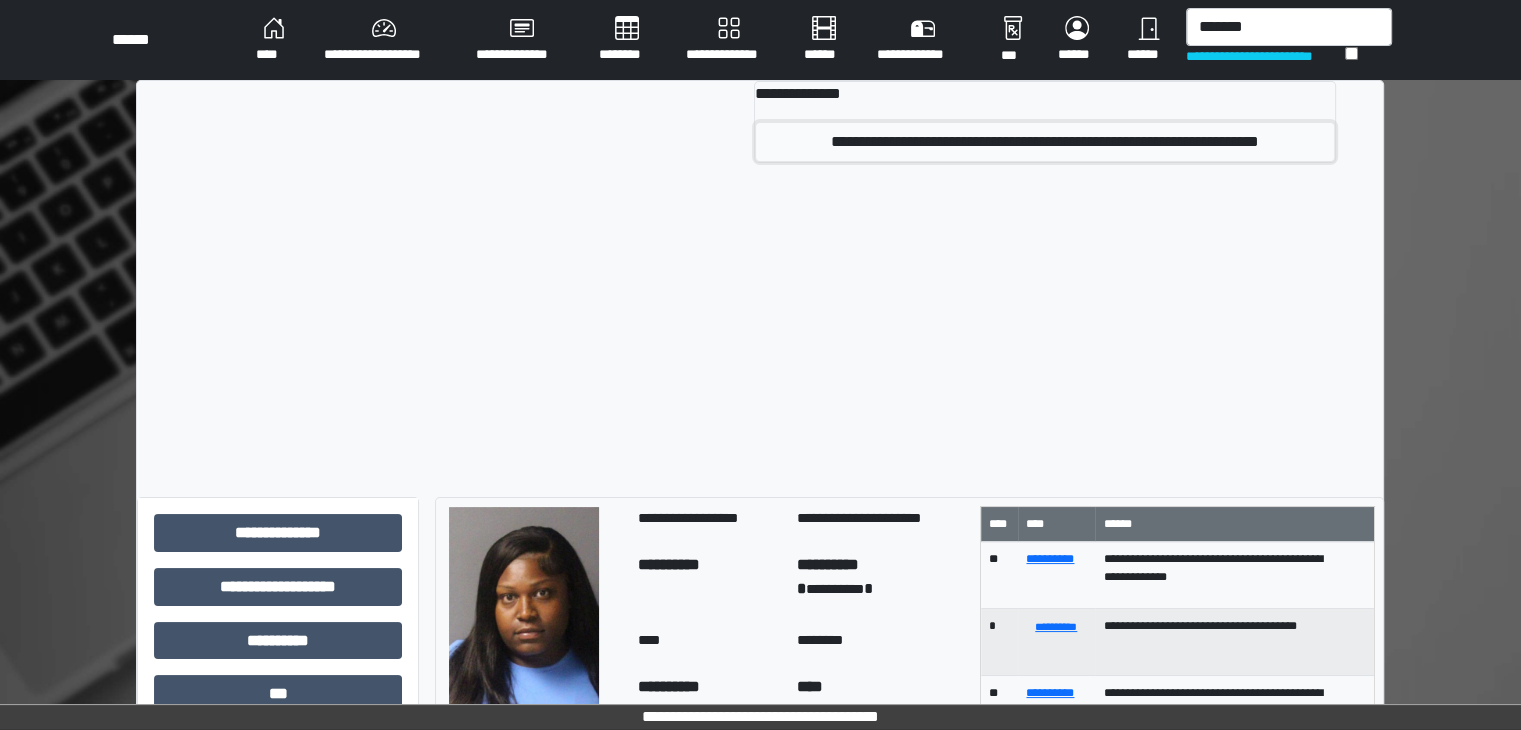 click on "**********" at bounding box center (1045, 142) 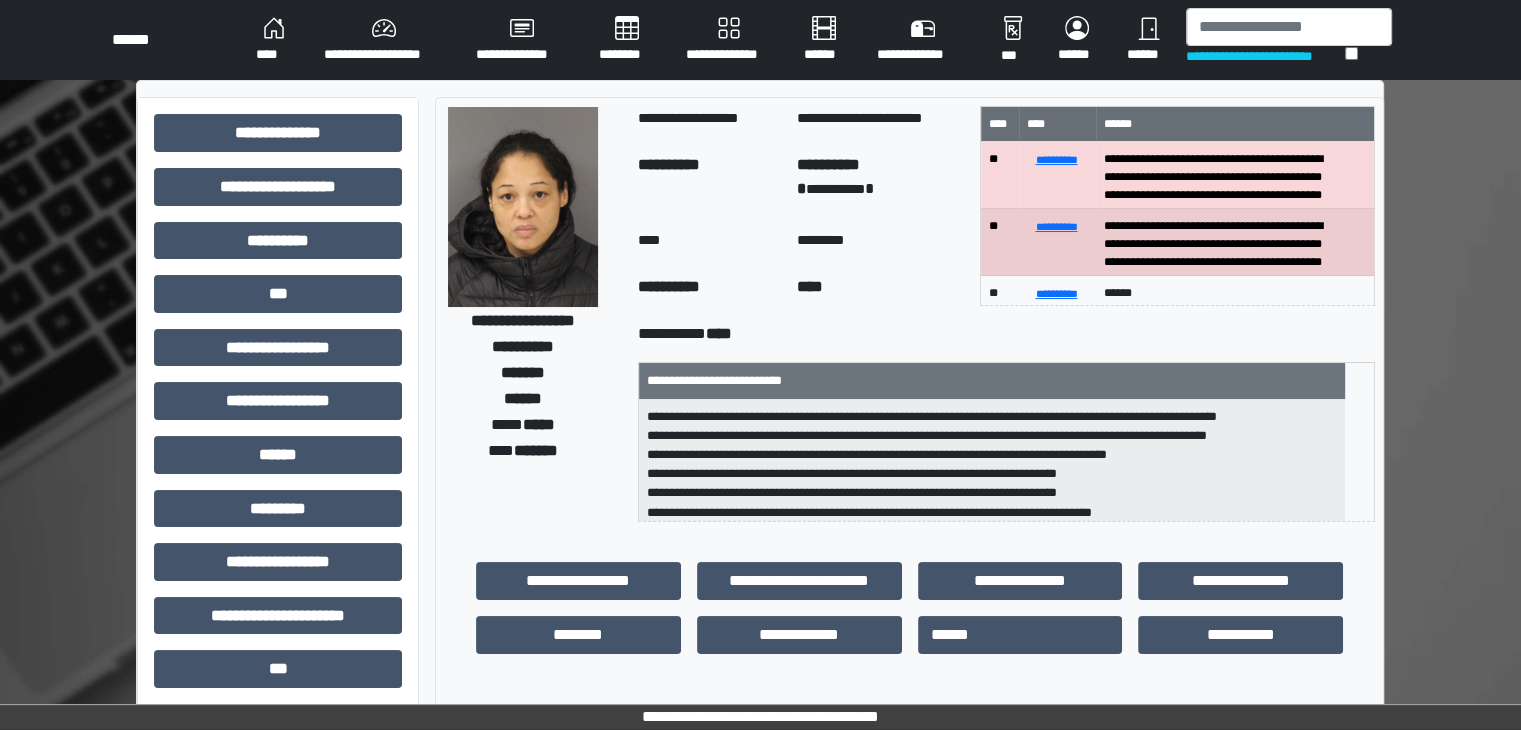 click at bounding box center (523, 207) 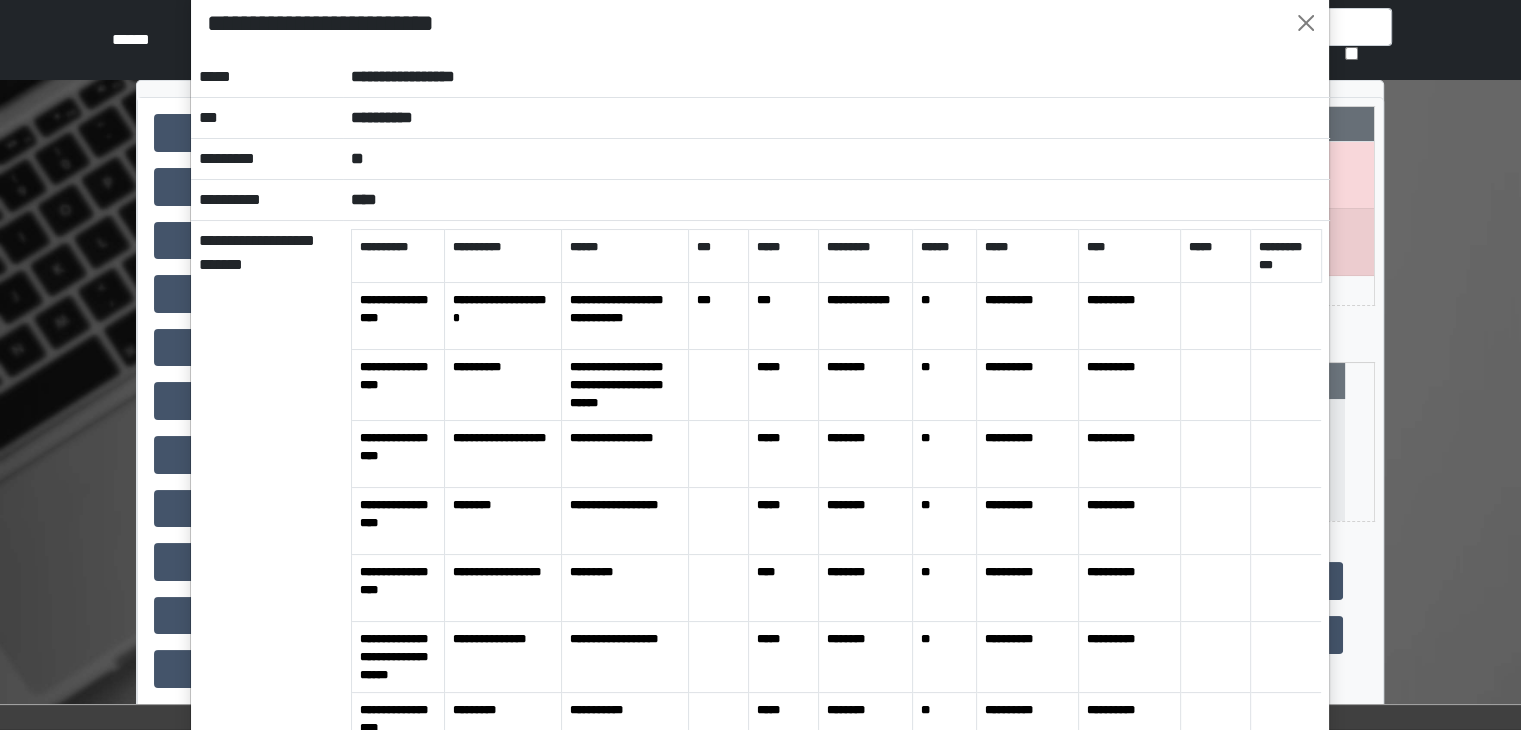 scroll, scrollTop: 0, scrollLeft: 0, axis: both 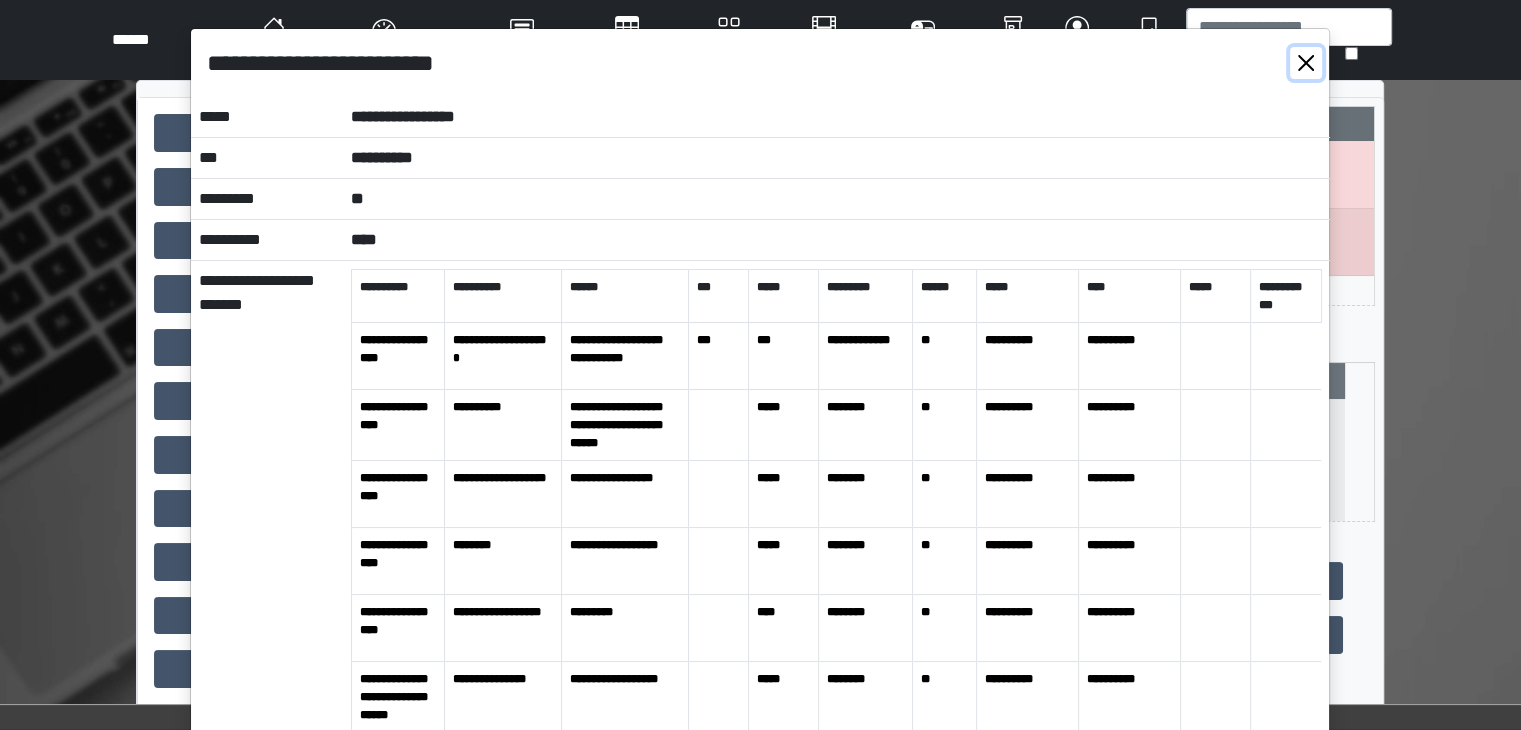 drag, startPoint x: 1304, startPoint y: 65, endPoint x: 1205, endPoint y: 42, distance: 101.636604 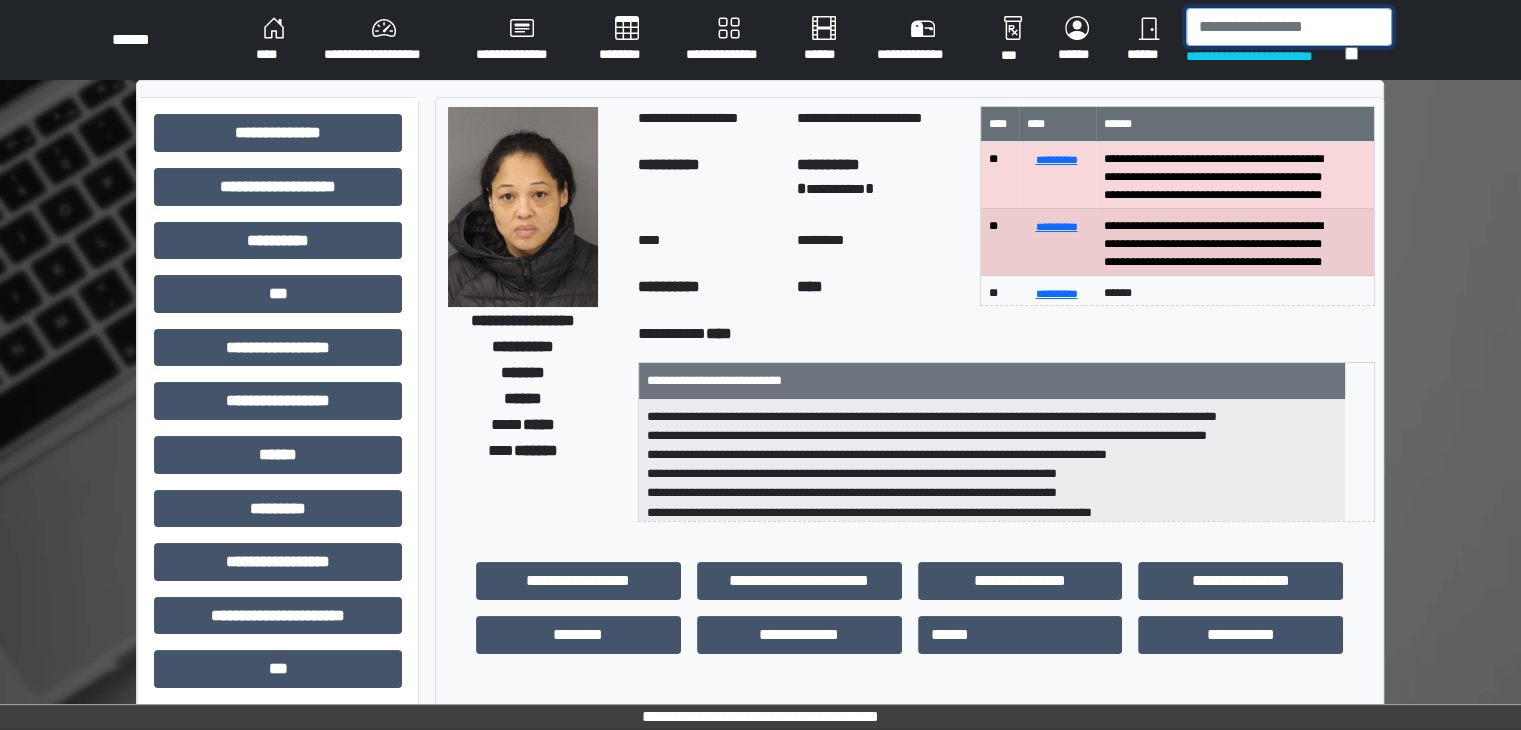 click at bounding box center (1289, 27) 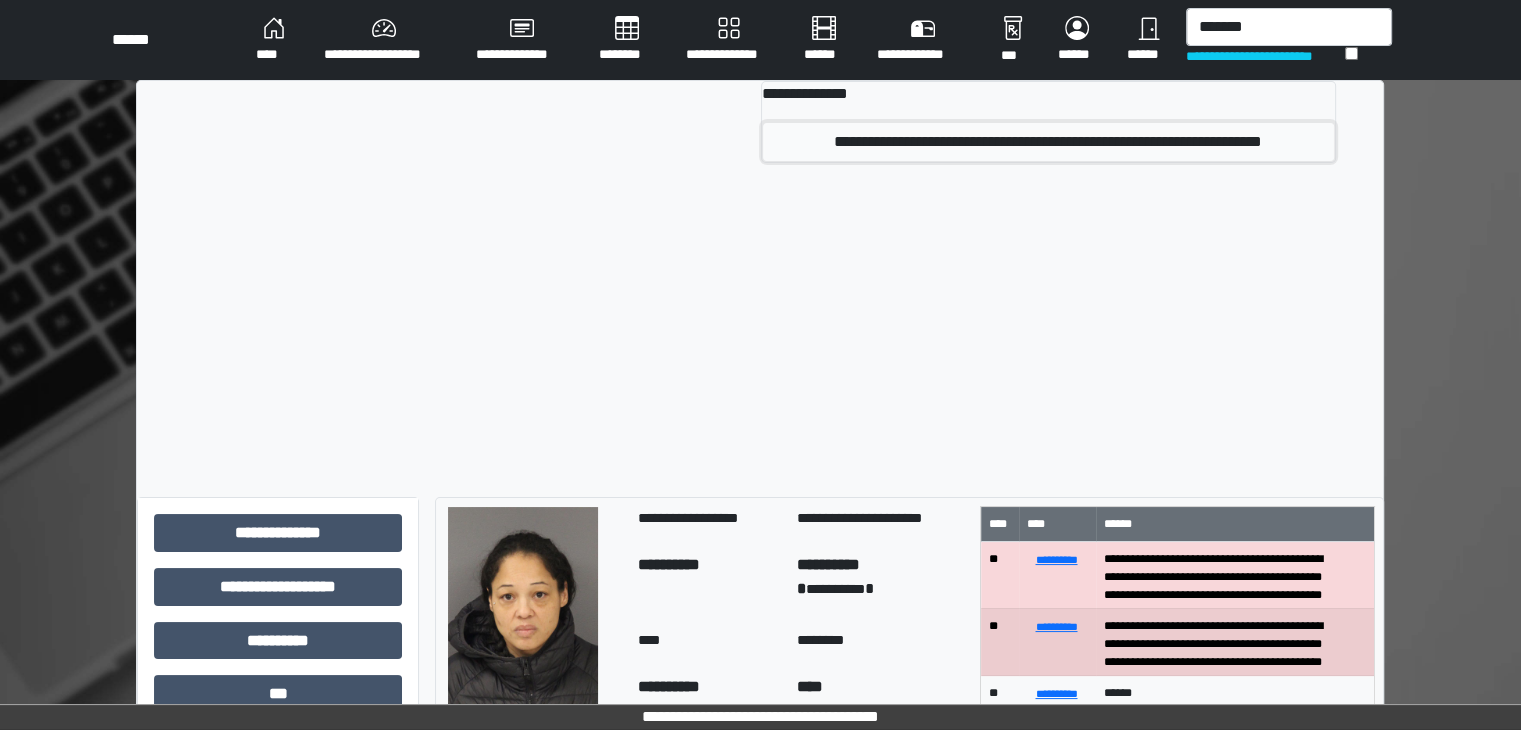 click on "**********" at bounding box center (1048, 142) 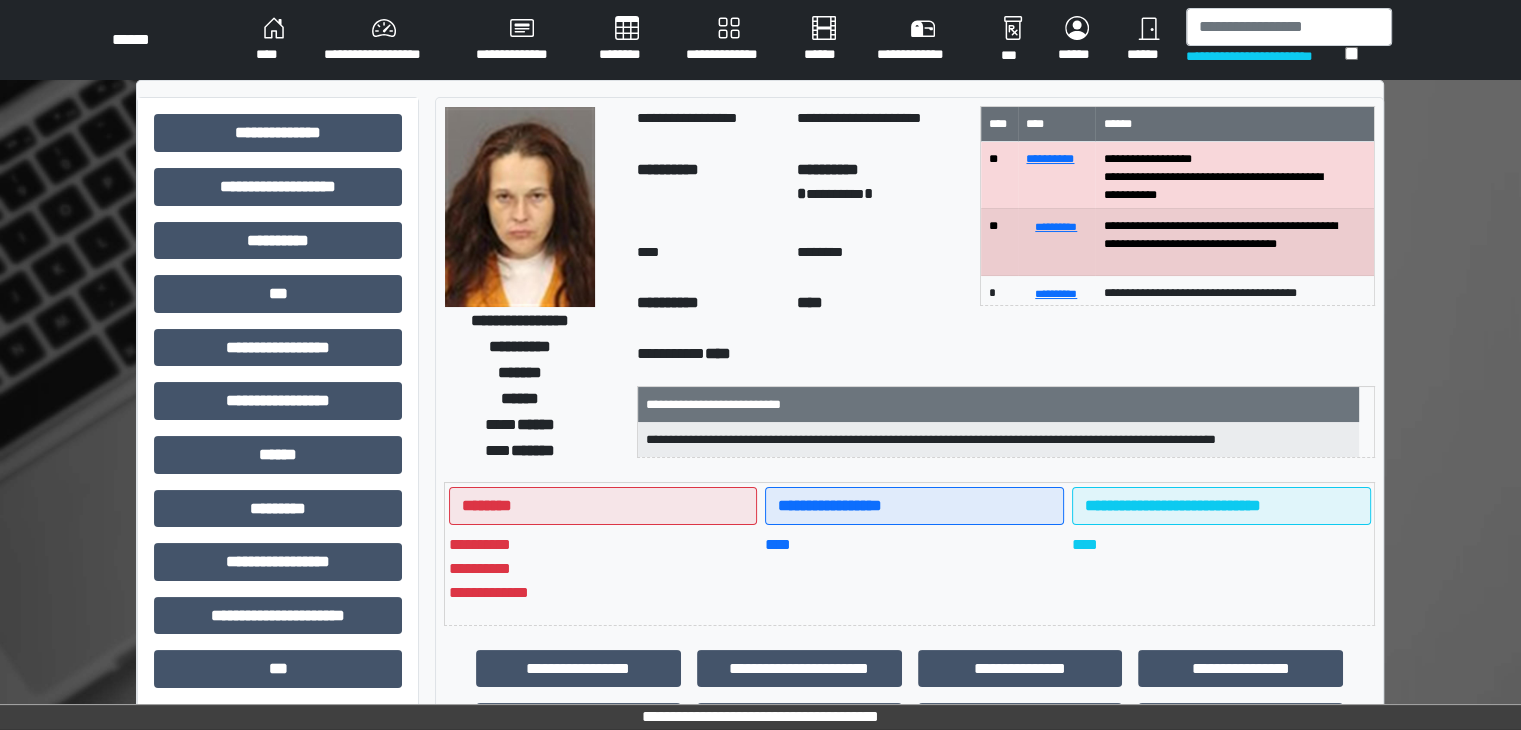 click at bounding box center [520, 207] 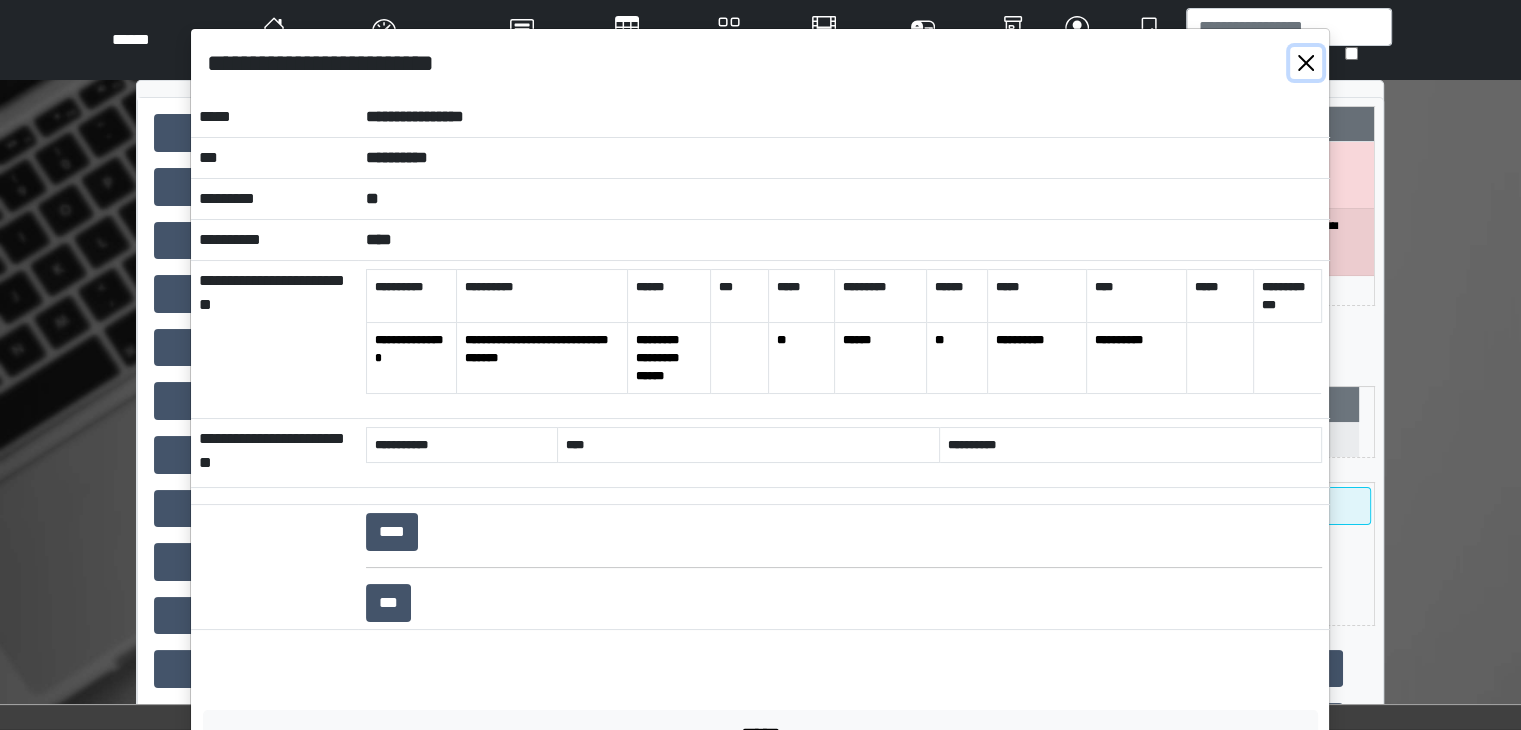 click at bounding box center (1306, 63) 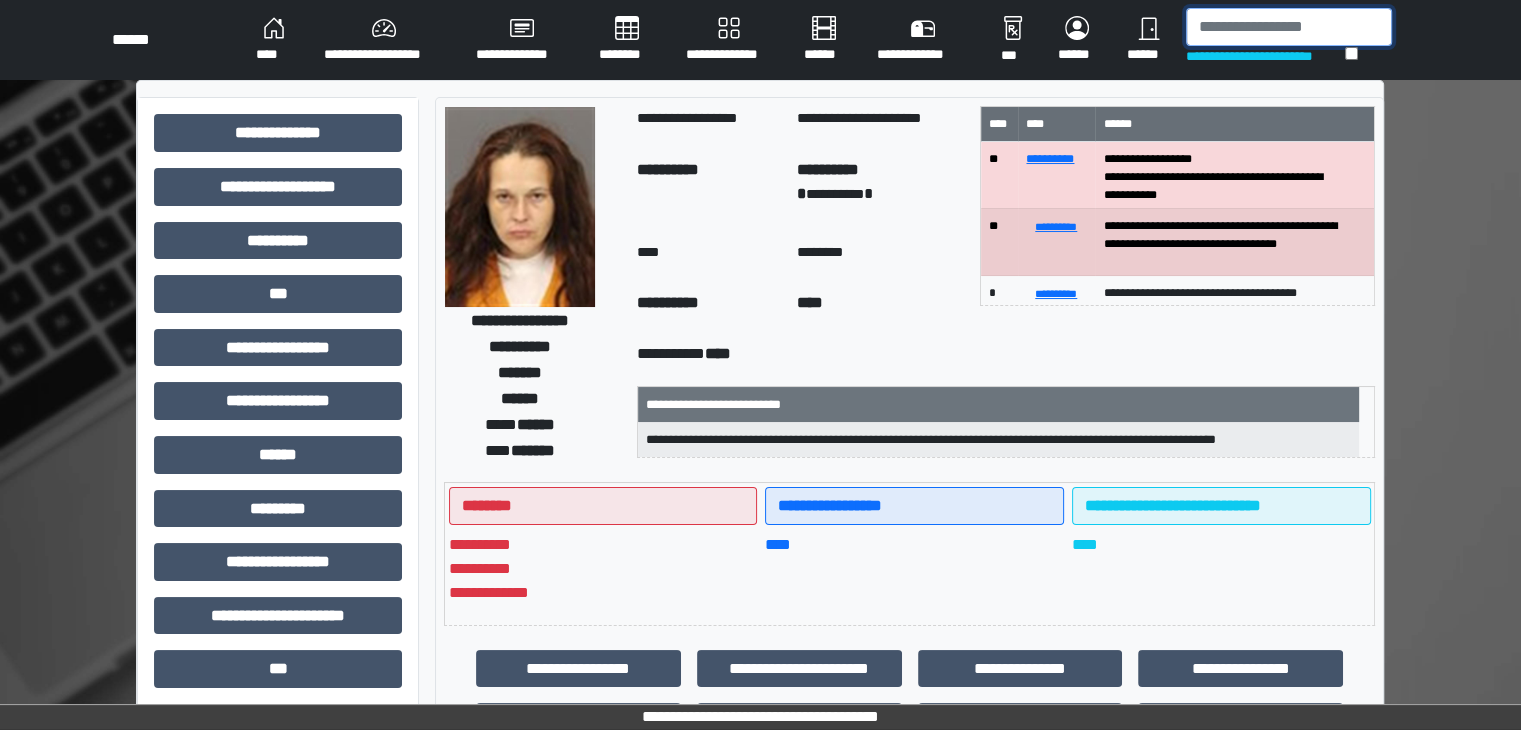 click at bounding box center (1289, 27) 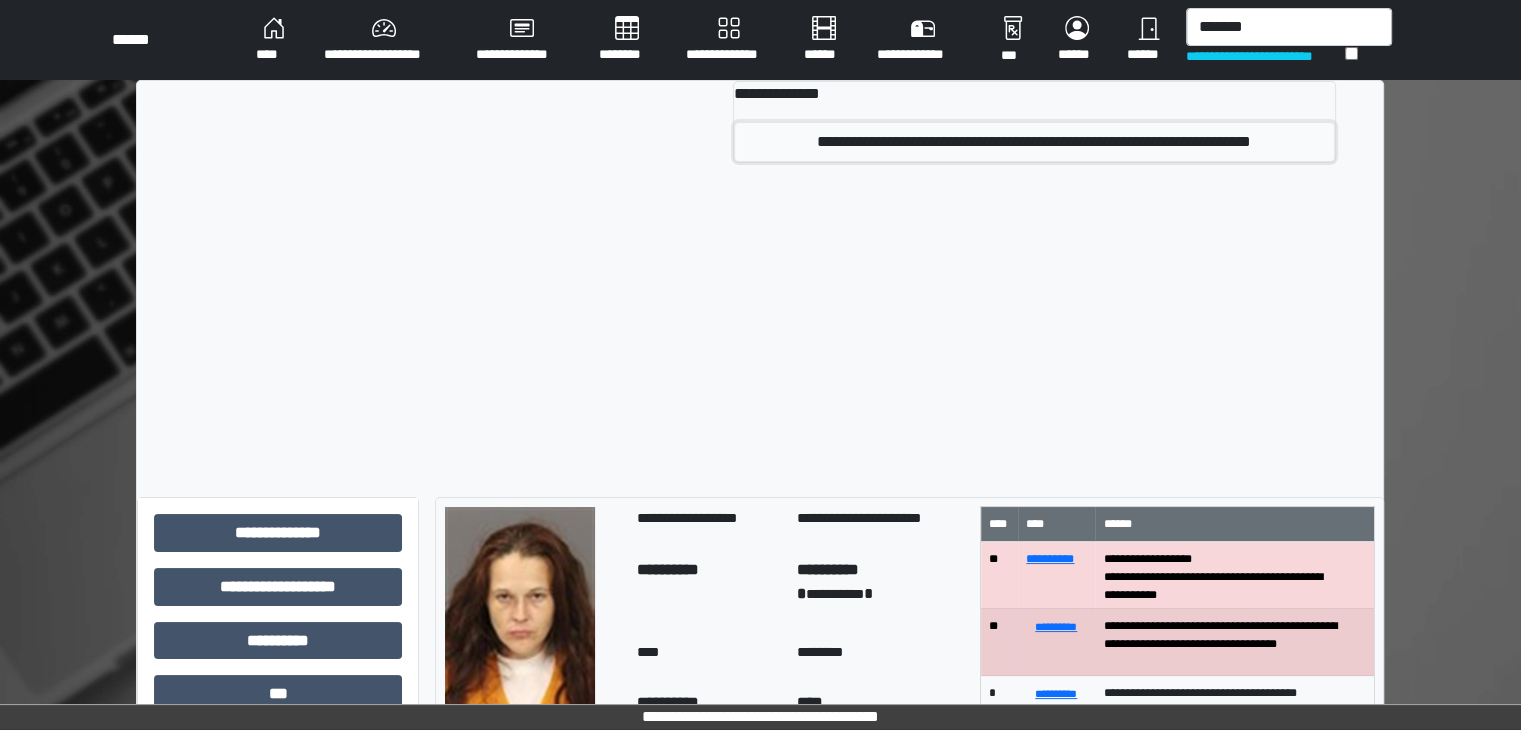 click on "**********" at bounding box center (1034, 142) 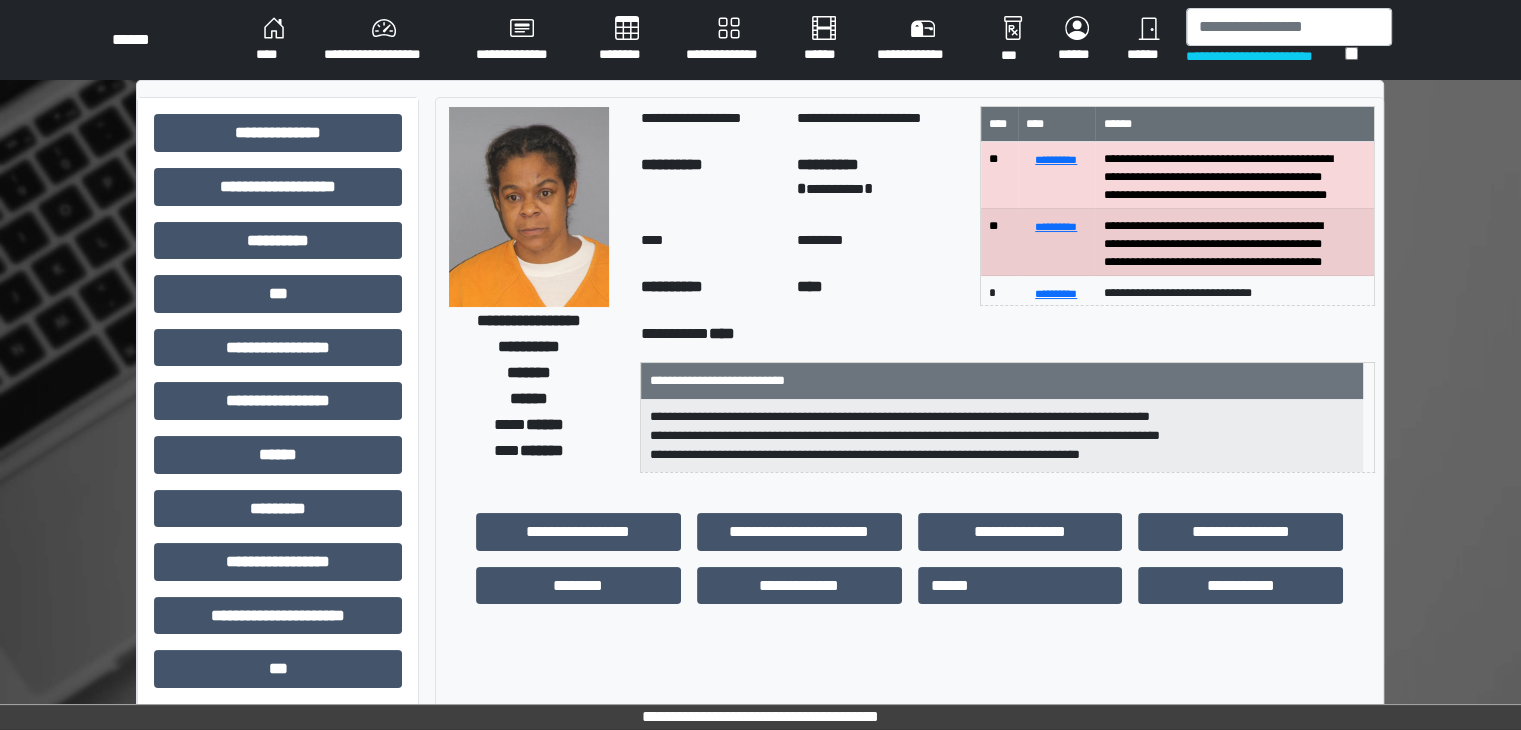click at bounding box center (529, 207) 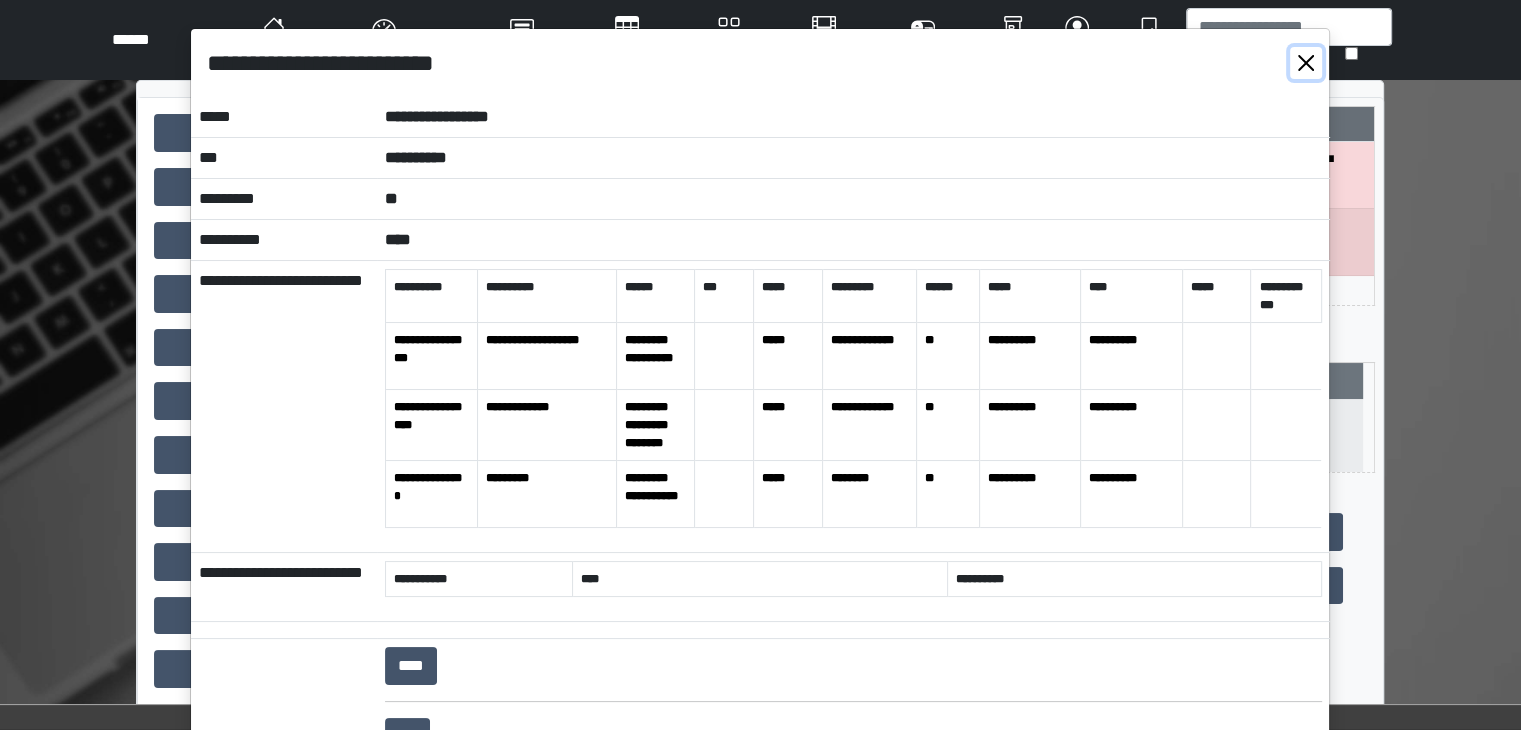 click at bounding box center [1306, 63] 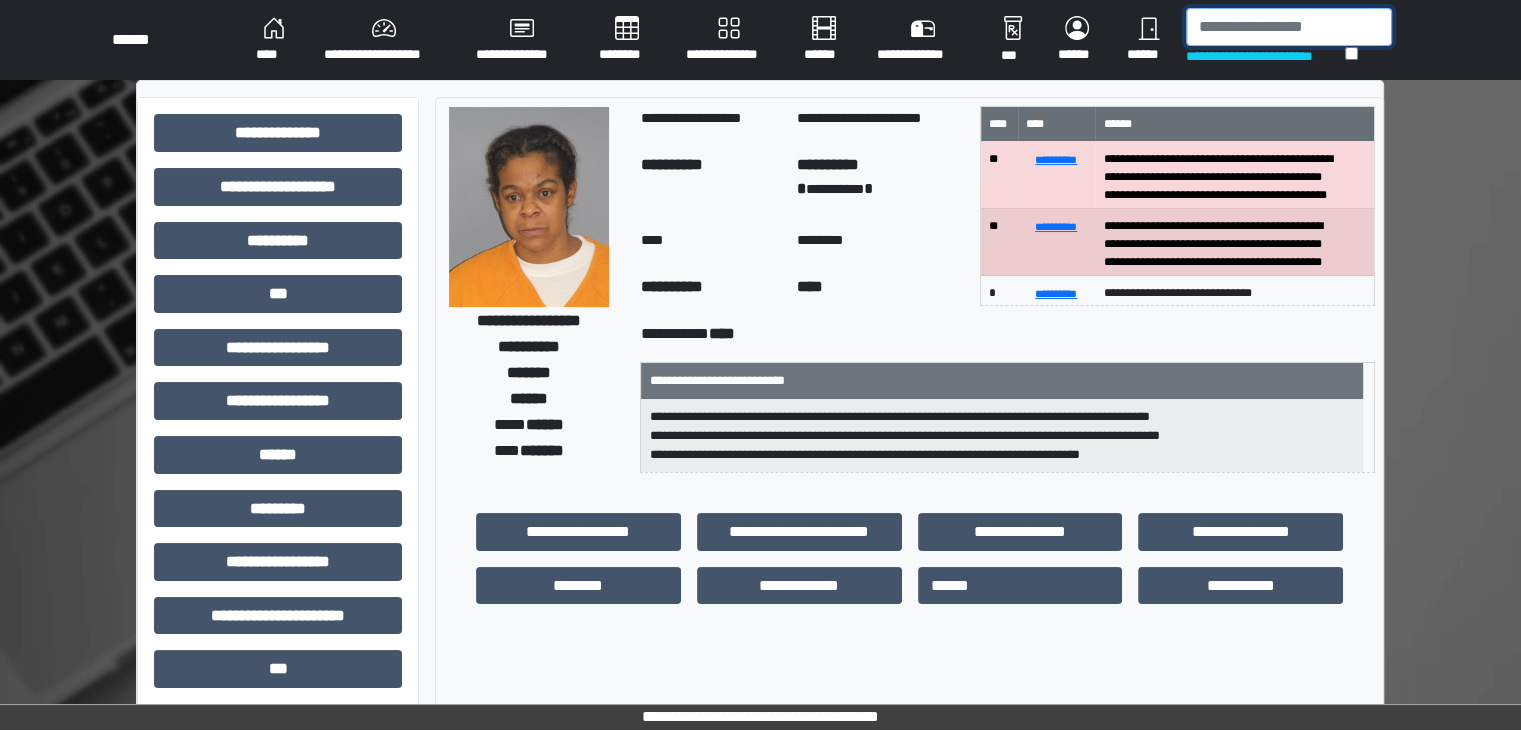 click at bounding box center [1289, 27] 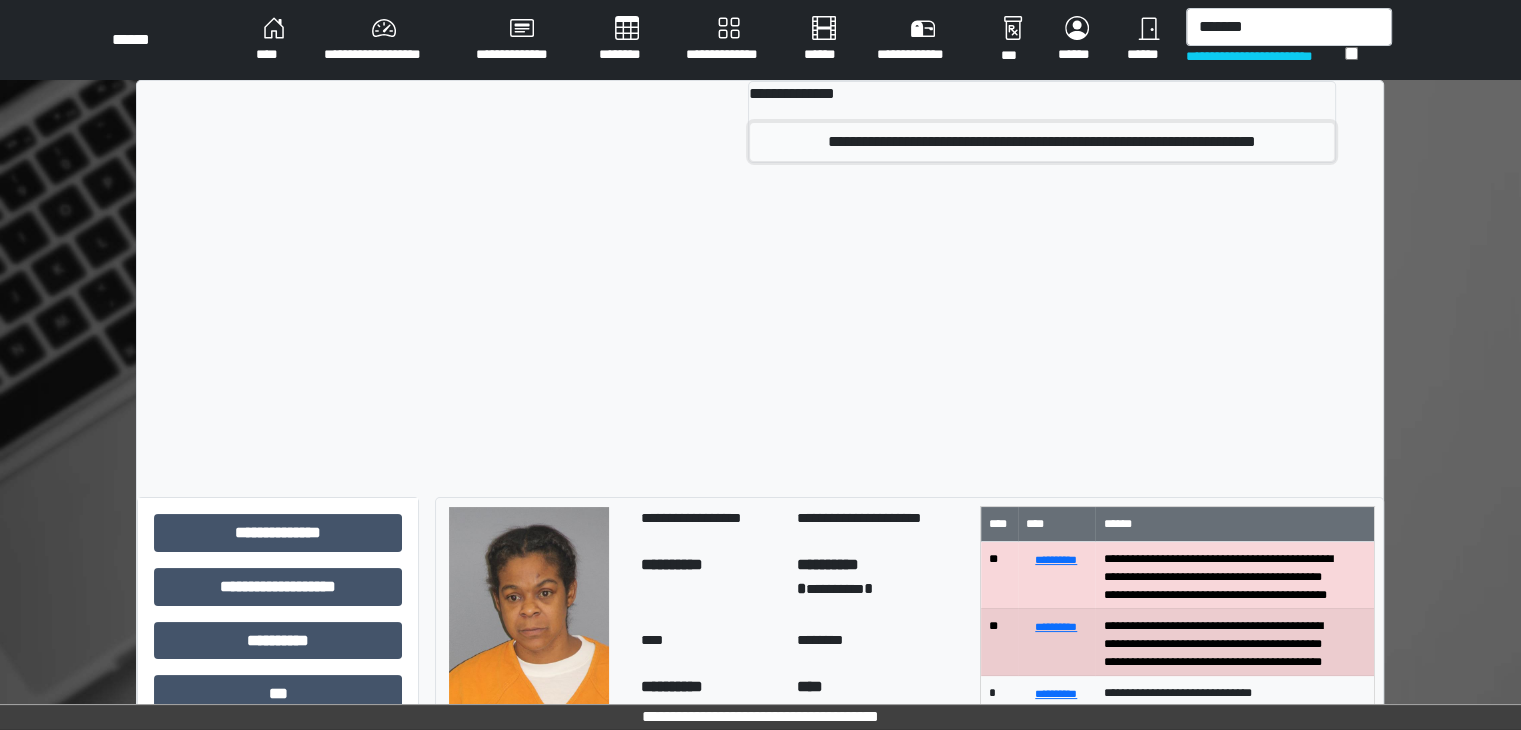 click on "**********" at bounding box center (1042, 142) 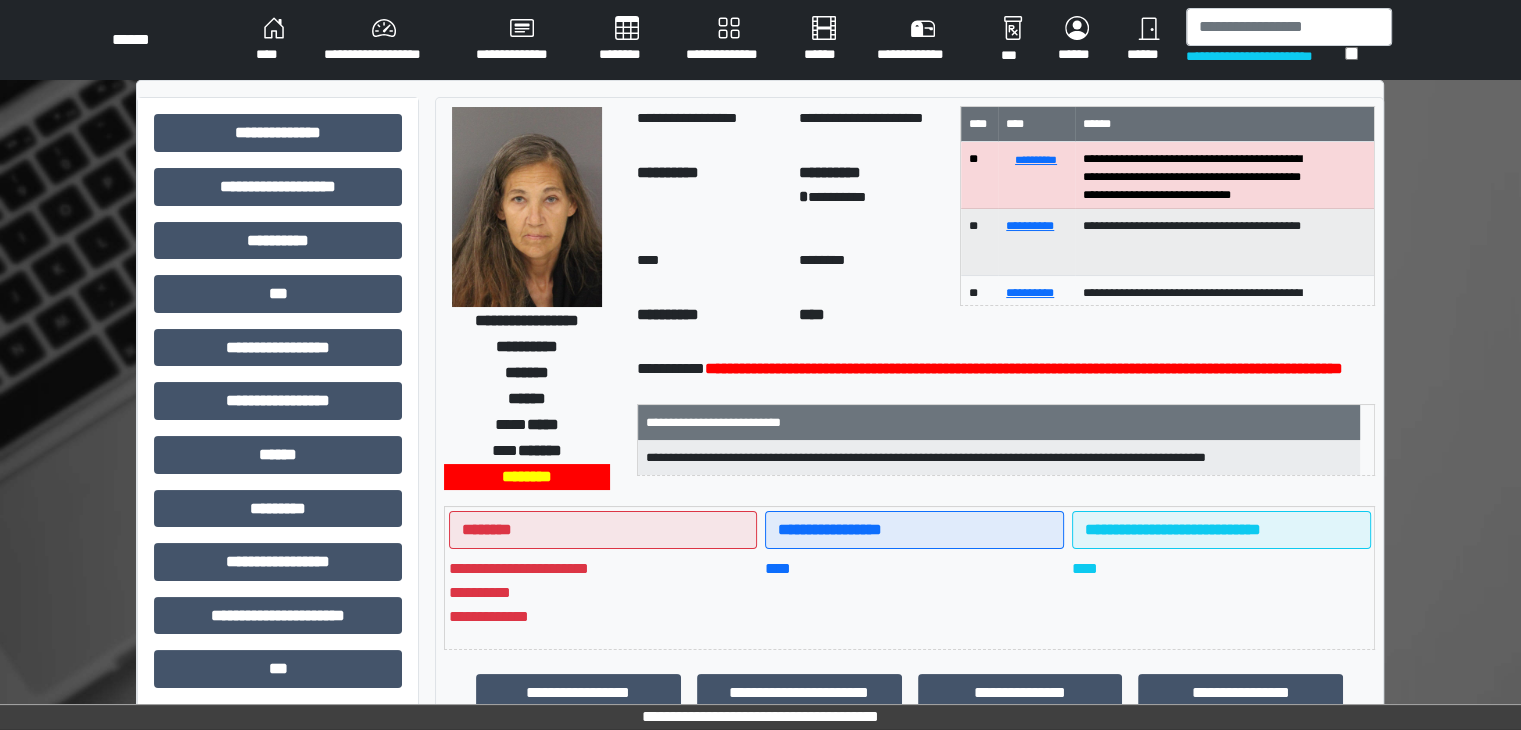 click at bounding box center (527, 207) 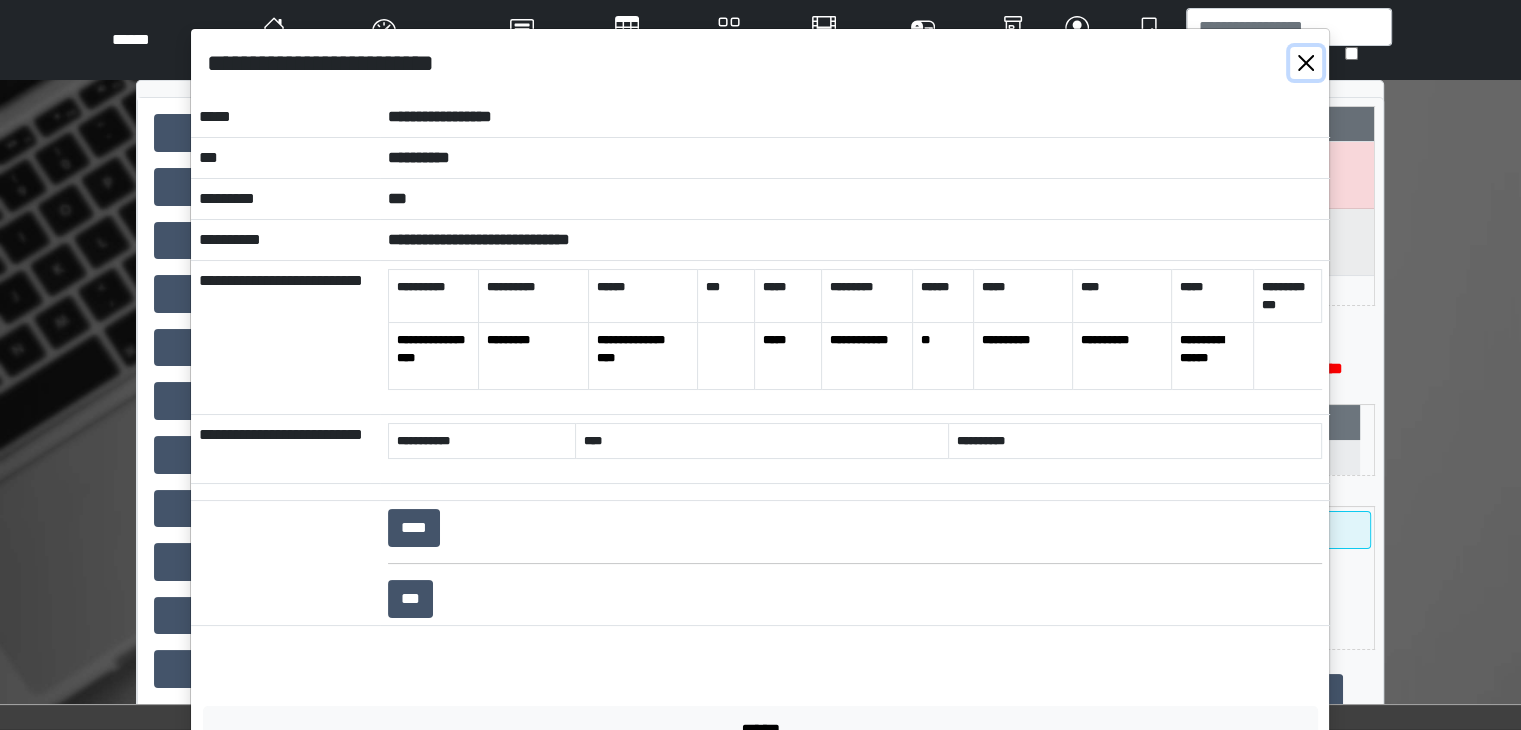 click at bounding box center (1306, 63) 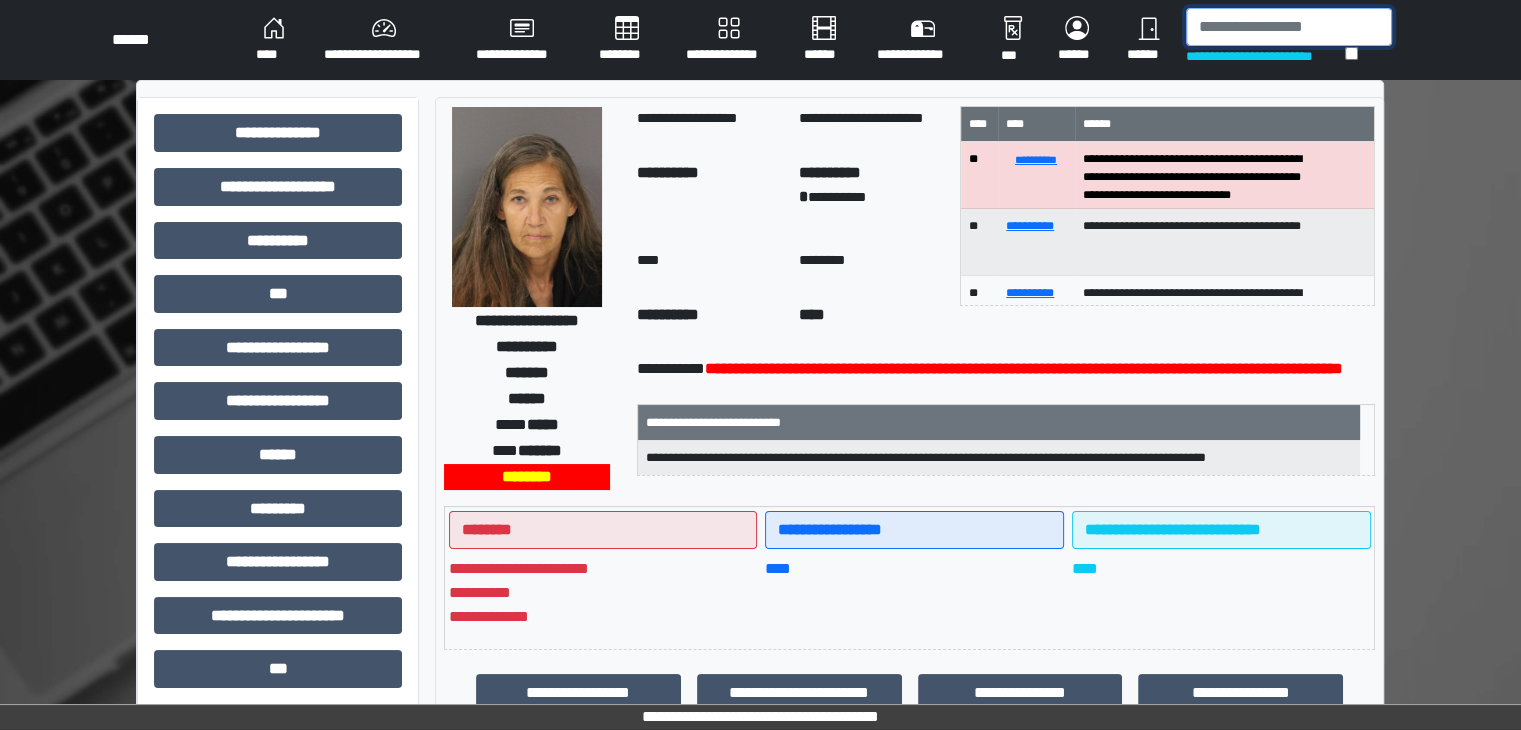 click at bounding box center [1289, 27] 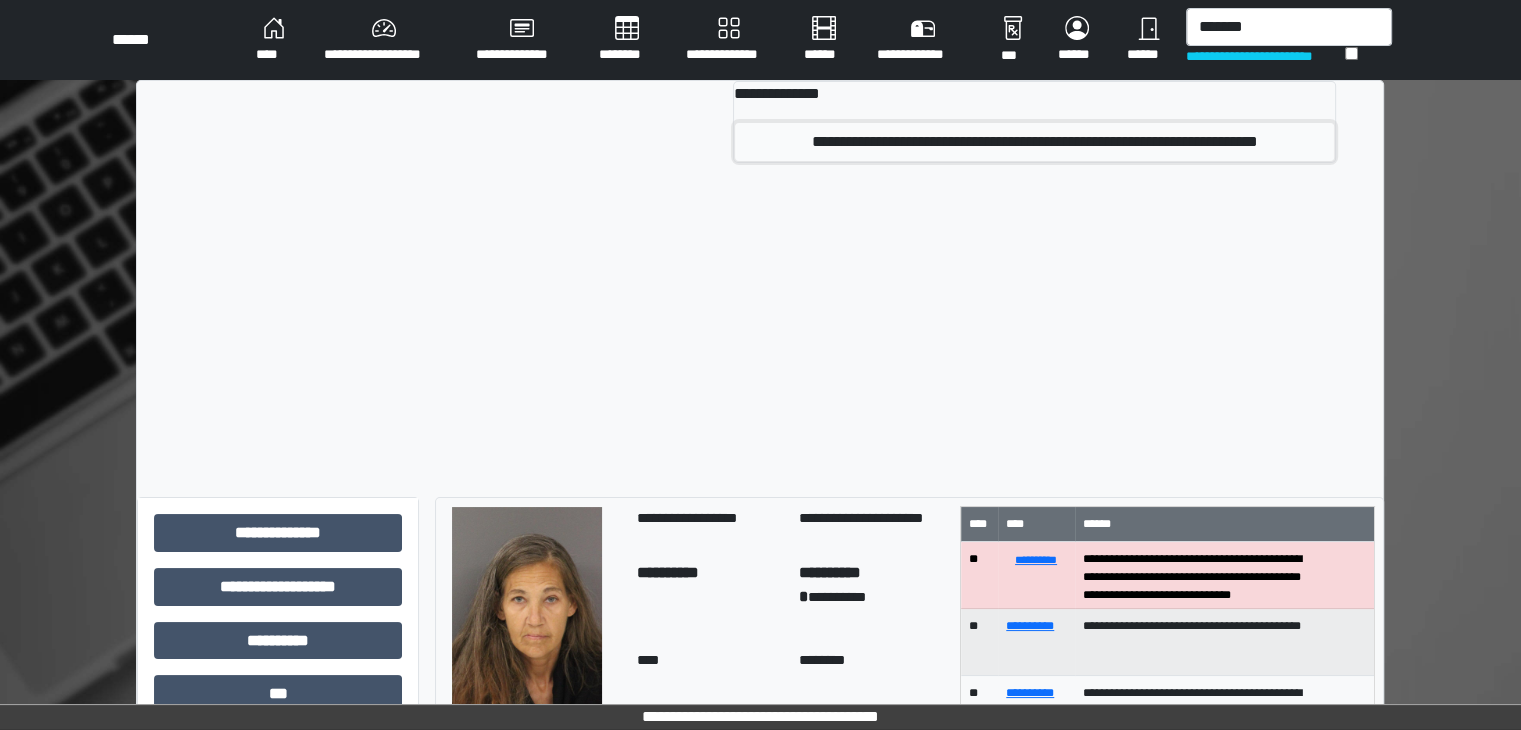 click on "**********" at bounding box center [1034, 142] 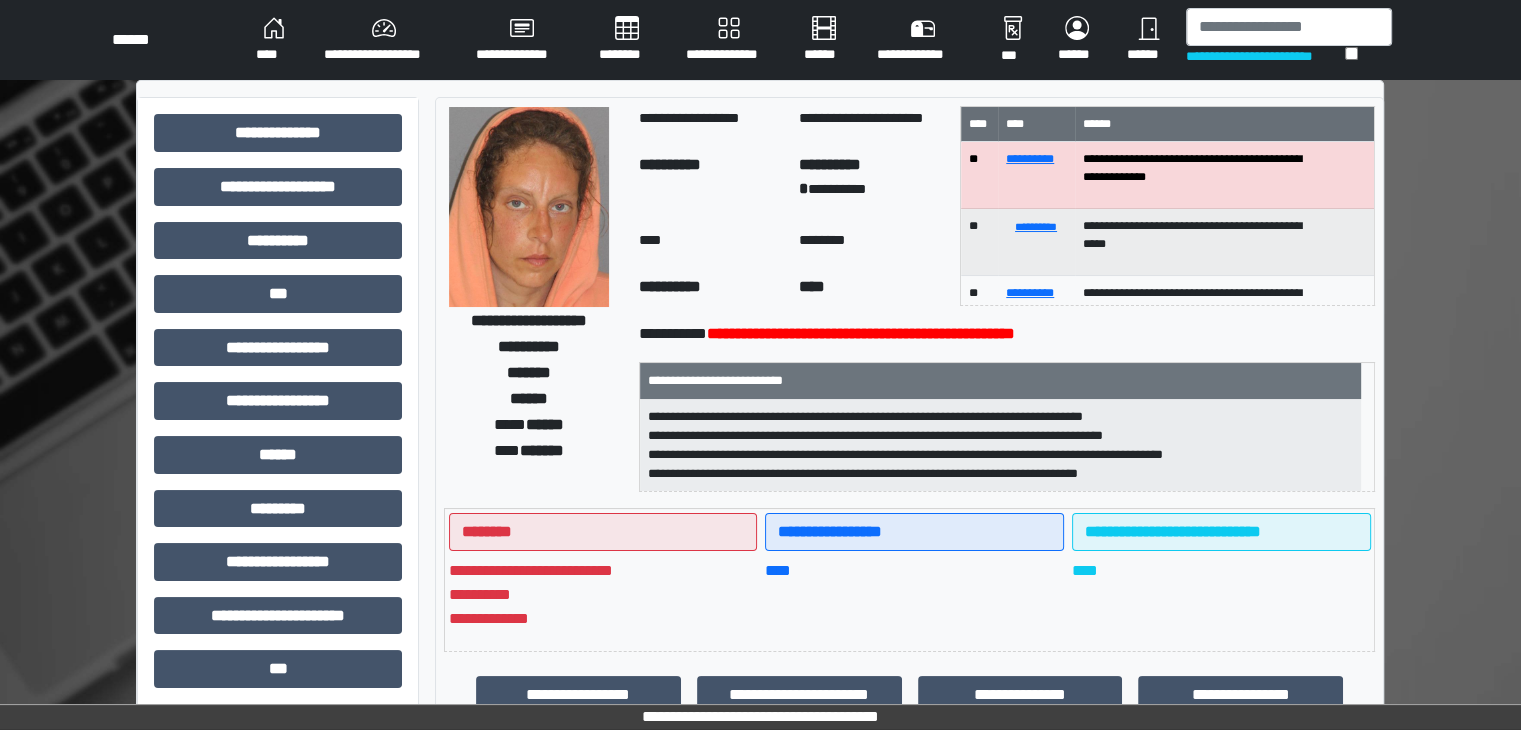click at bounding box center [529, 207] 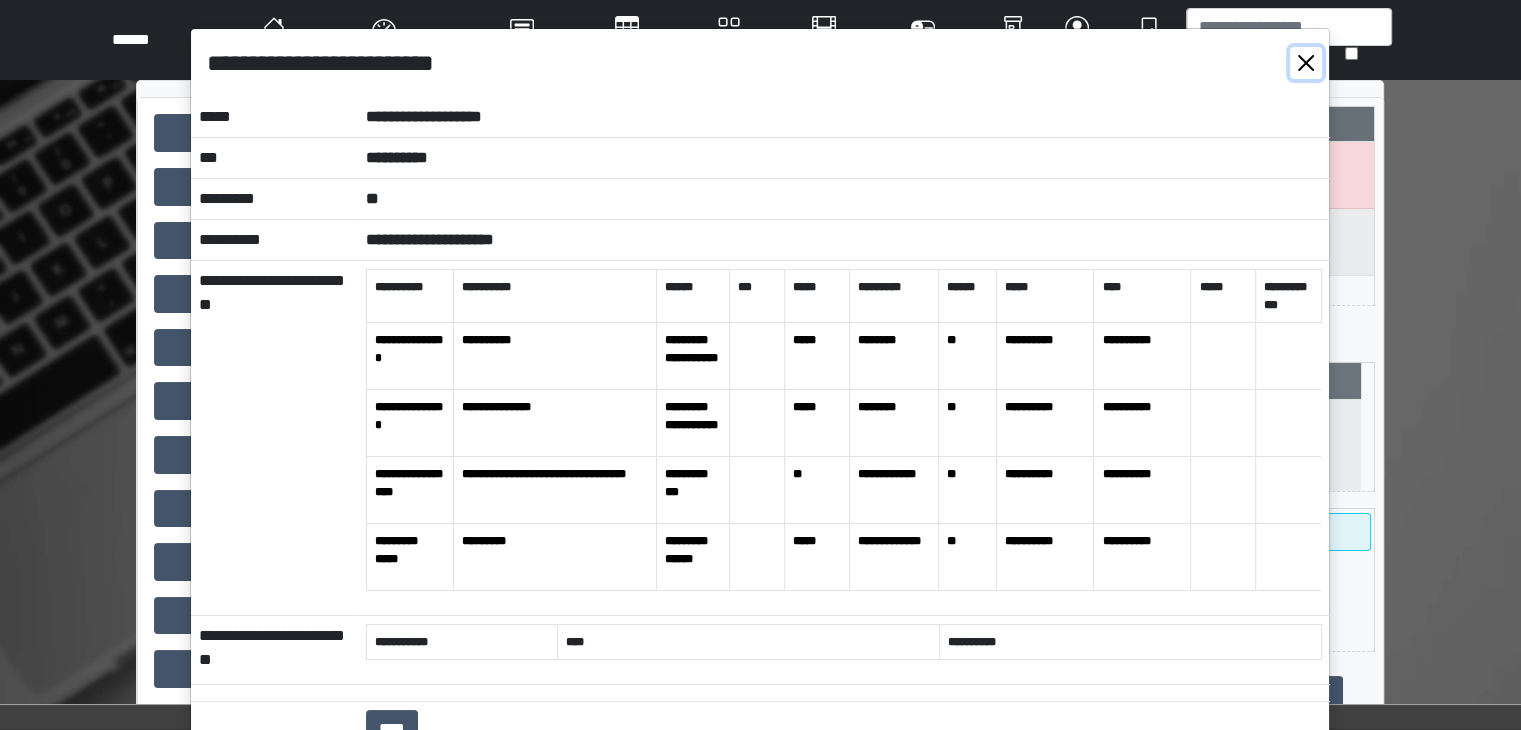 drag, startPoint x: 1309, startPoint y: 66, endPoint x: 1238, endPoint y: 44, distance: 74.330345 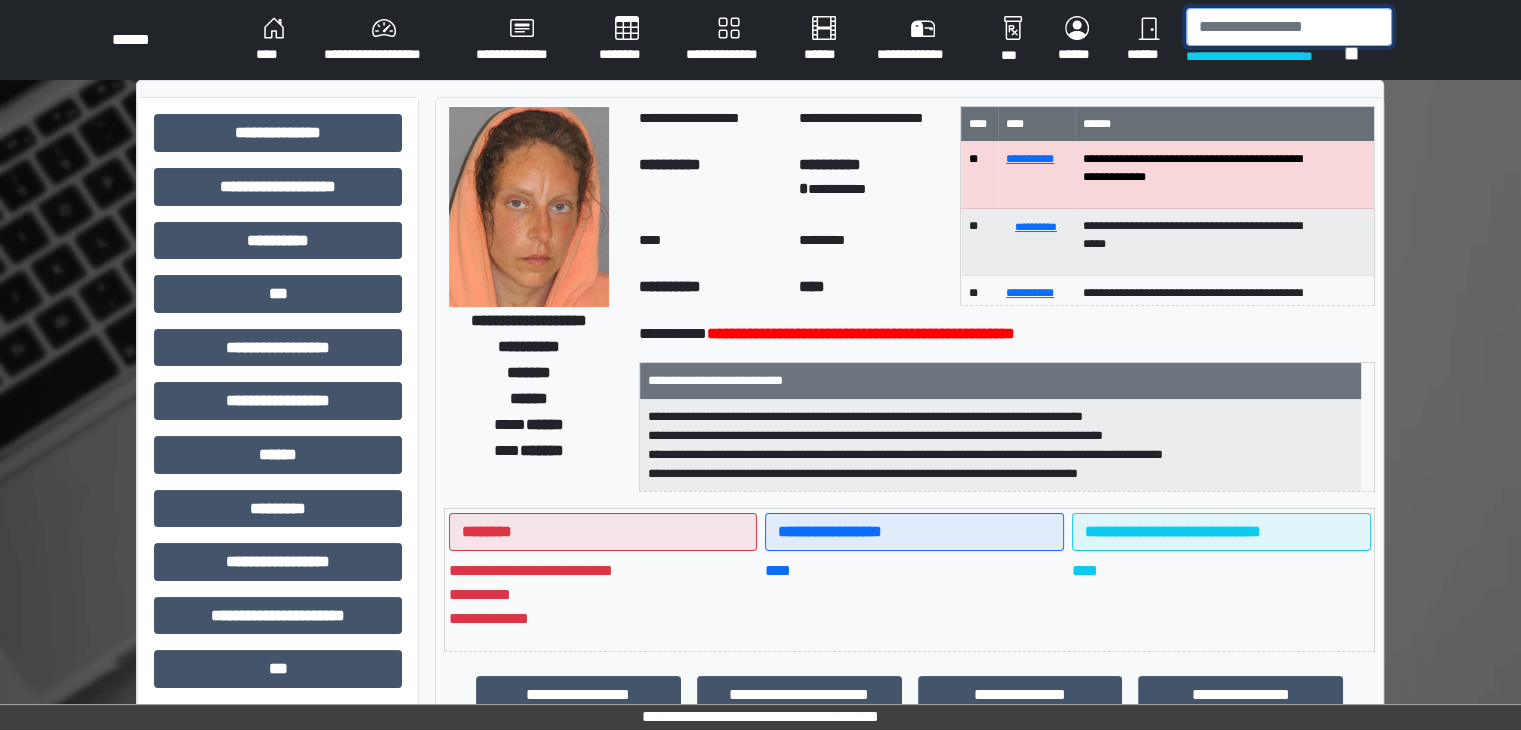 click at bounding box center (1289, 27) 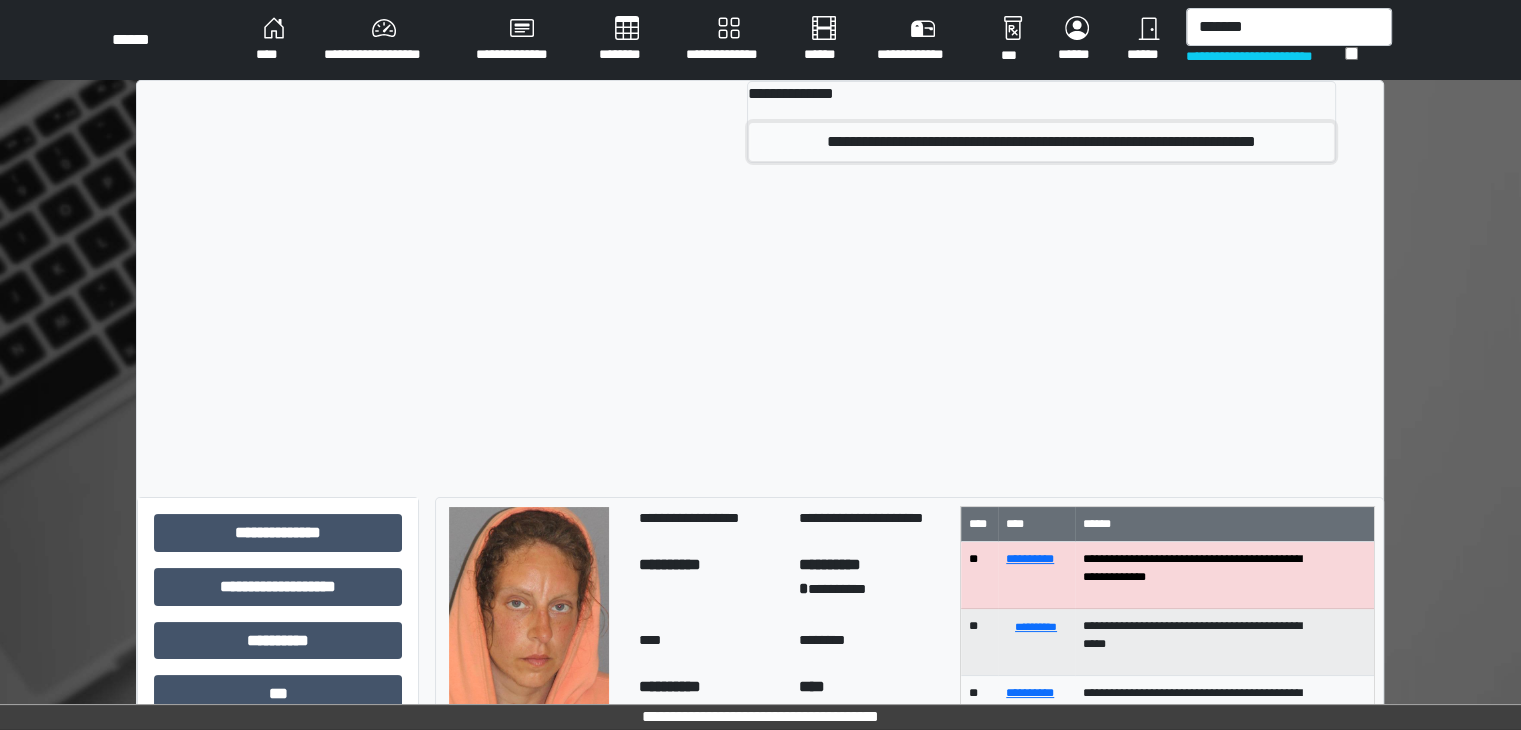 click on "**********" at bounding box center [1041, 142] 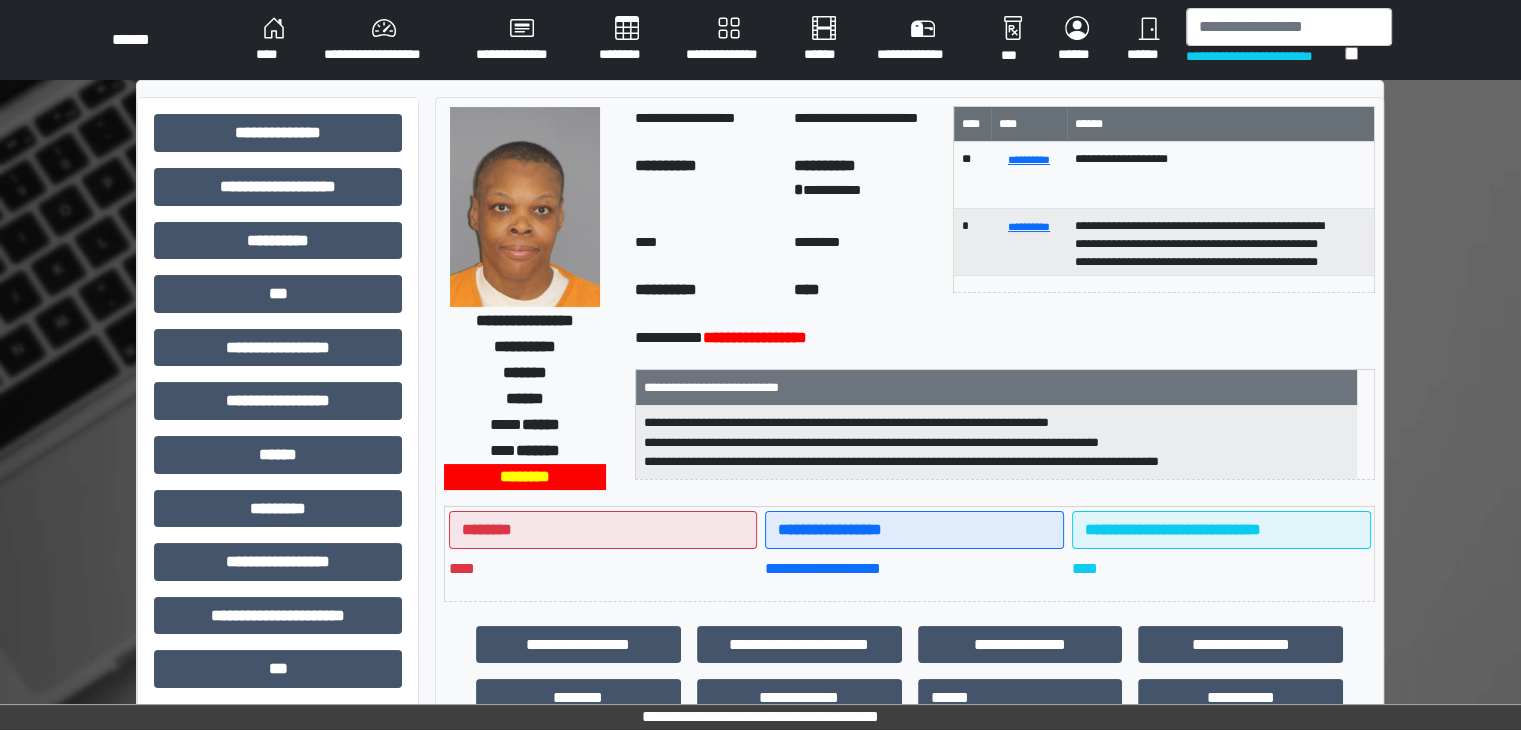 click at bounding box center (525, 207) 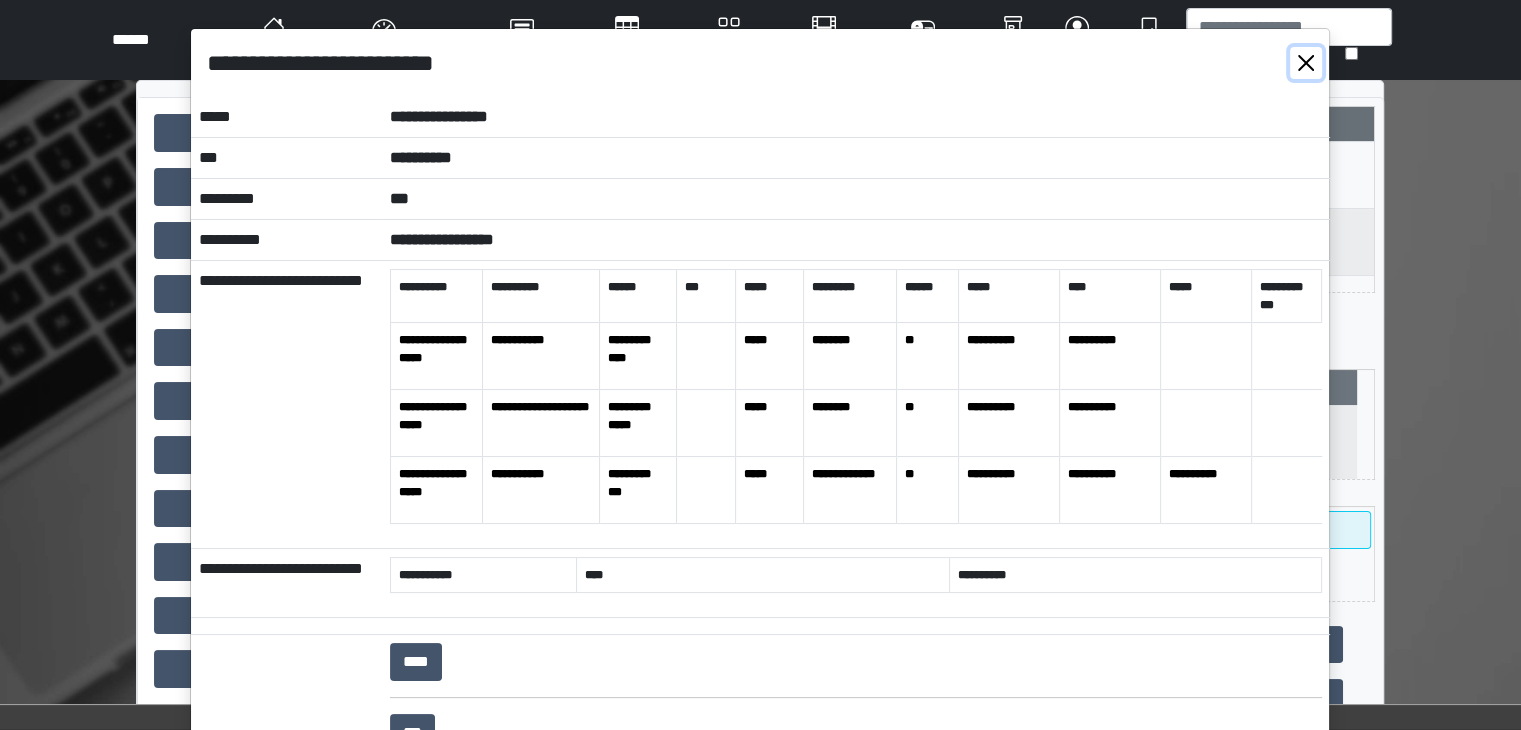 click at bounding box center [1306, 63] 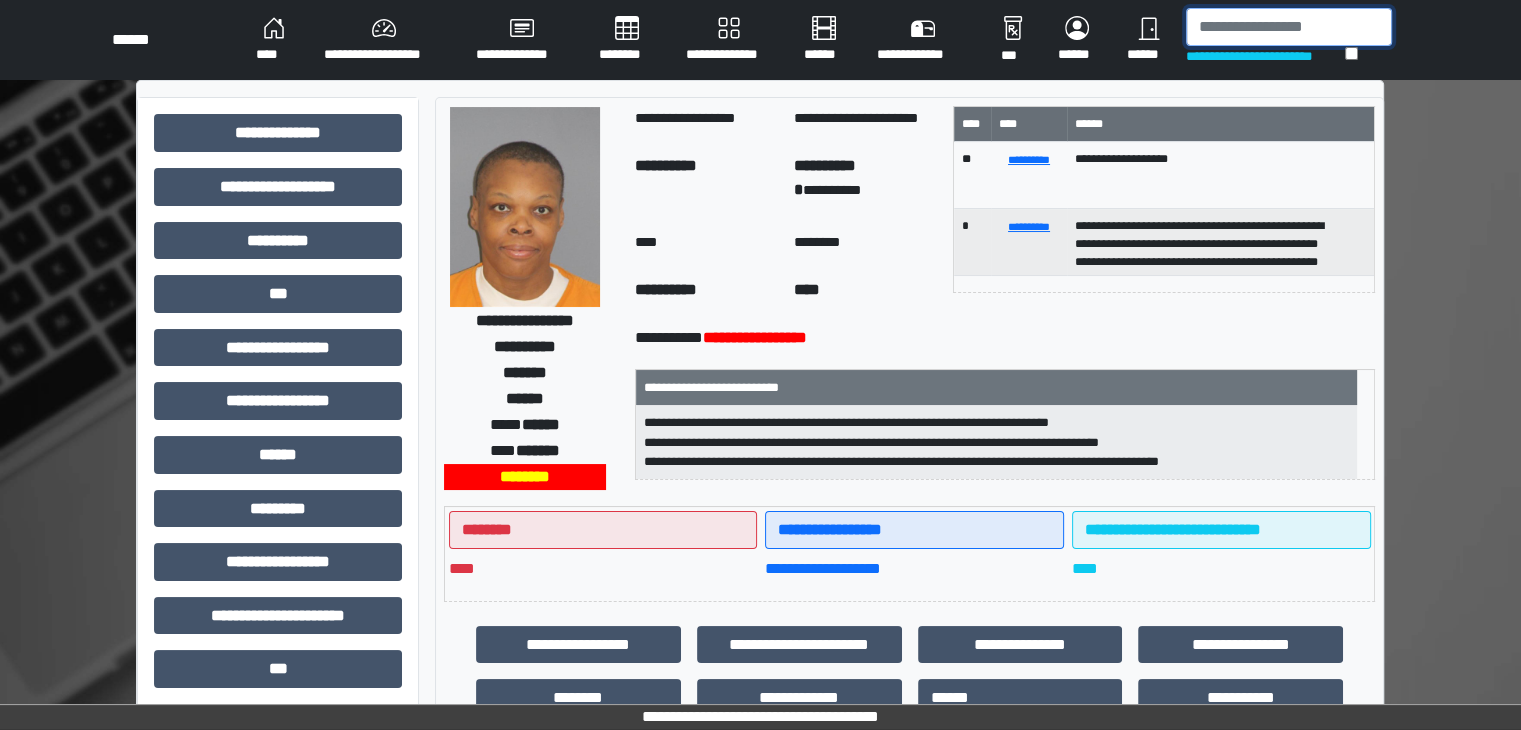 click at bounding box center (1289, 27) 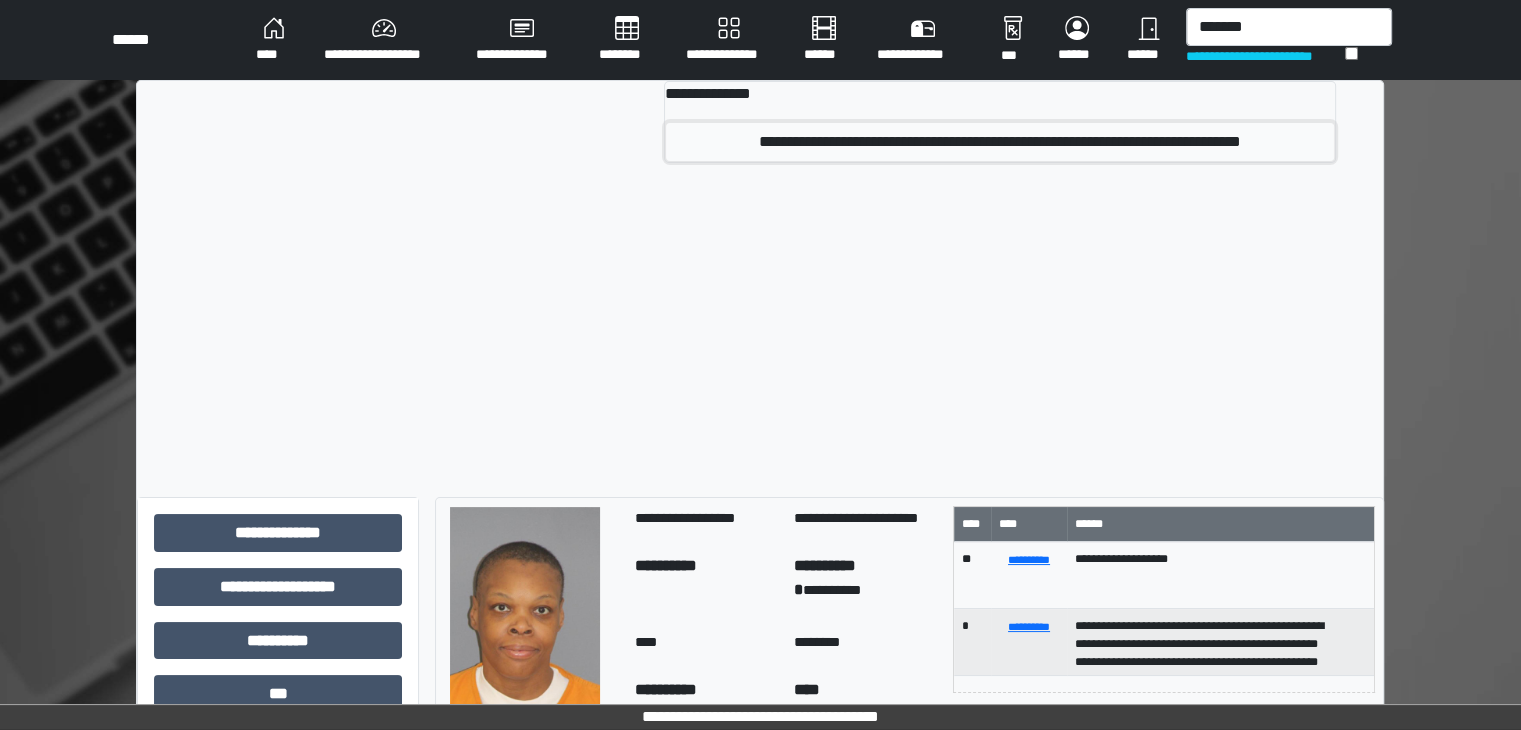 click on "**********" at bounding box center (1000, 142) 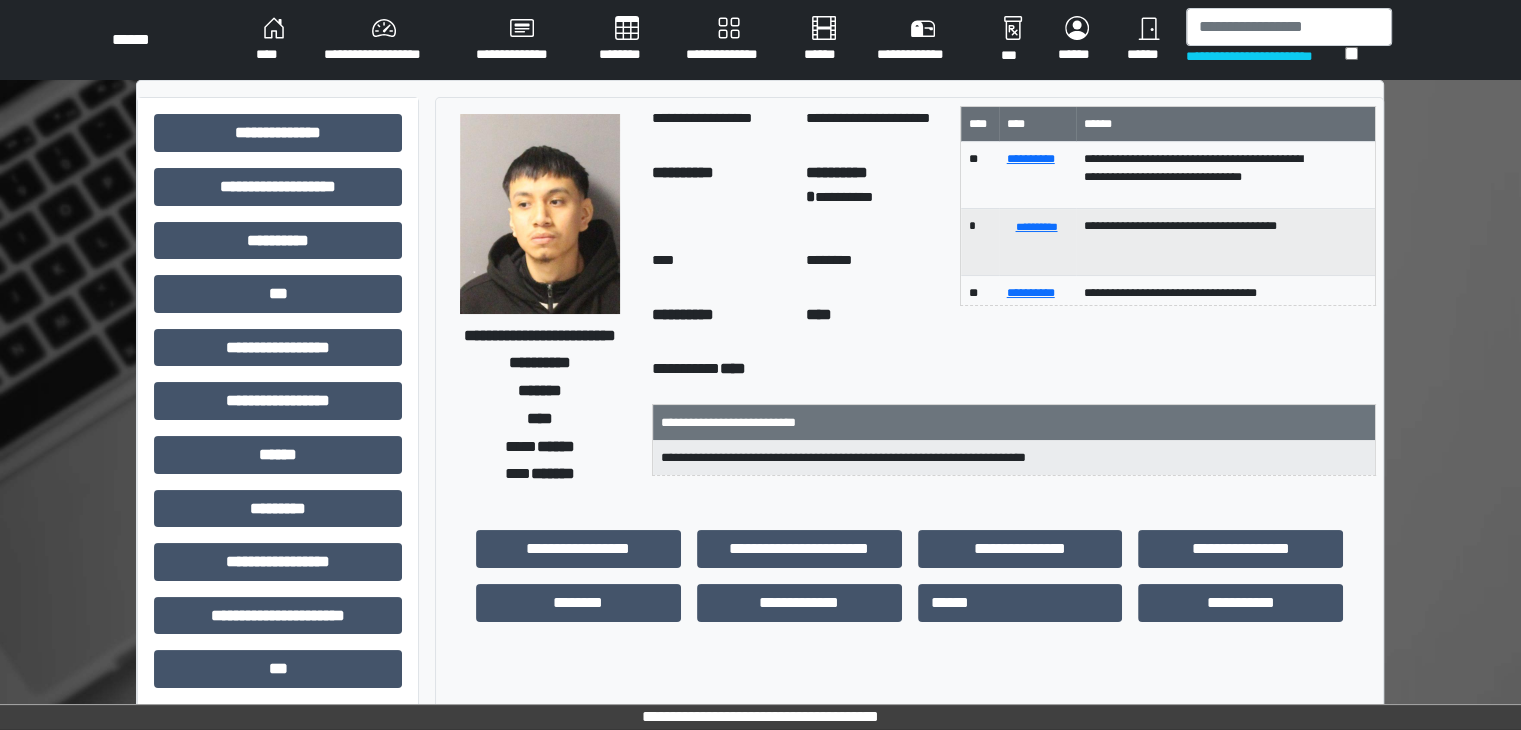 click at bounding box center (540, 214) 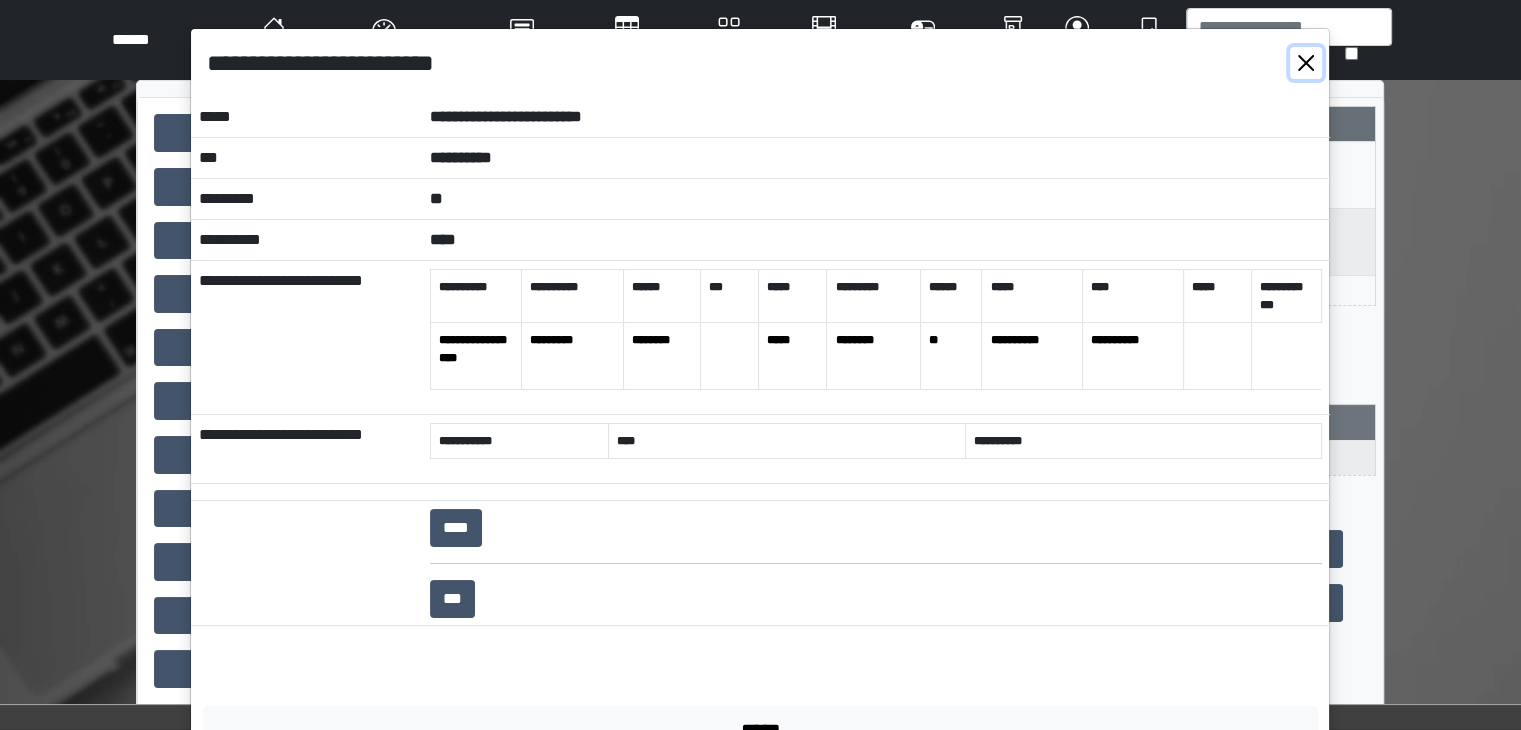 drag, startPoint x: 1296, startPoint y: 67, endPoint x: 1260, endPoint y: 21, distance: 58.412327 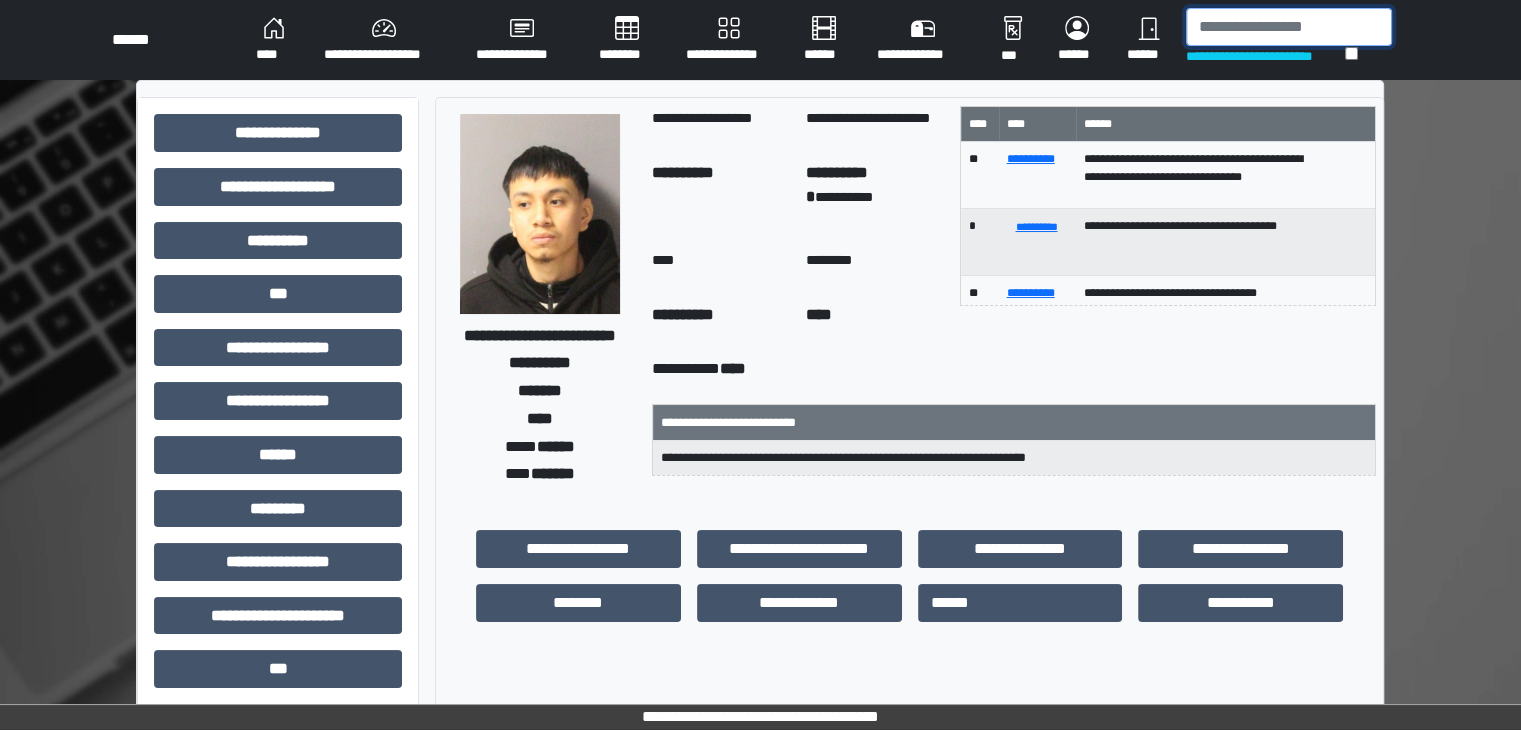 click at bounding box center (1289, 27) 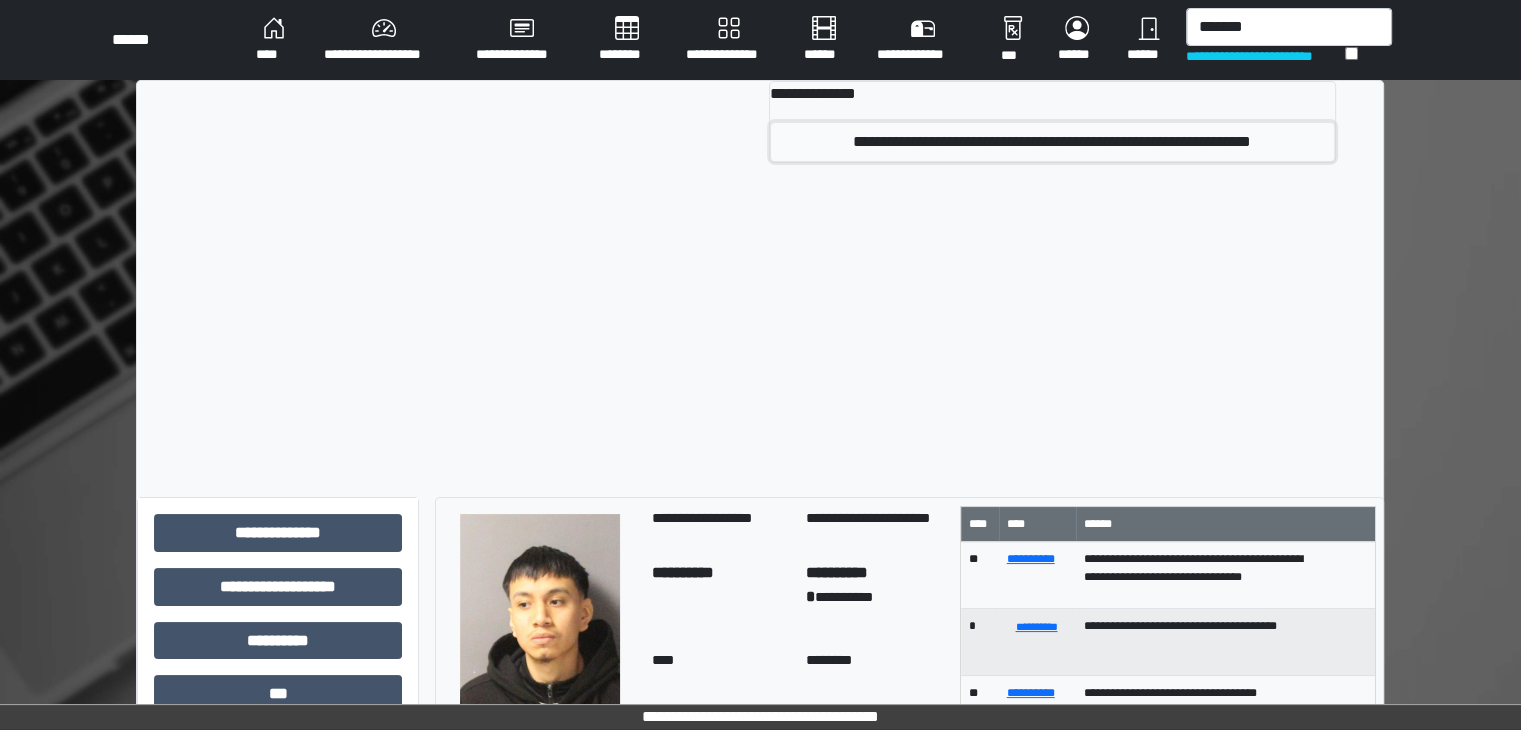 click on "**********" at bounding box center [1052, 142] 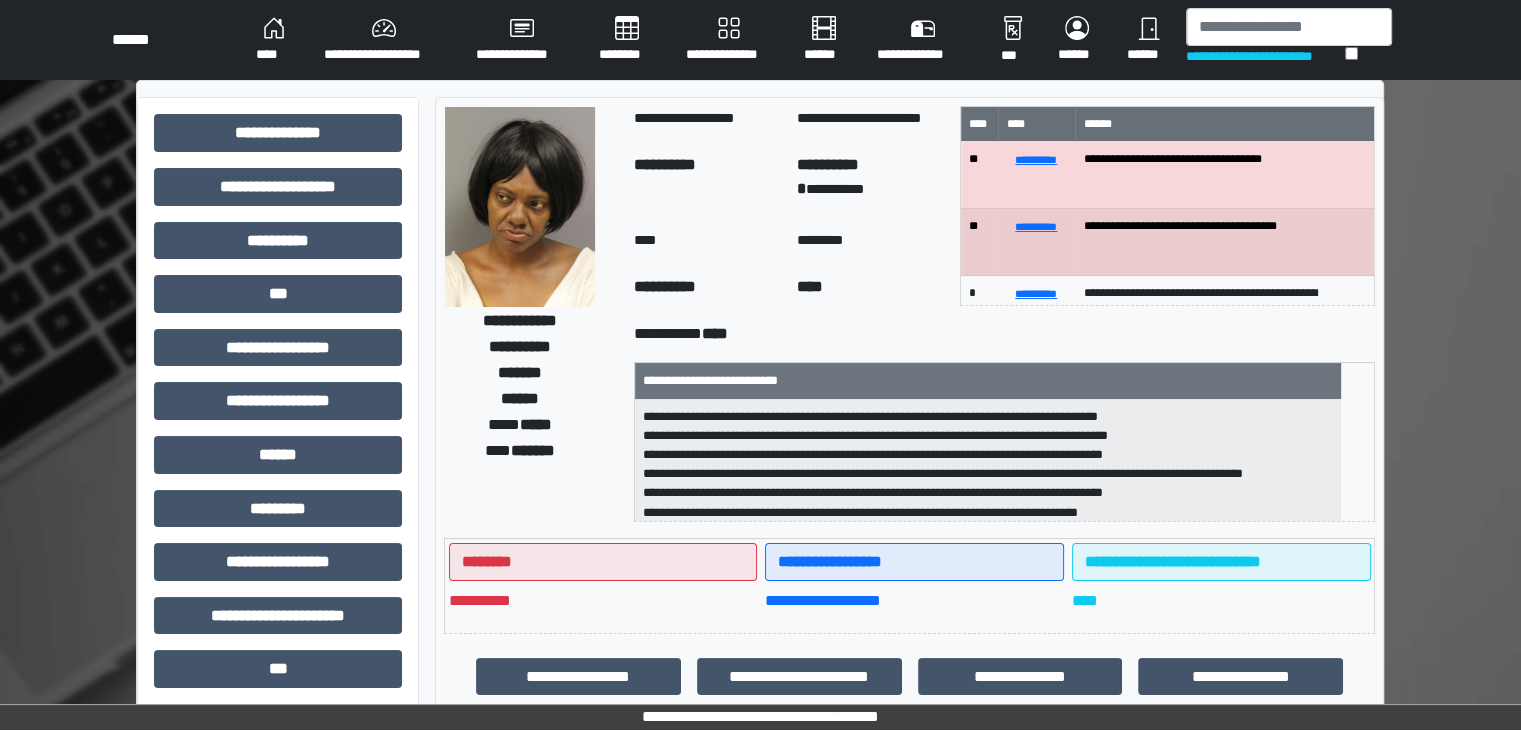 click at bounding box center (520, 207) 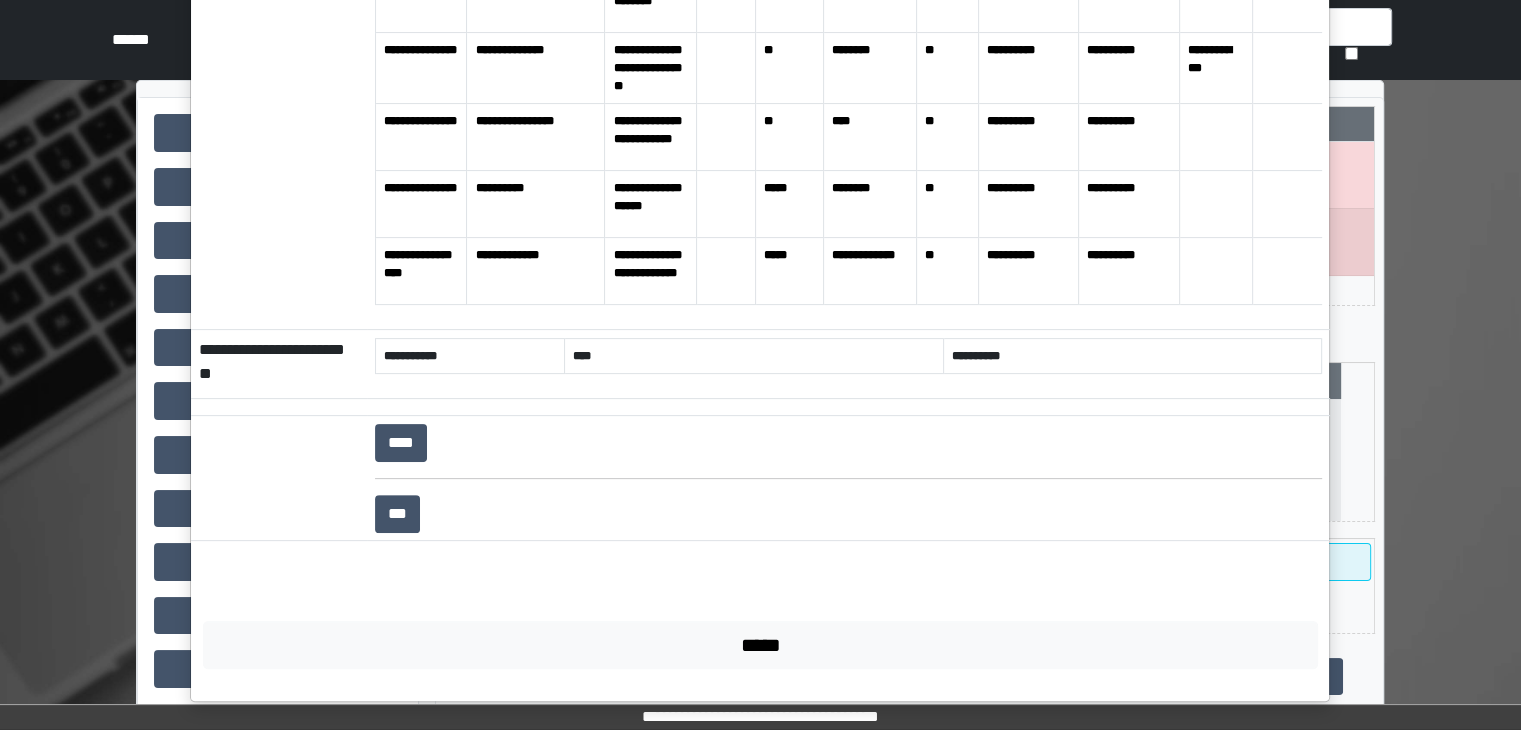 scroll, scrollTop: 0, scrollLeft: 0, axis: both 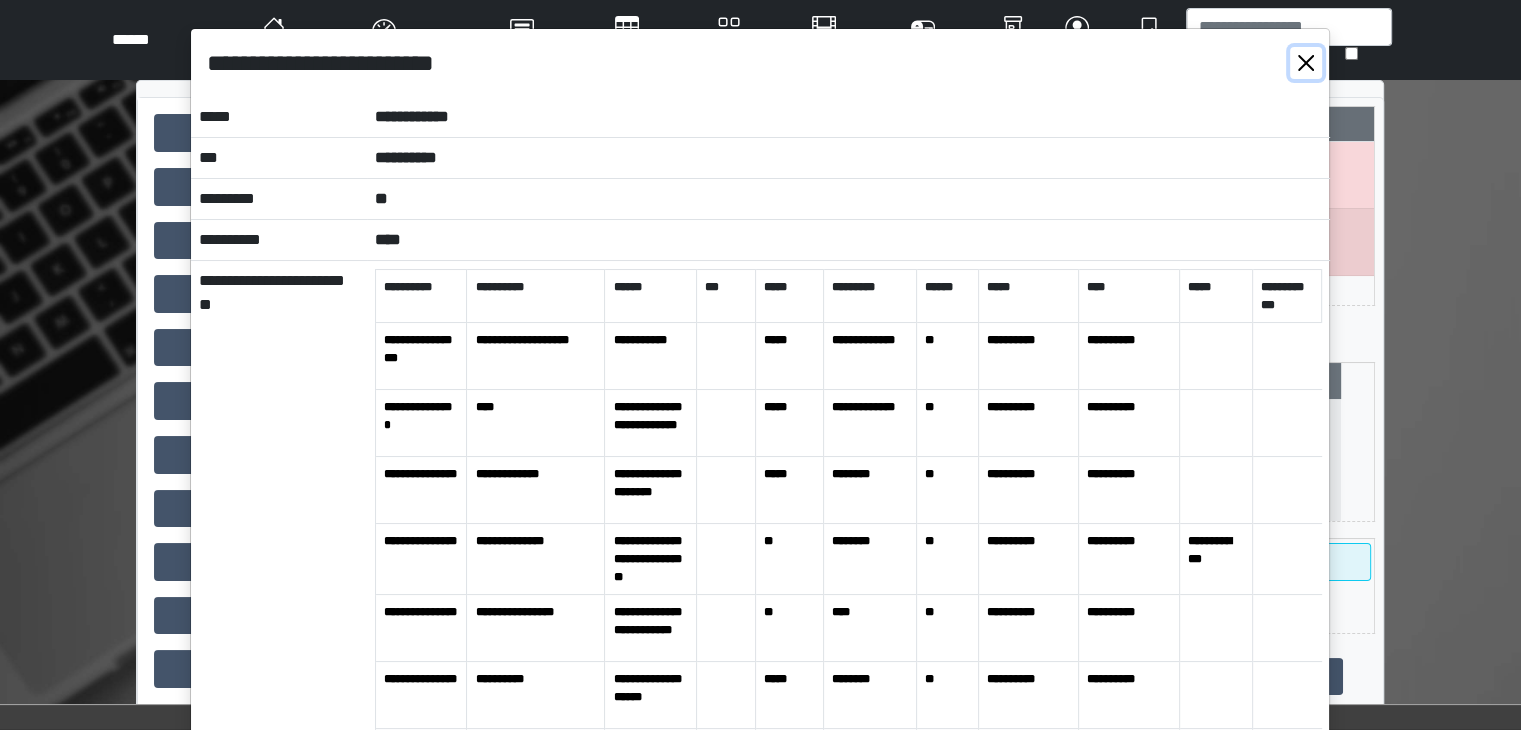 click at bounding box center (1306, 63) 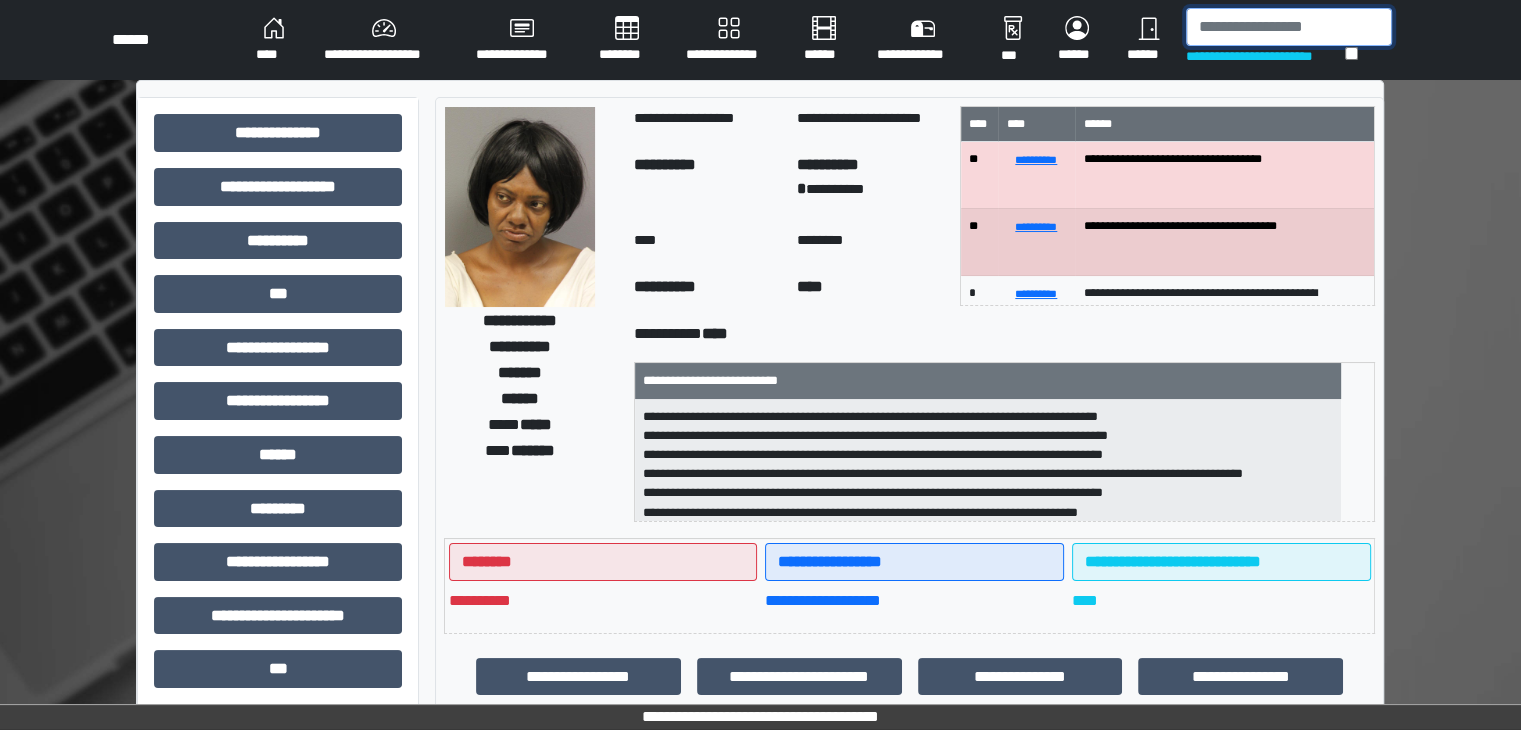 click at bounding box center [1289, 27] 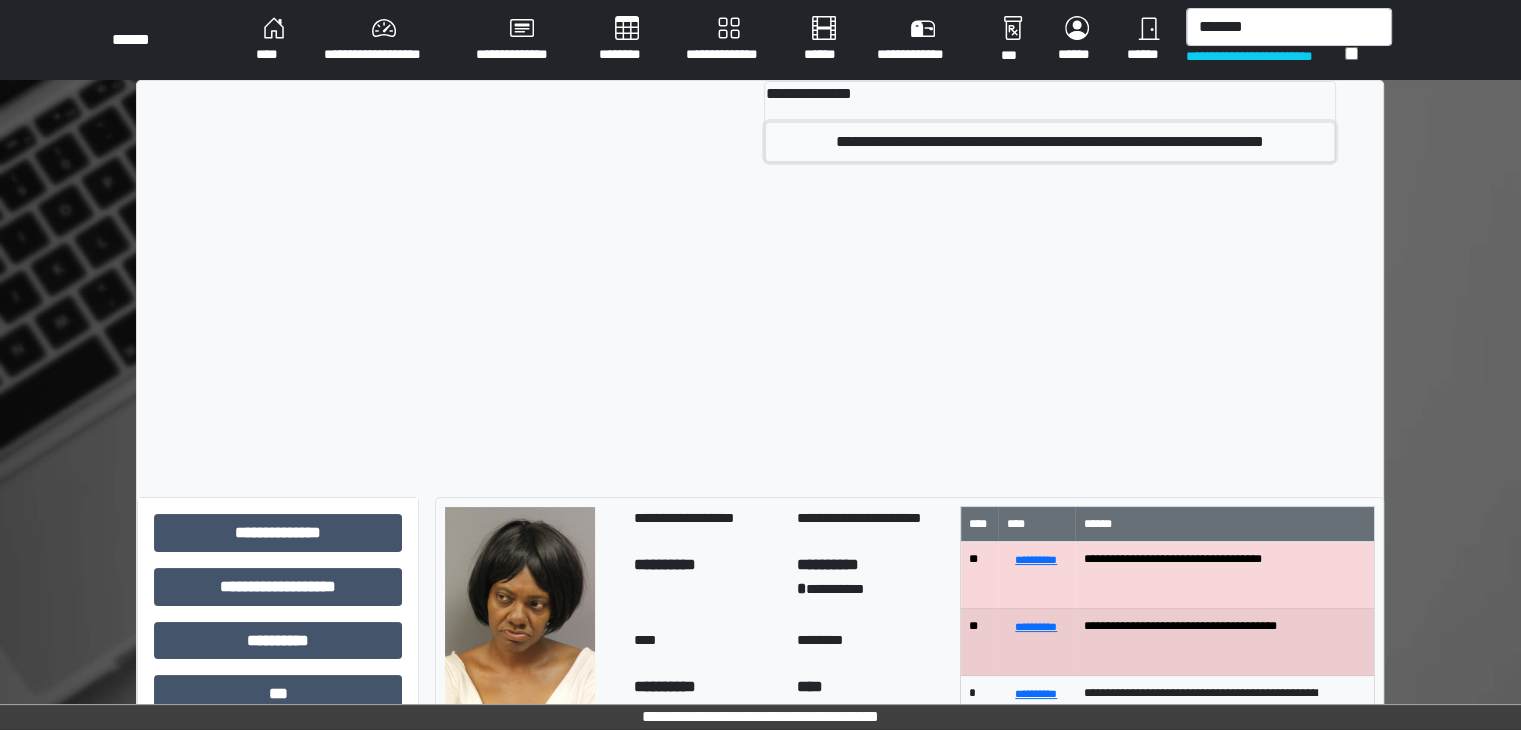 click on "**********" at bounding box center (1049, 142) 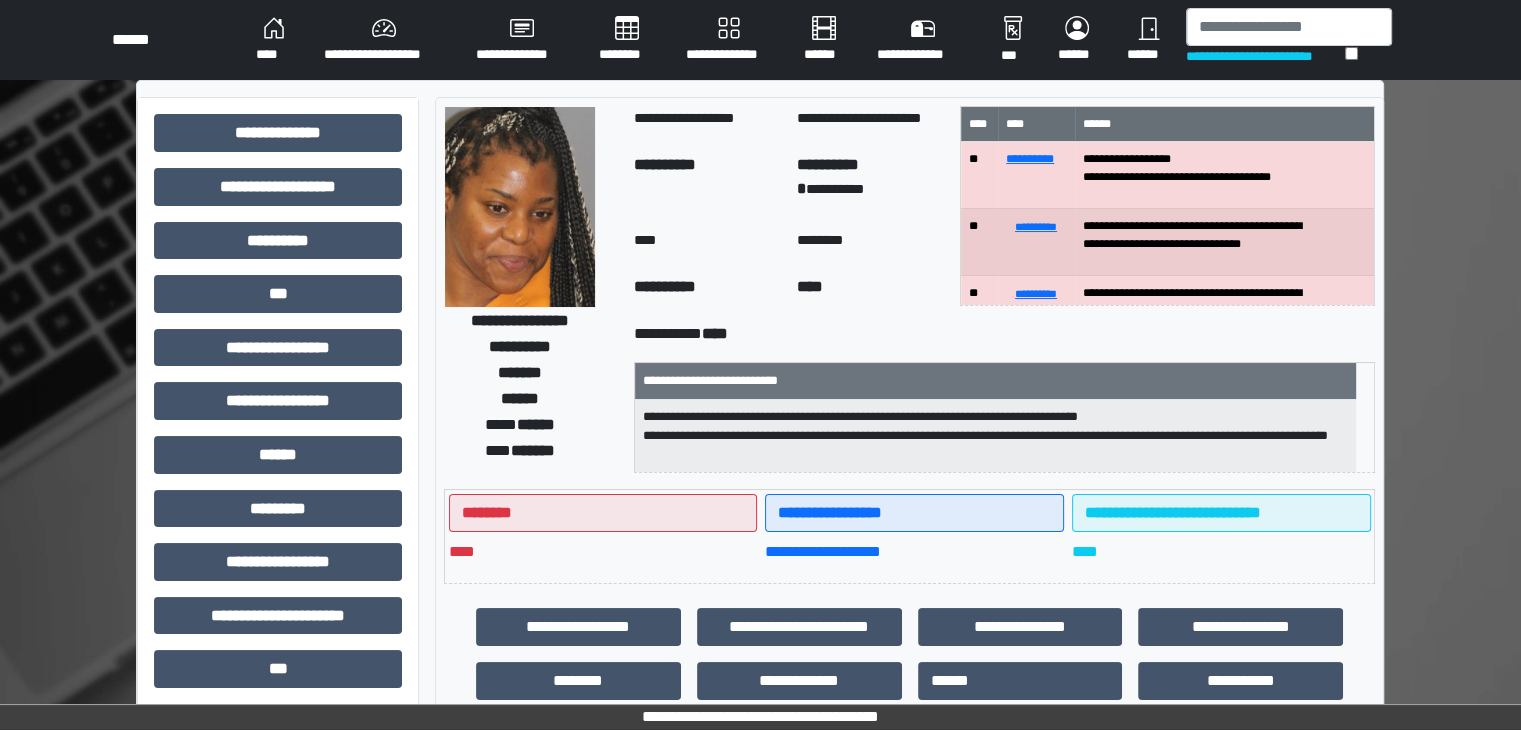 click at bounding box center (520, 207) 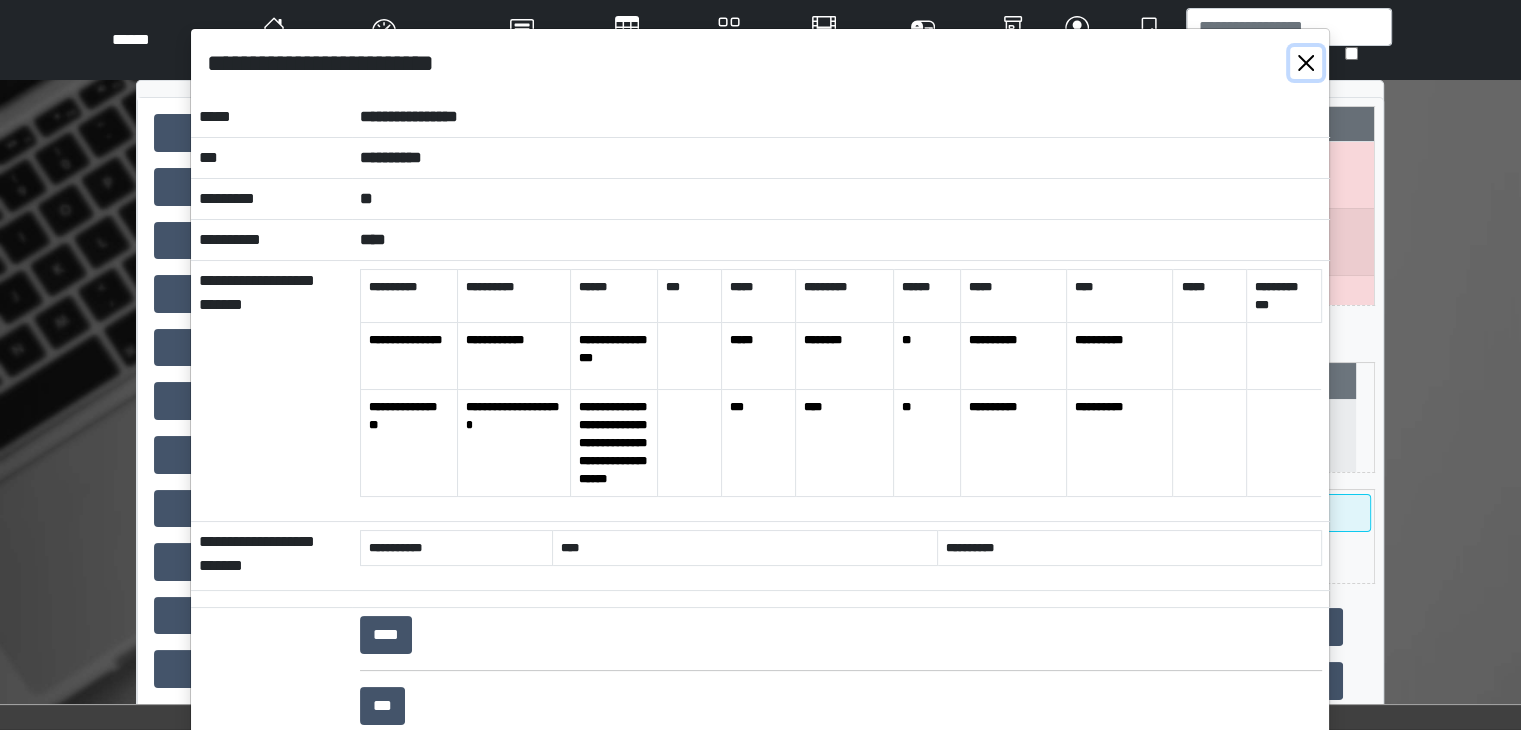 click at bounding box center (1306, 63) 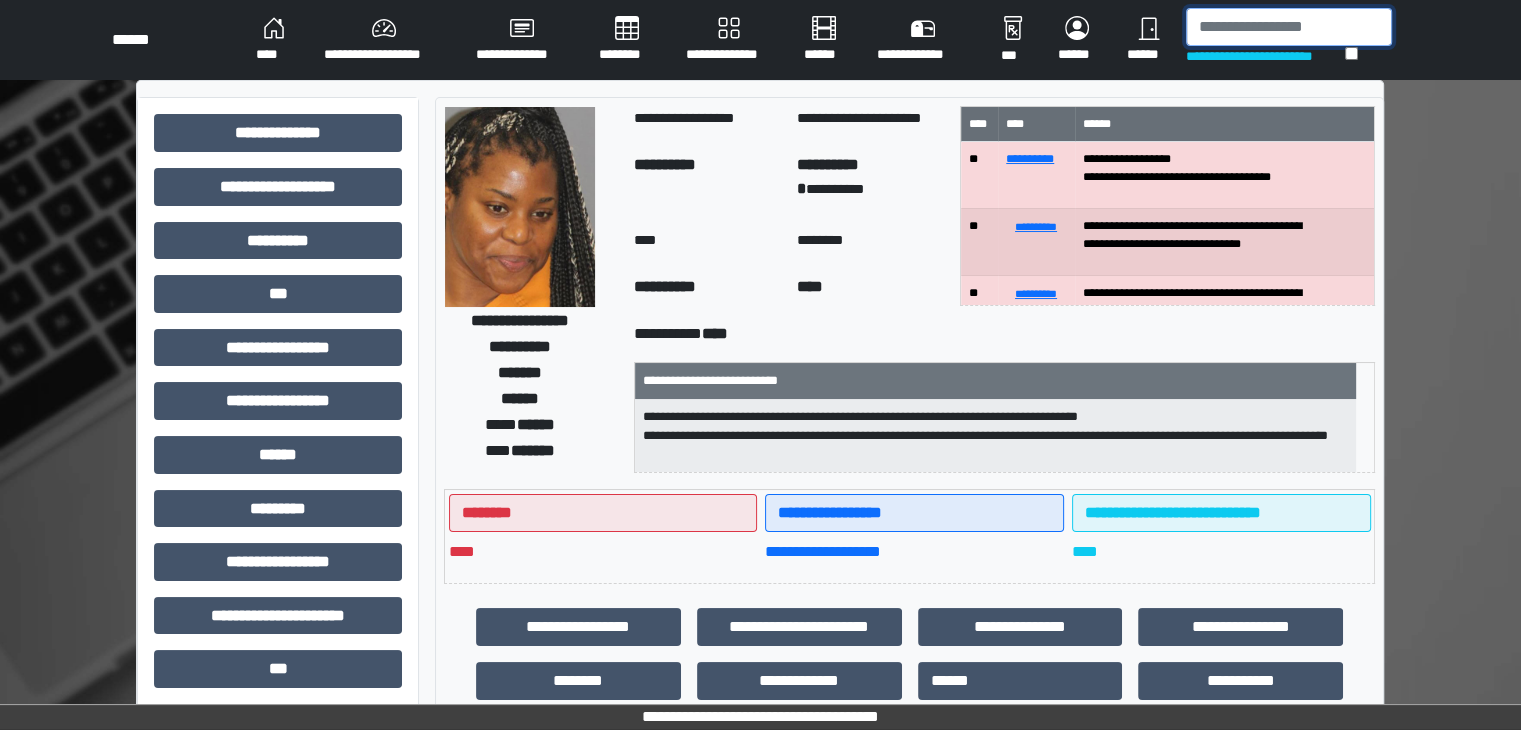 click at bounding box center (1289, 27) 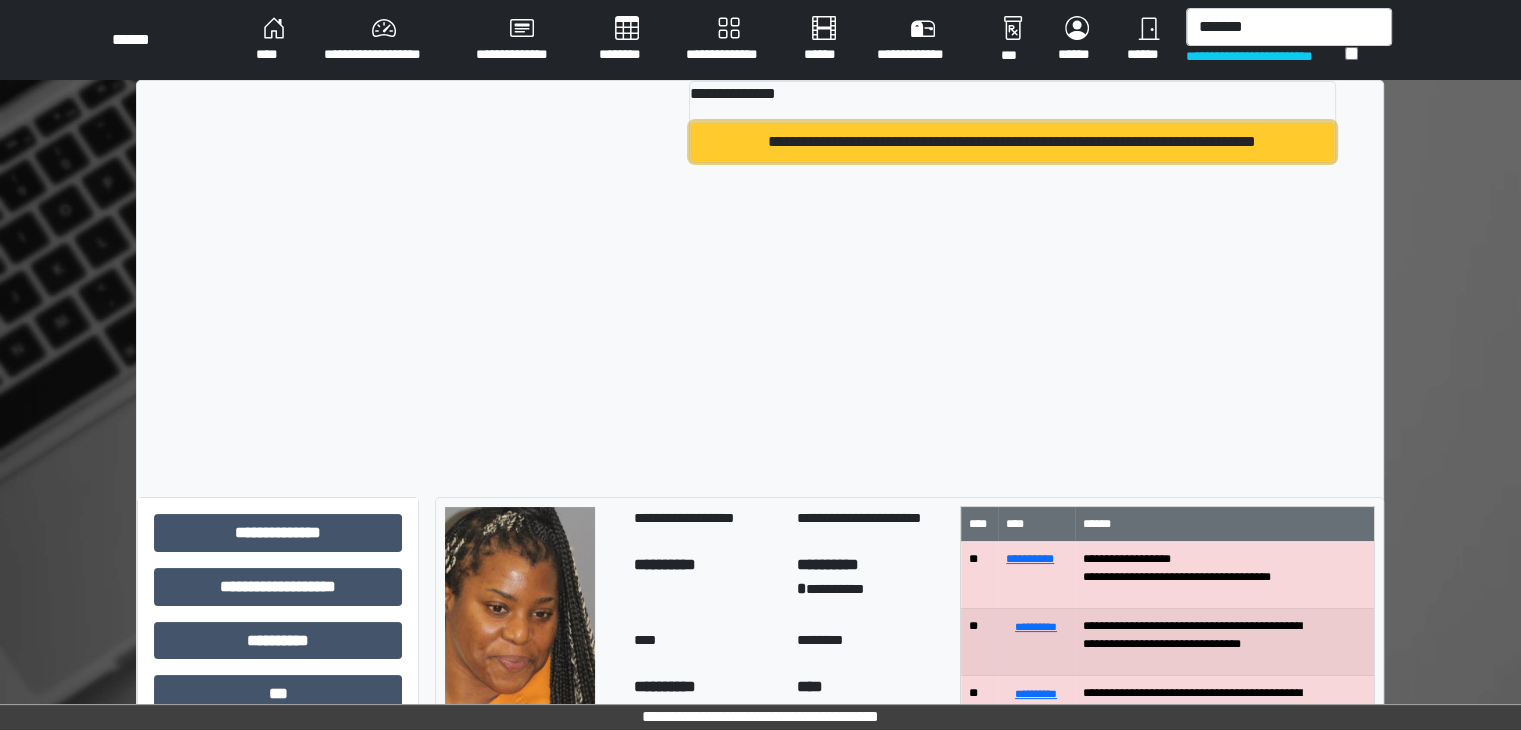 click on "**********" at bounding box center (1012, 142) 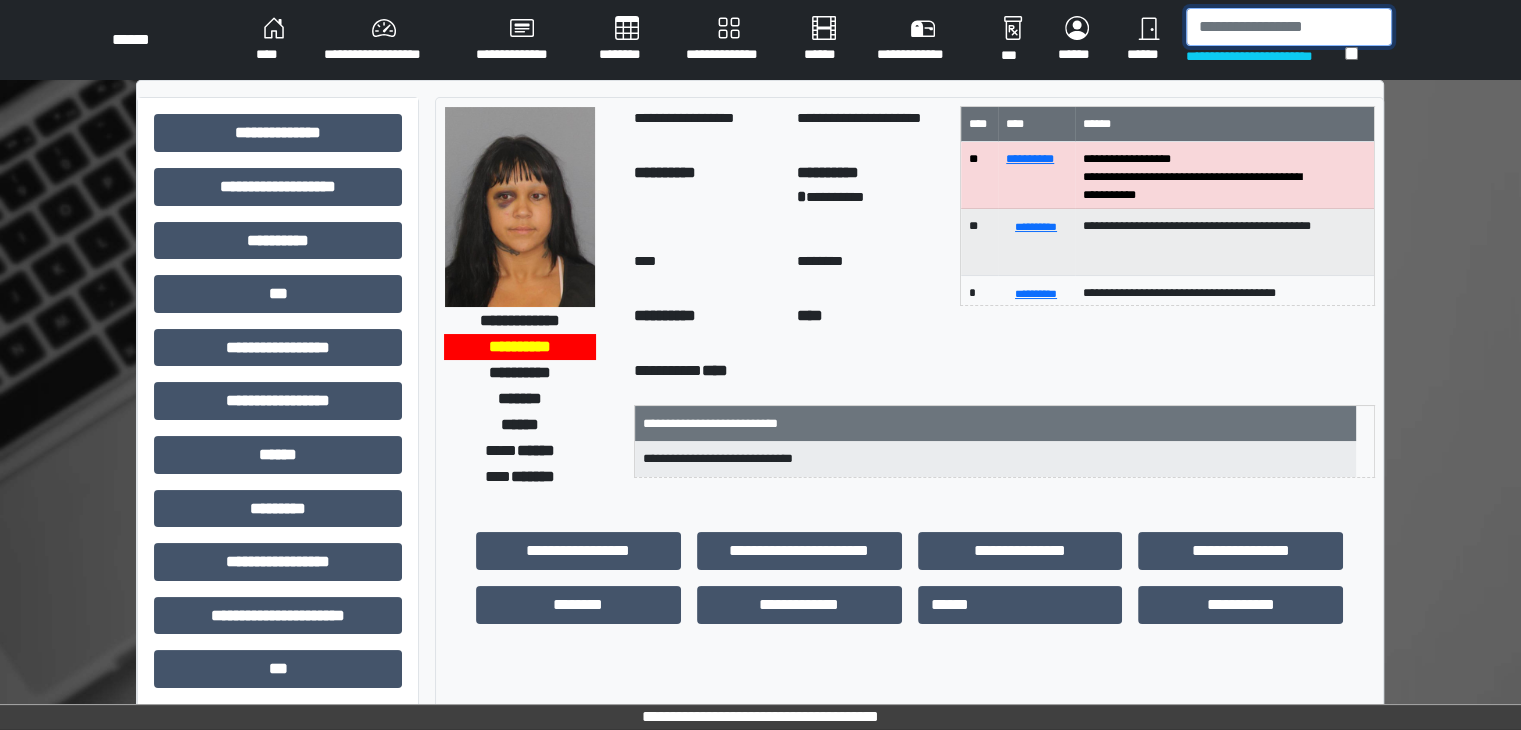 click at bounding box center [1289, 27] 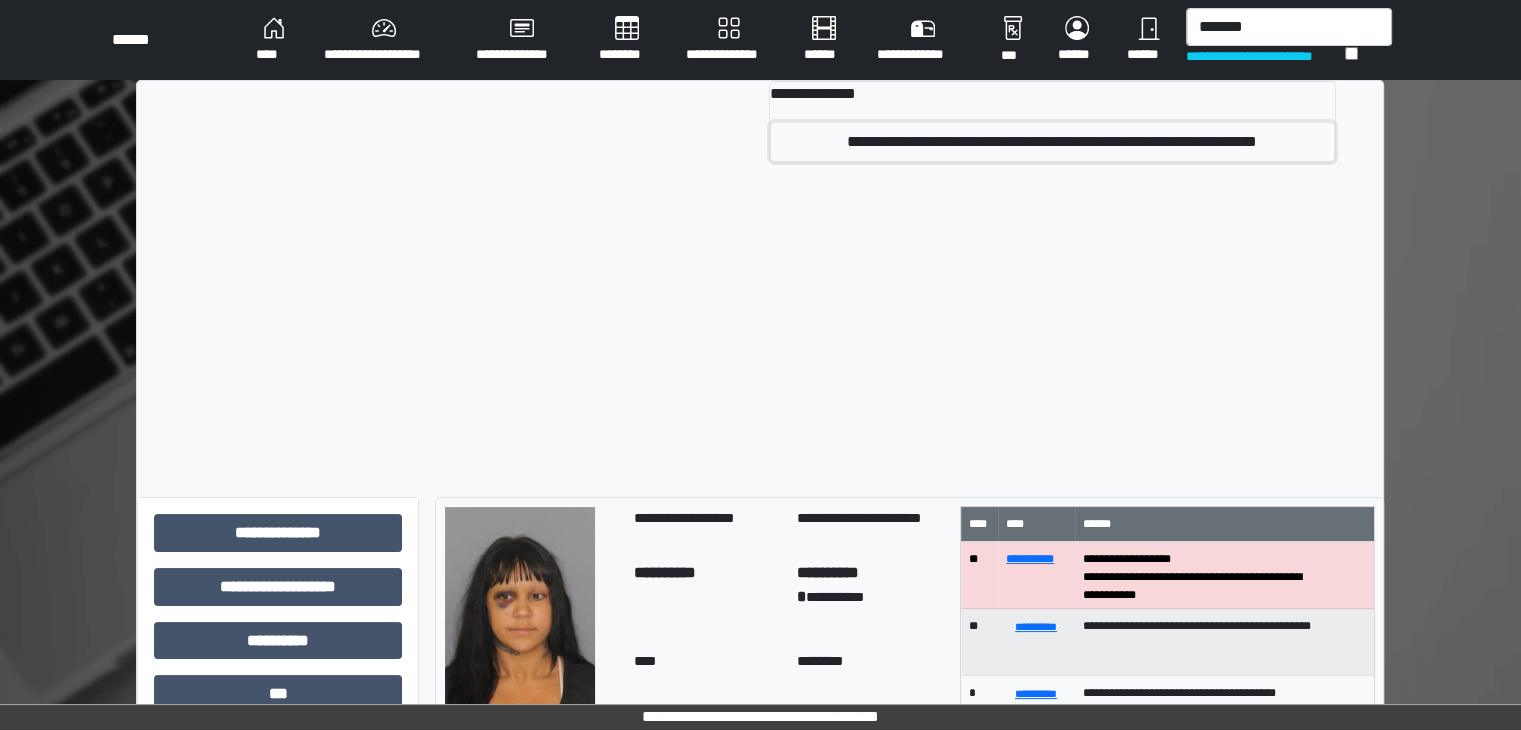click on "**********" at bounding box center [1052, 142] 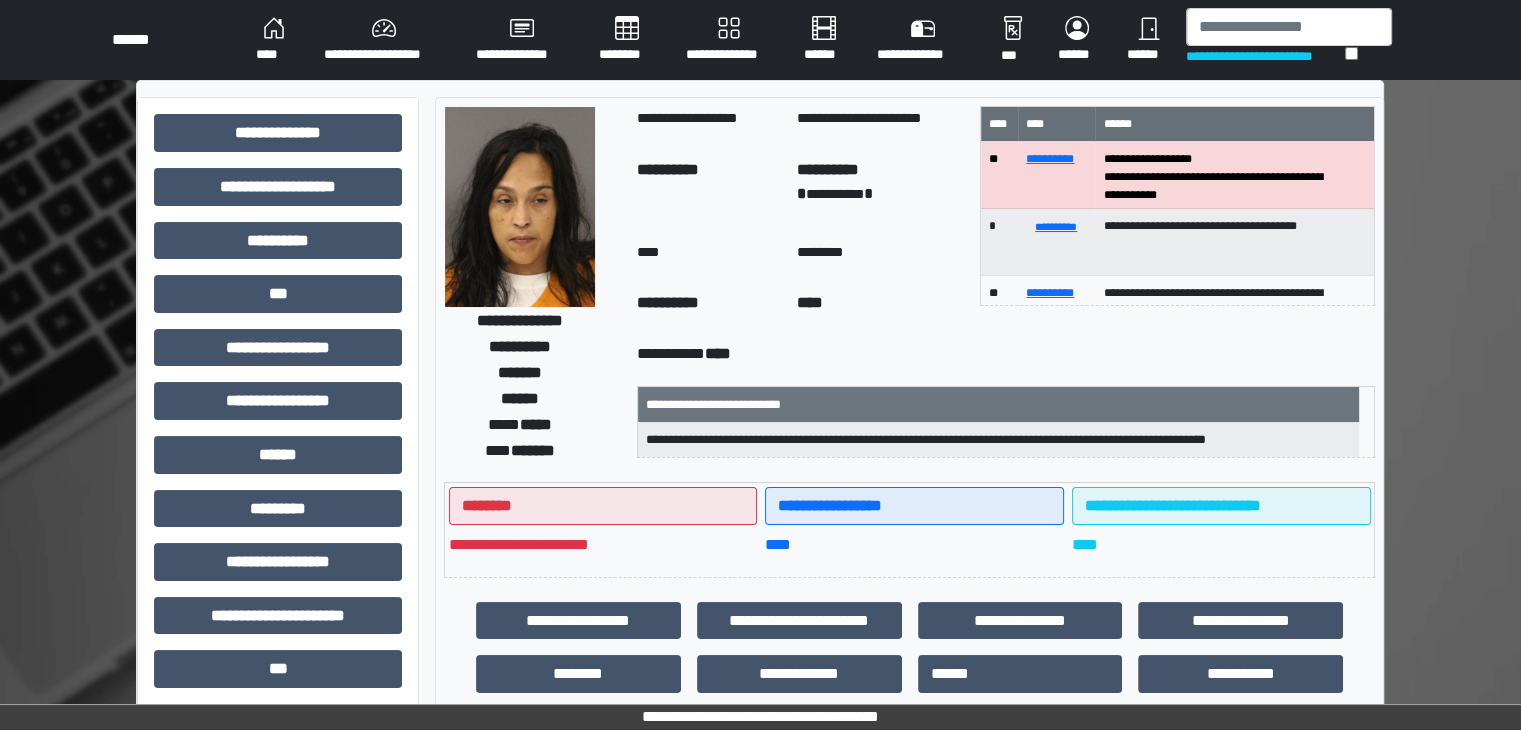 click at bounding box center (520, 207) 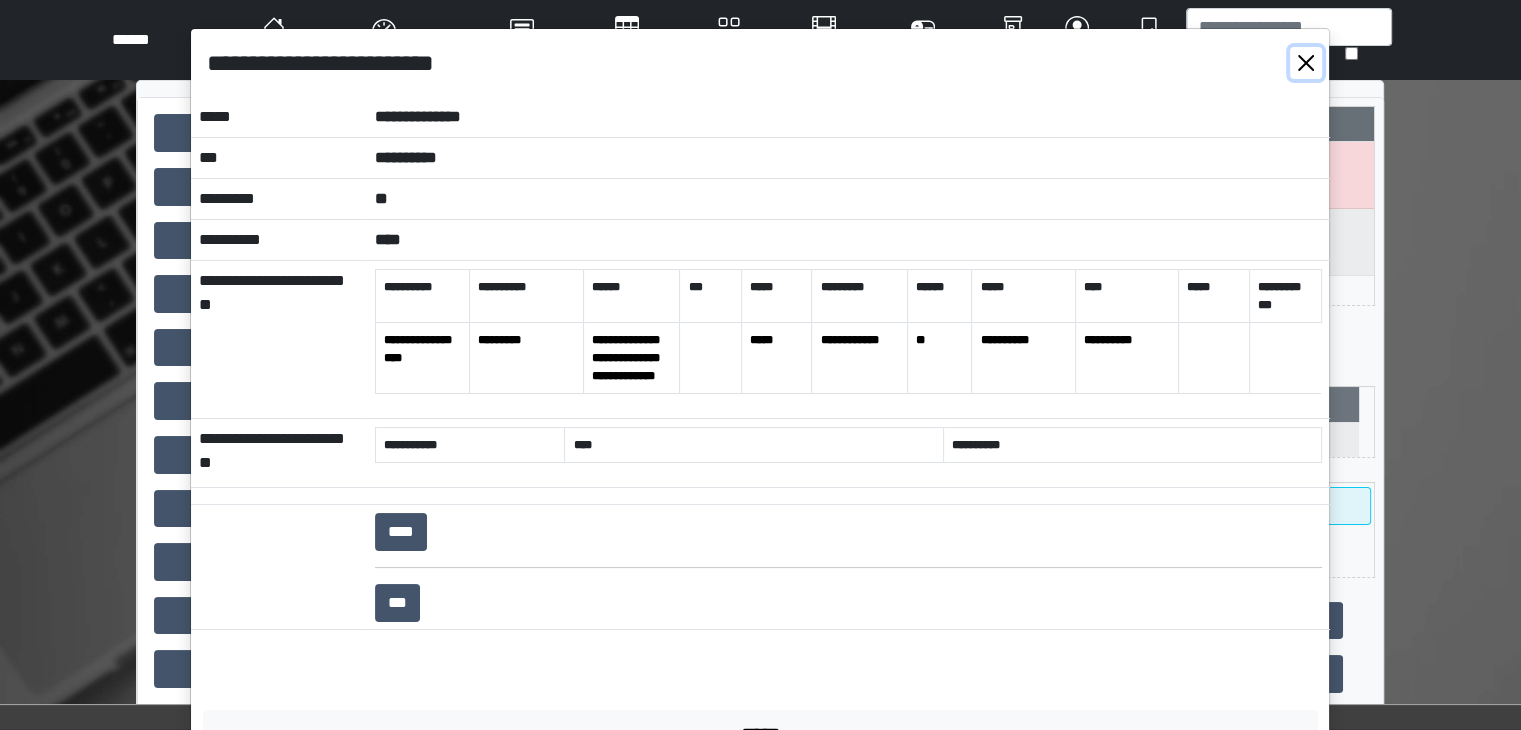 click at bounding box center (1306, 63) 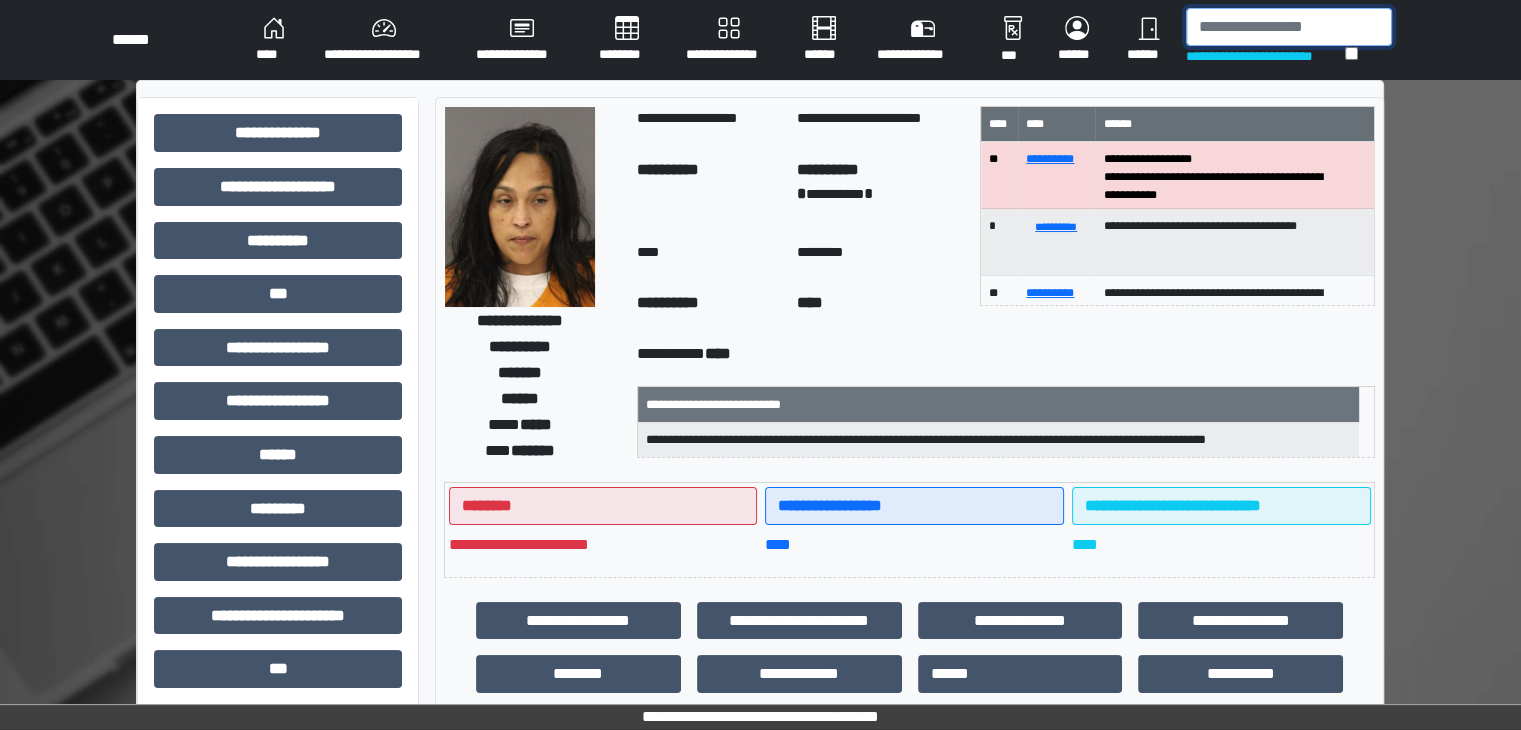 click at bounding box center [1289, 27] 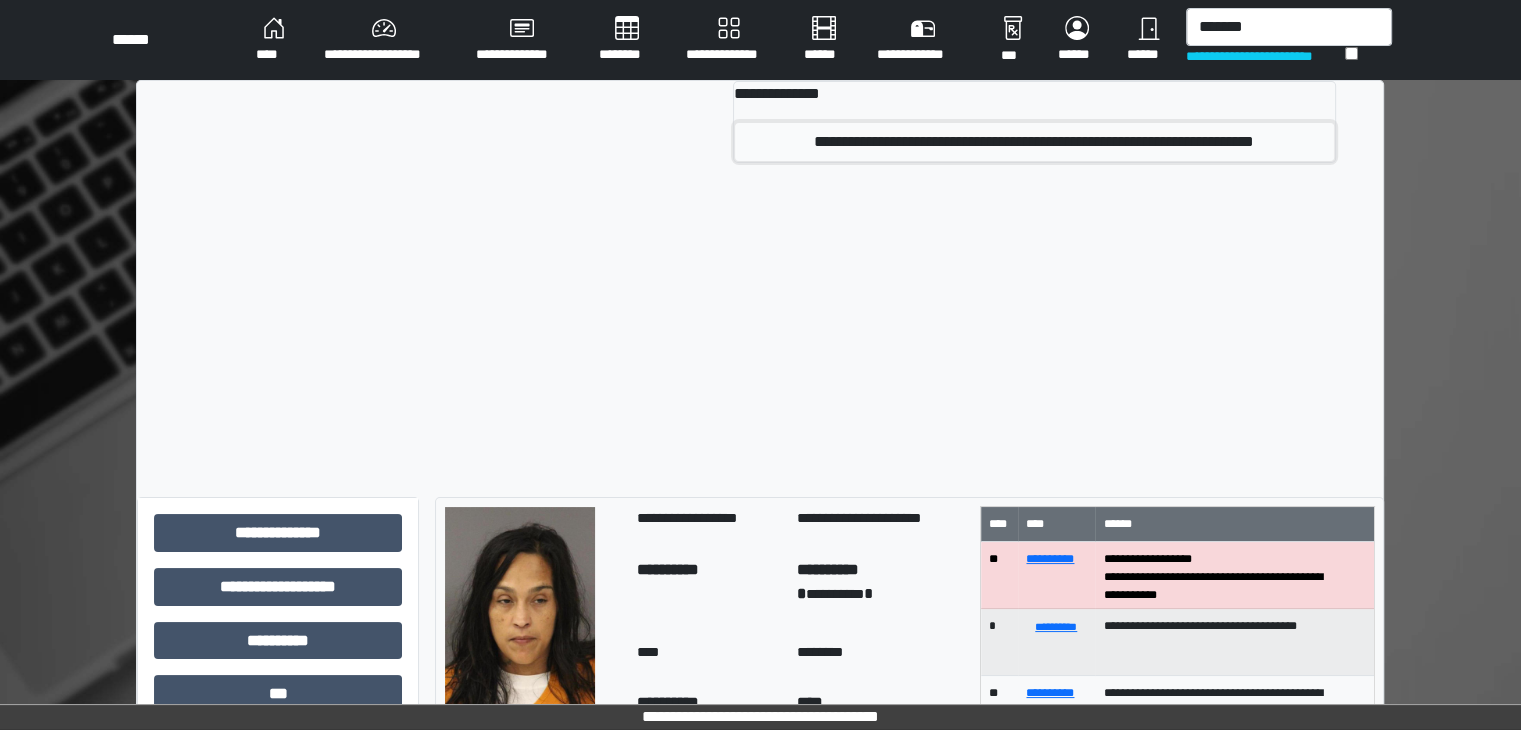 click on "**********" at bounding box center [1034, 142] 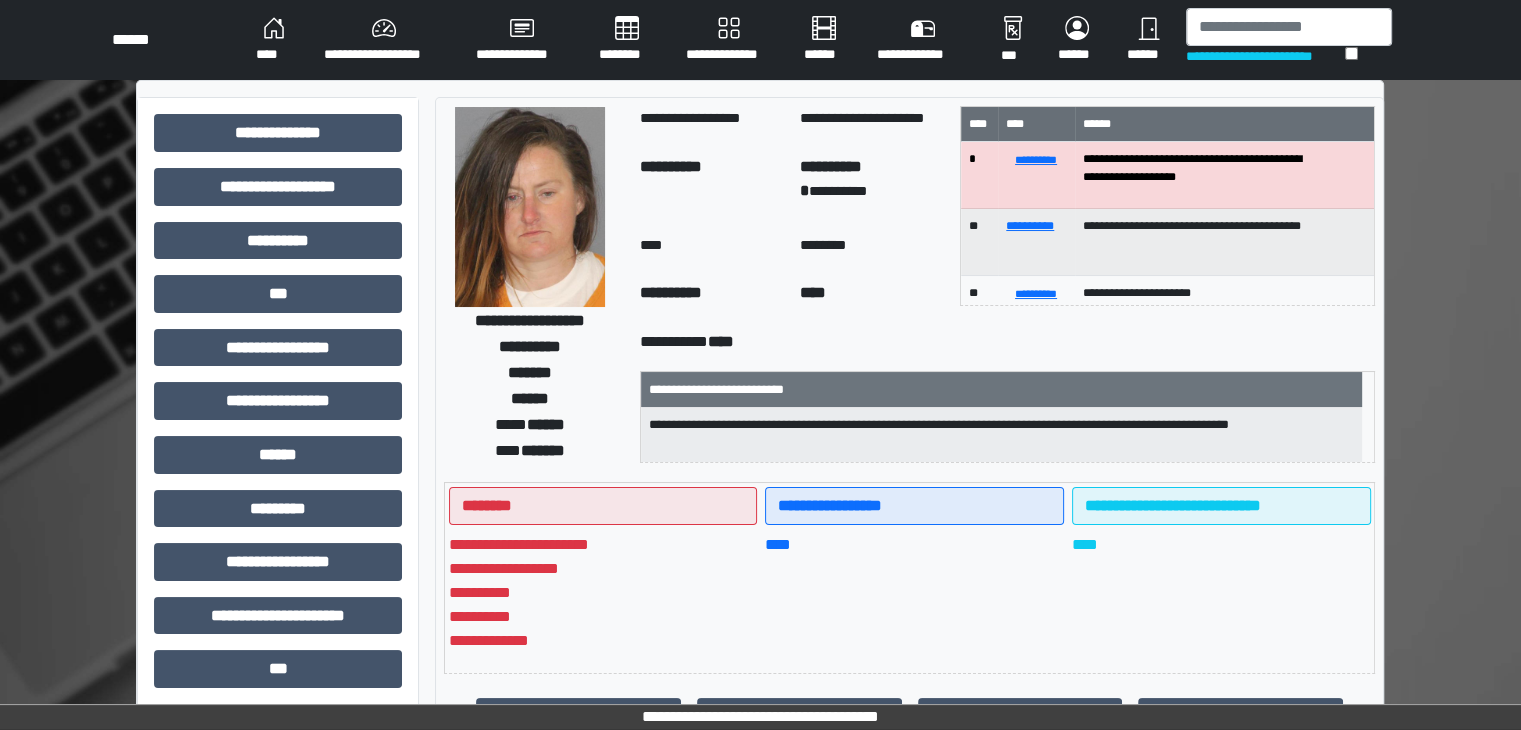 click at bounding box center (530, 207) 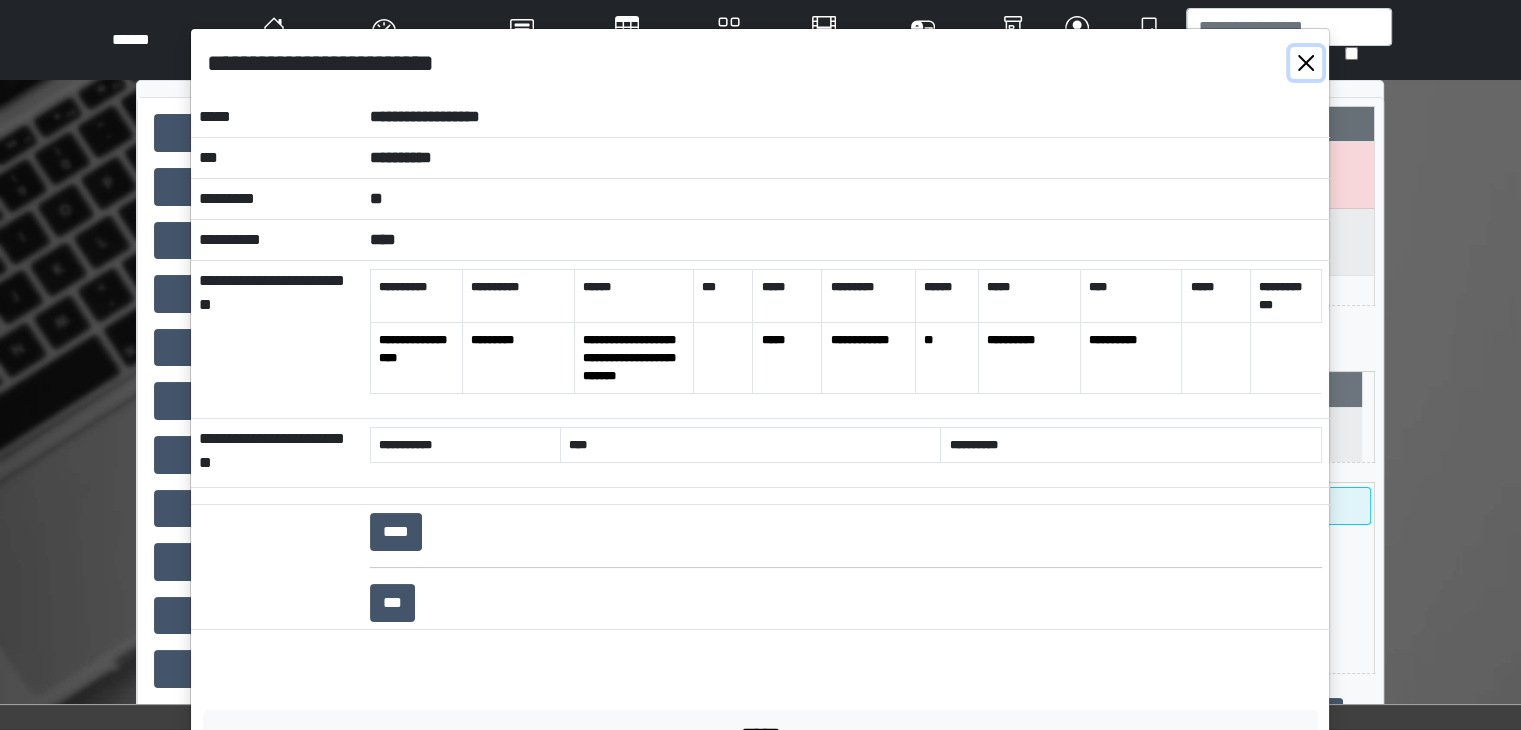 click at bounding box center [1306, 63] 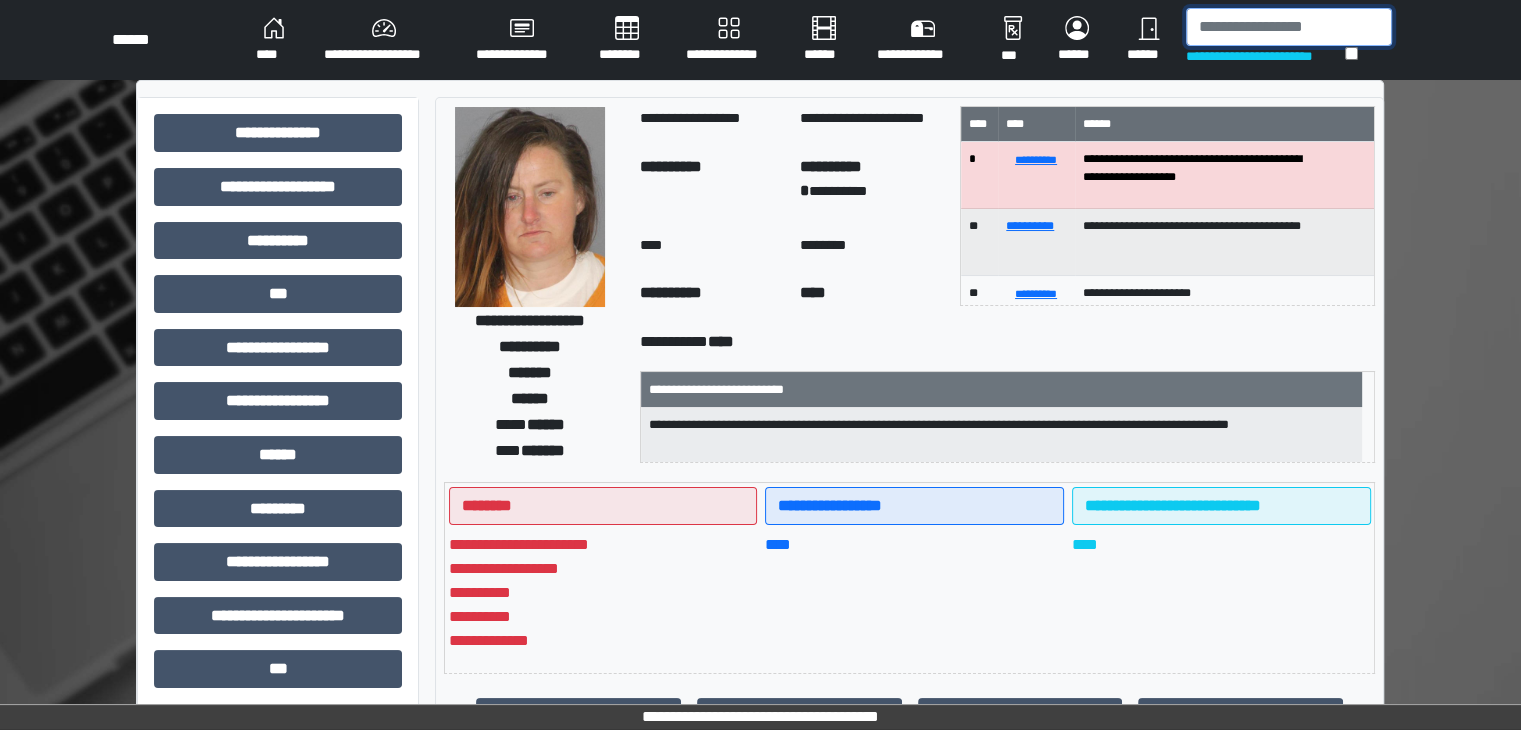 click at bounding box center (1289, 27) 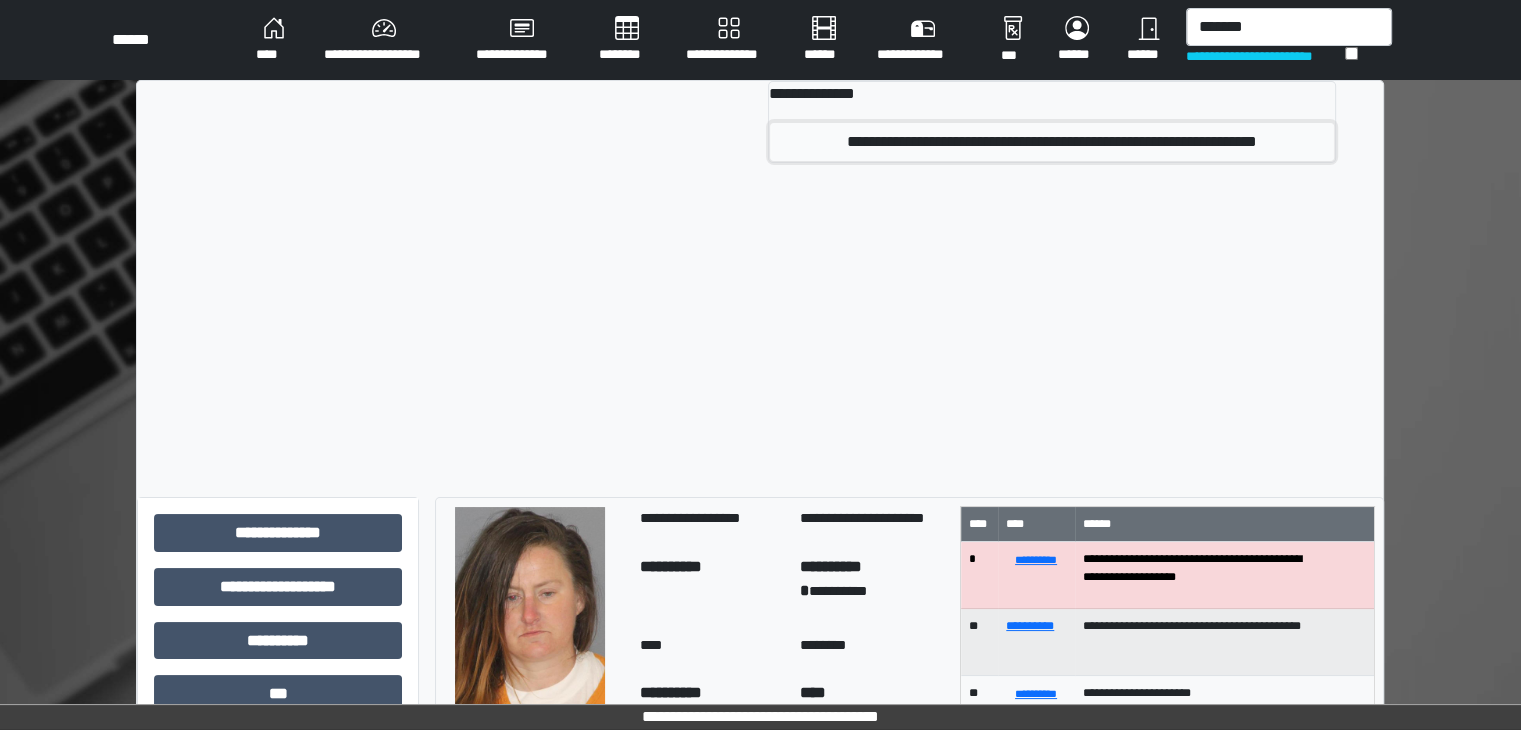 click on "**********" at bounding box center [1052, 142] 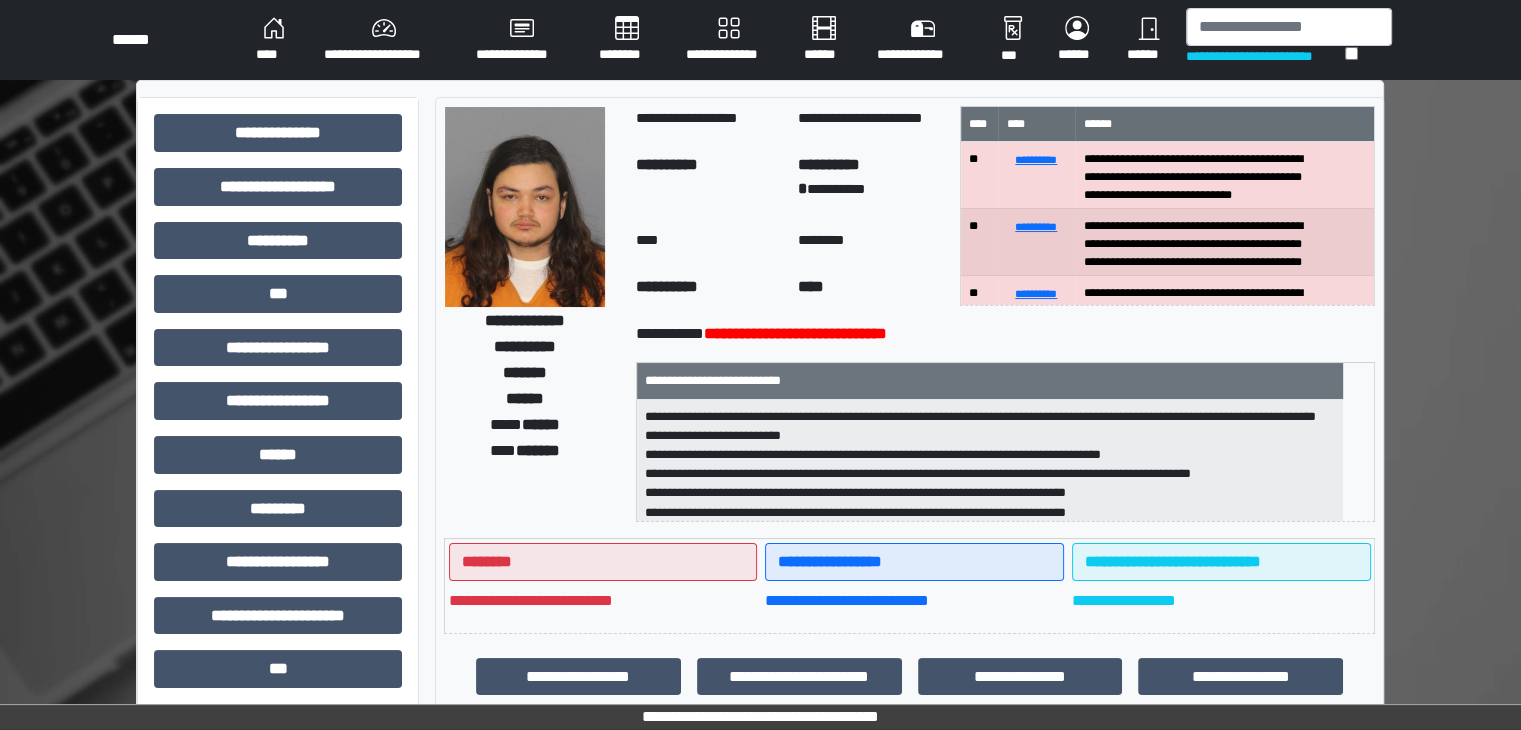 click at bounding box center [525, 207] 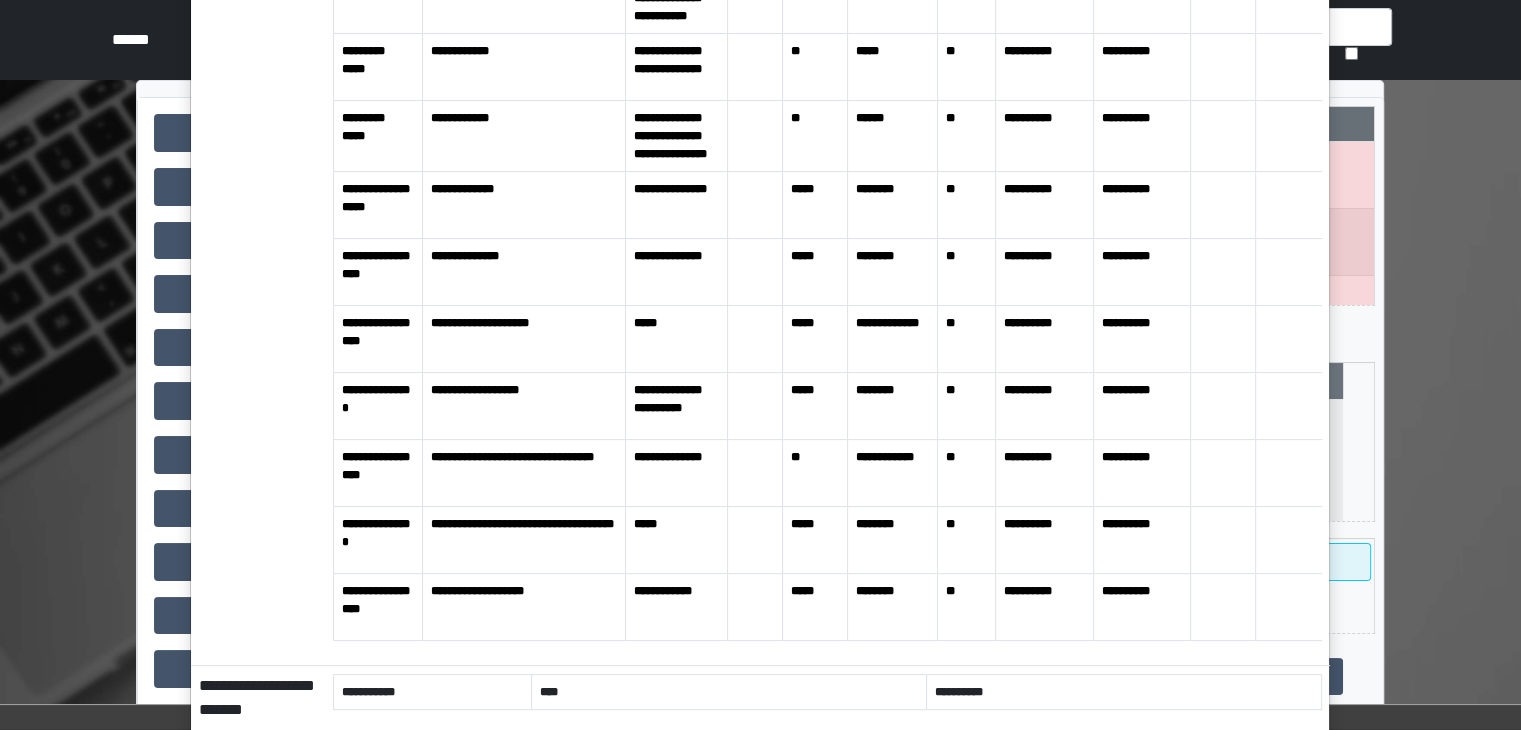 scroll, scrollTop: 400, scrollLeft: 0, axis: vertical 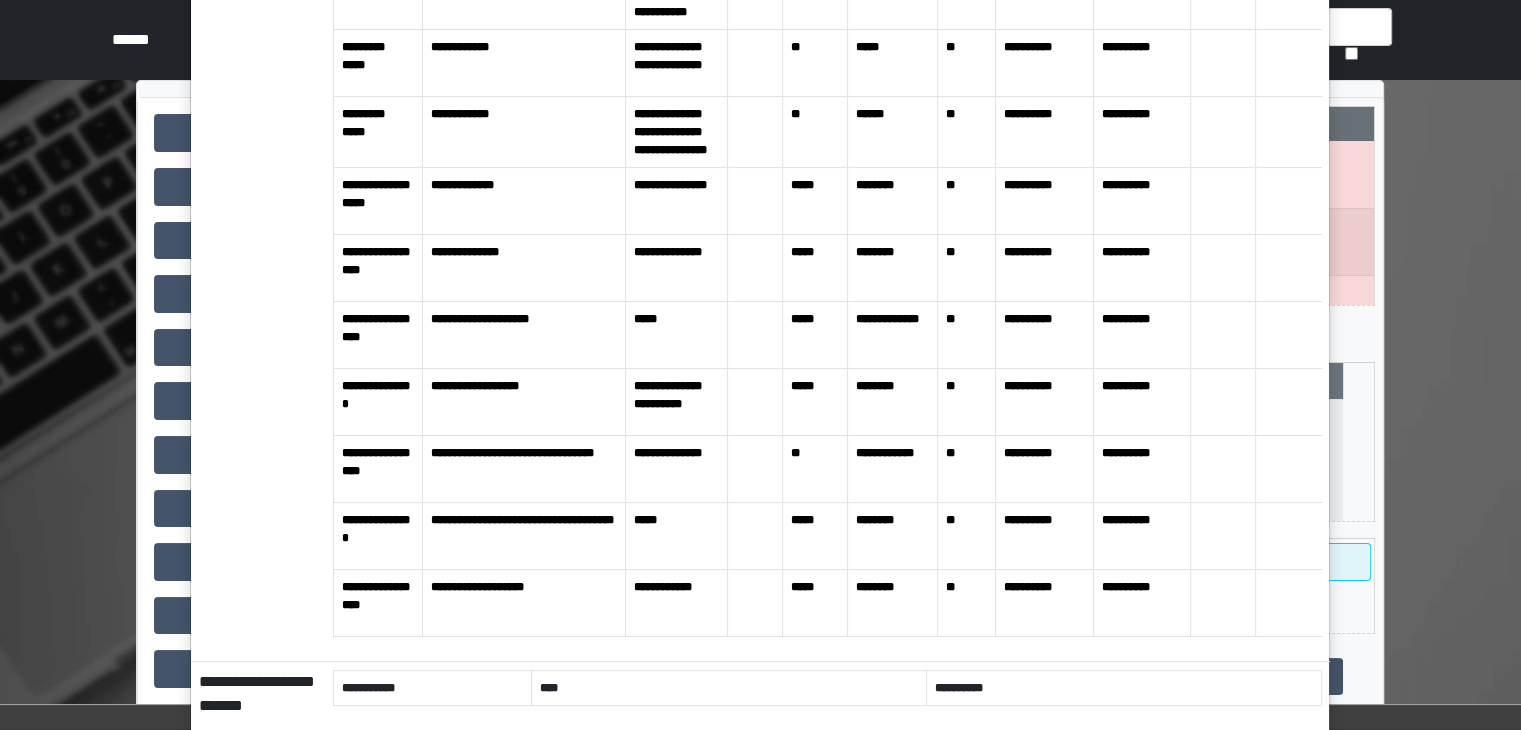click on "**********" at bounding box center (760, 365) 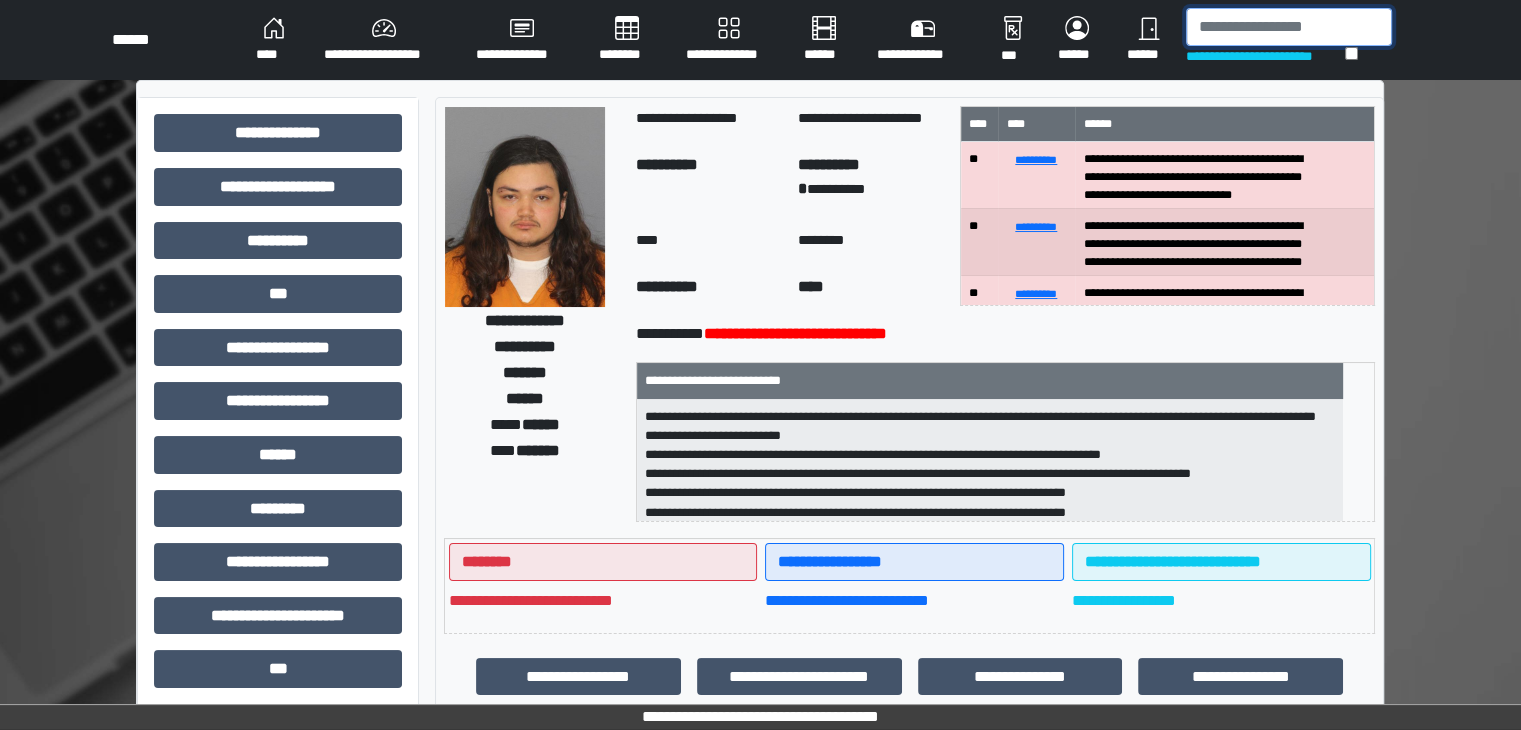 click at bounding box center [1289, 27] 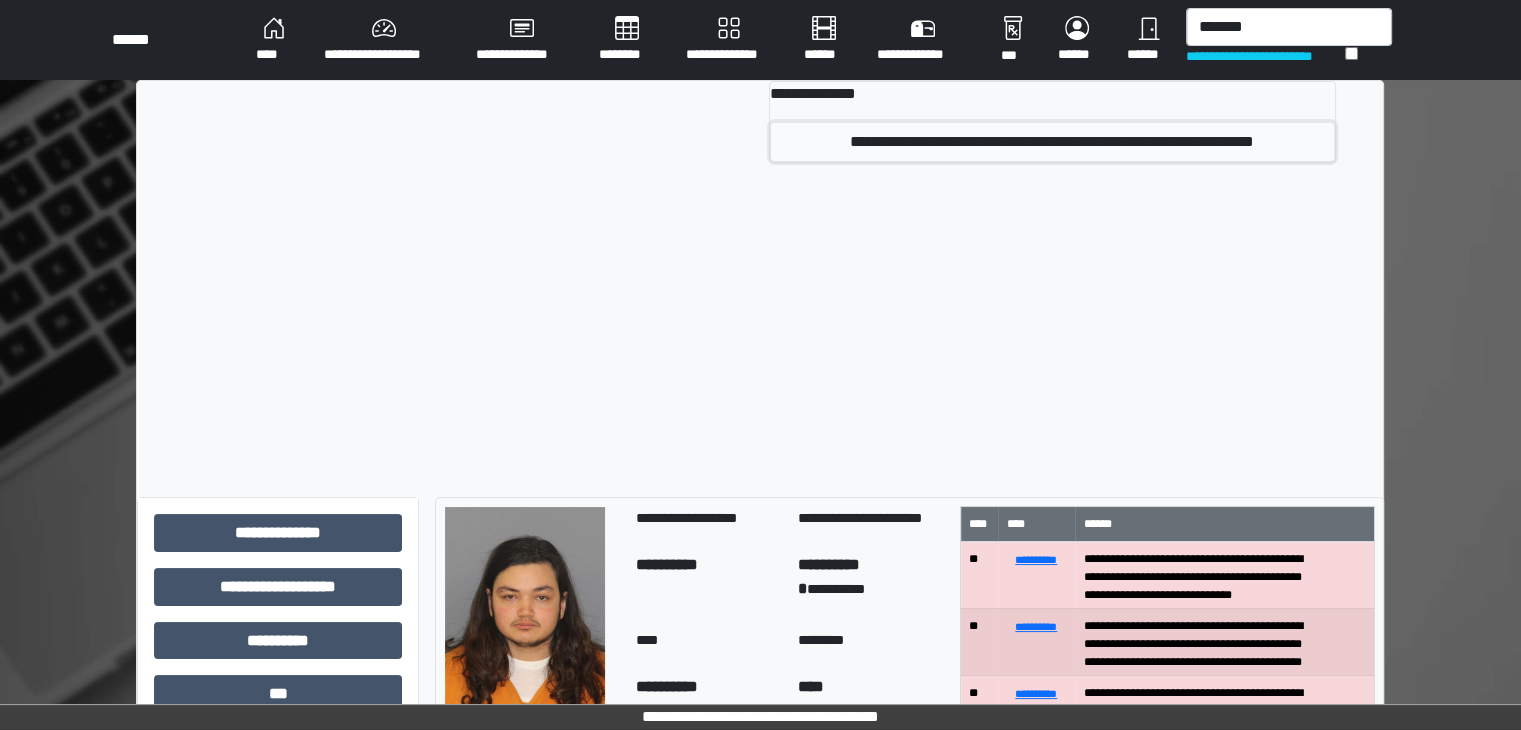 click on "**********" at bounding box center (1052, 142) 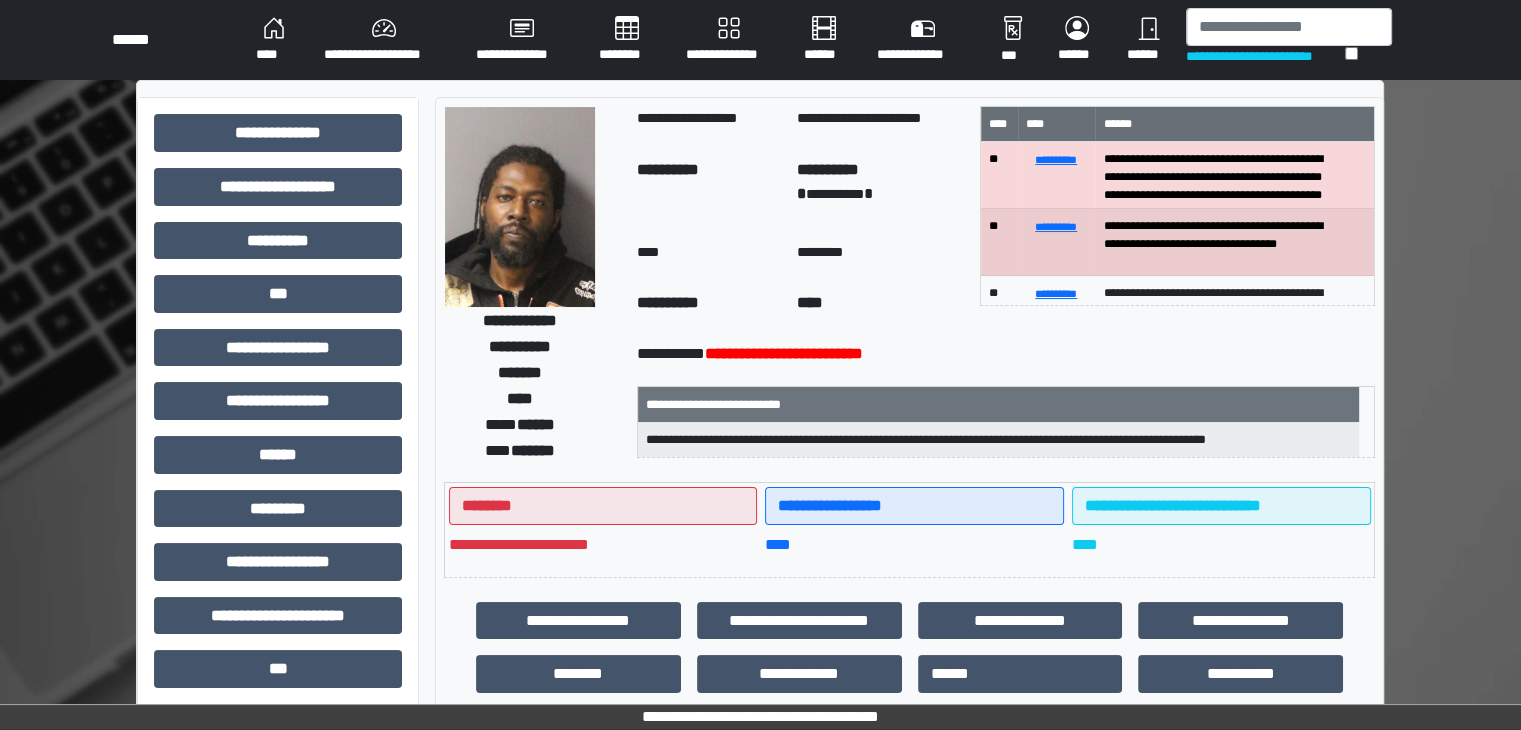 click at bounding box center (520, 207) 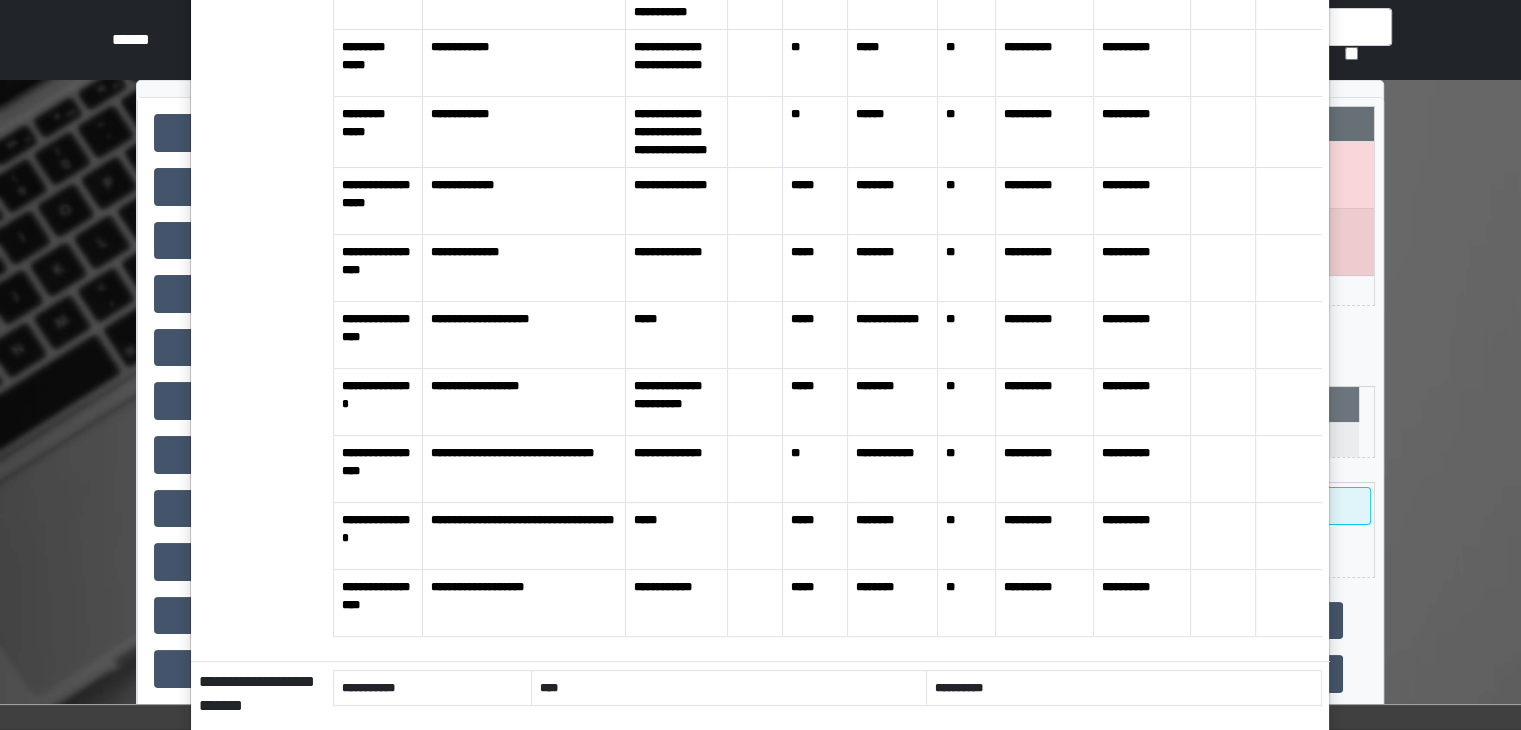 scroll, scrollTop: 106, scrollLeft: 0, axis: vertical 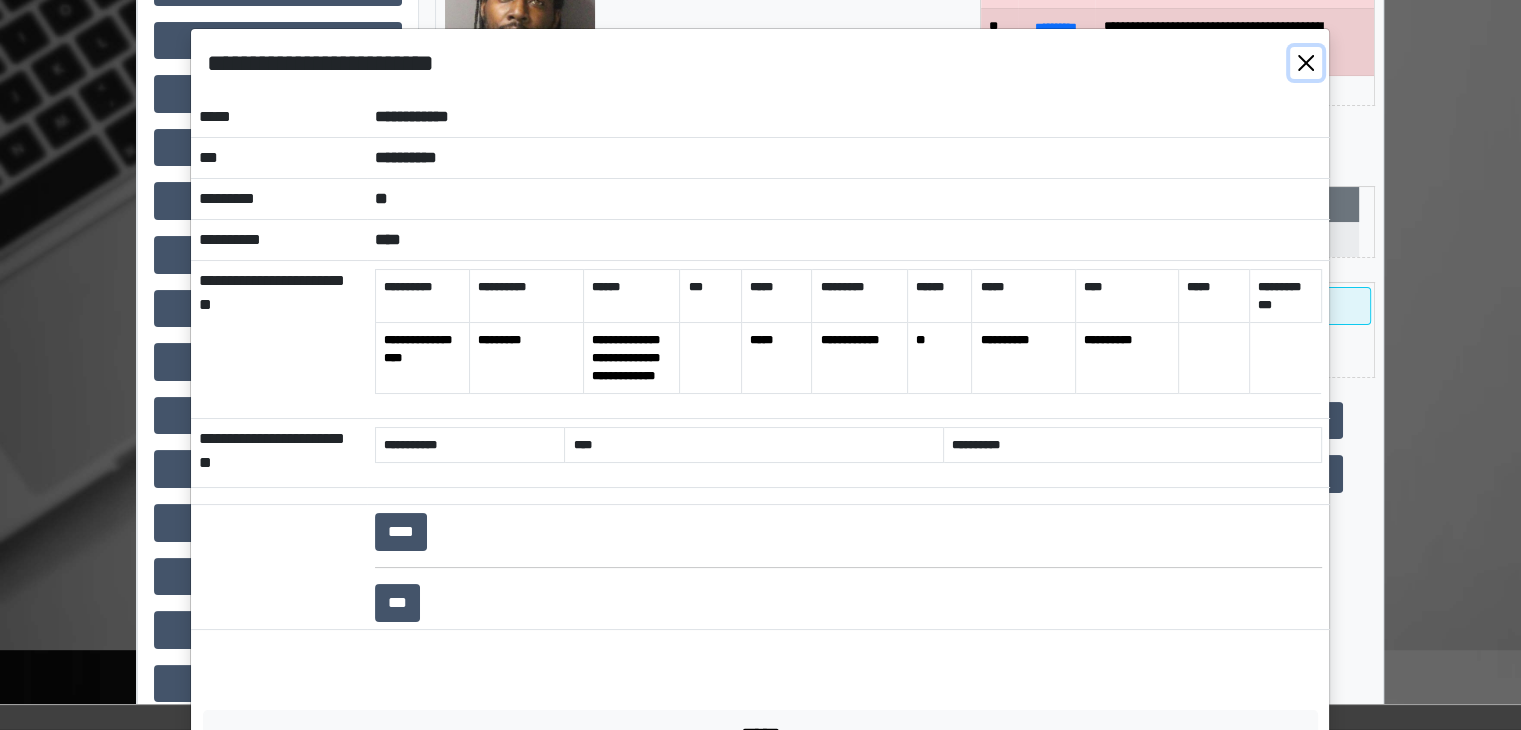 click at bounding box center (1306, 63) 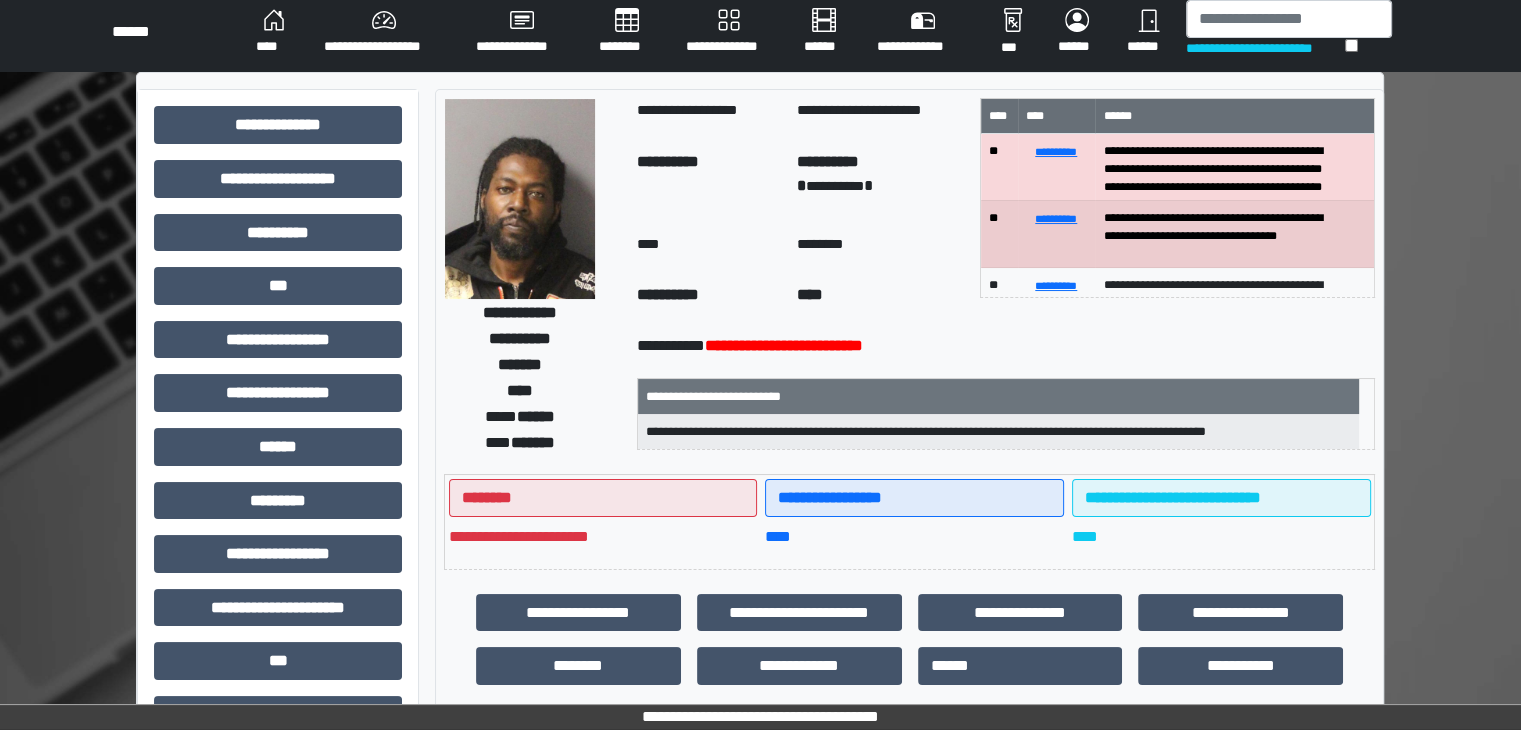scroll, scrollTop: 0, scrollLeft: 0, axis: both 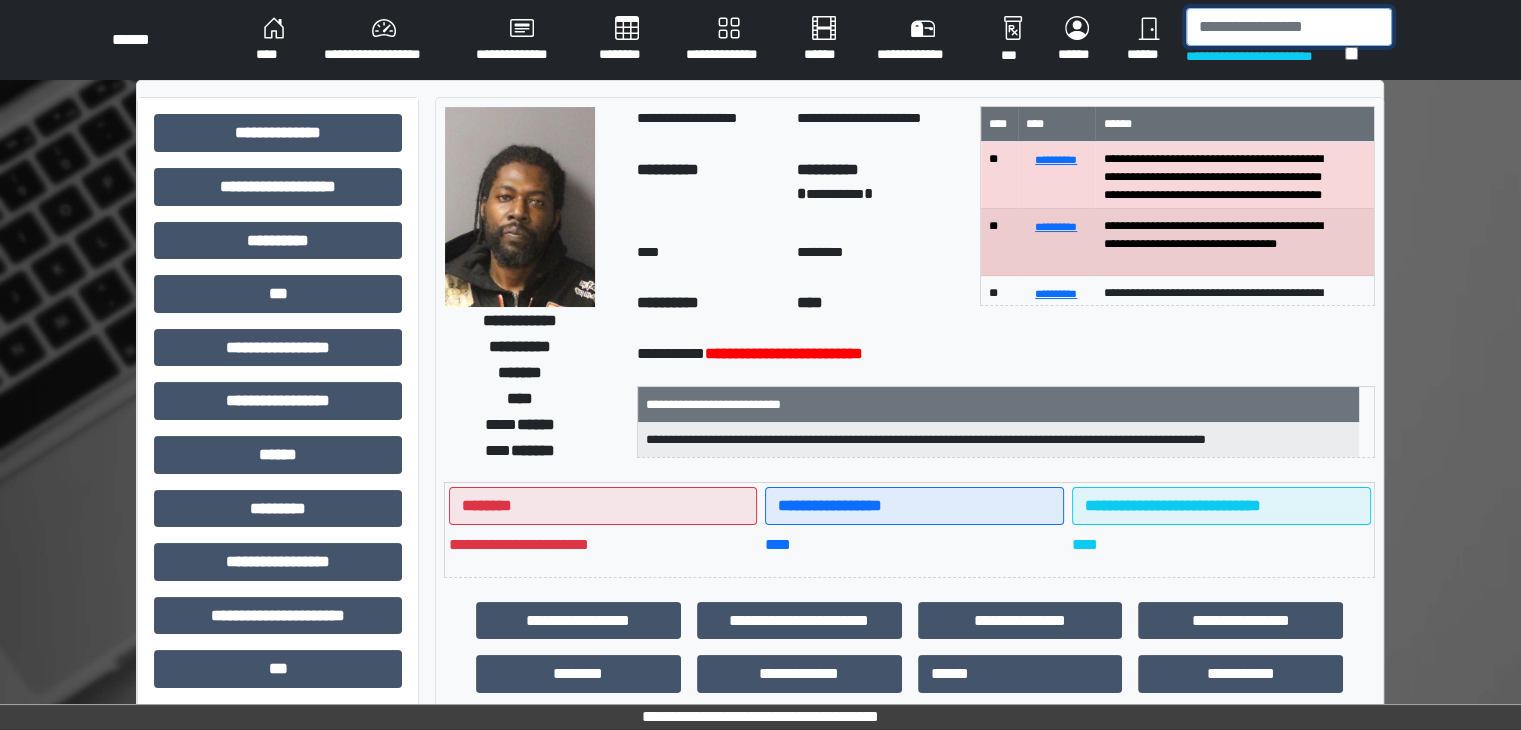 click at bounding box center (1289, 27) 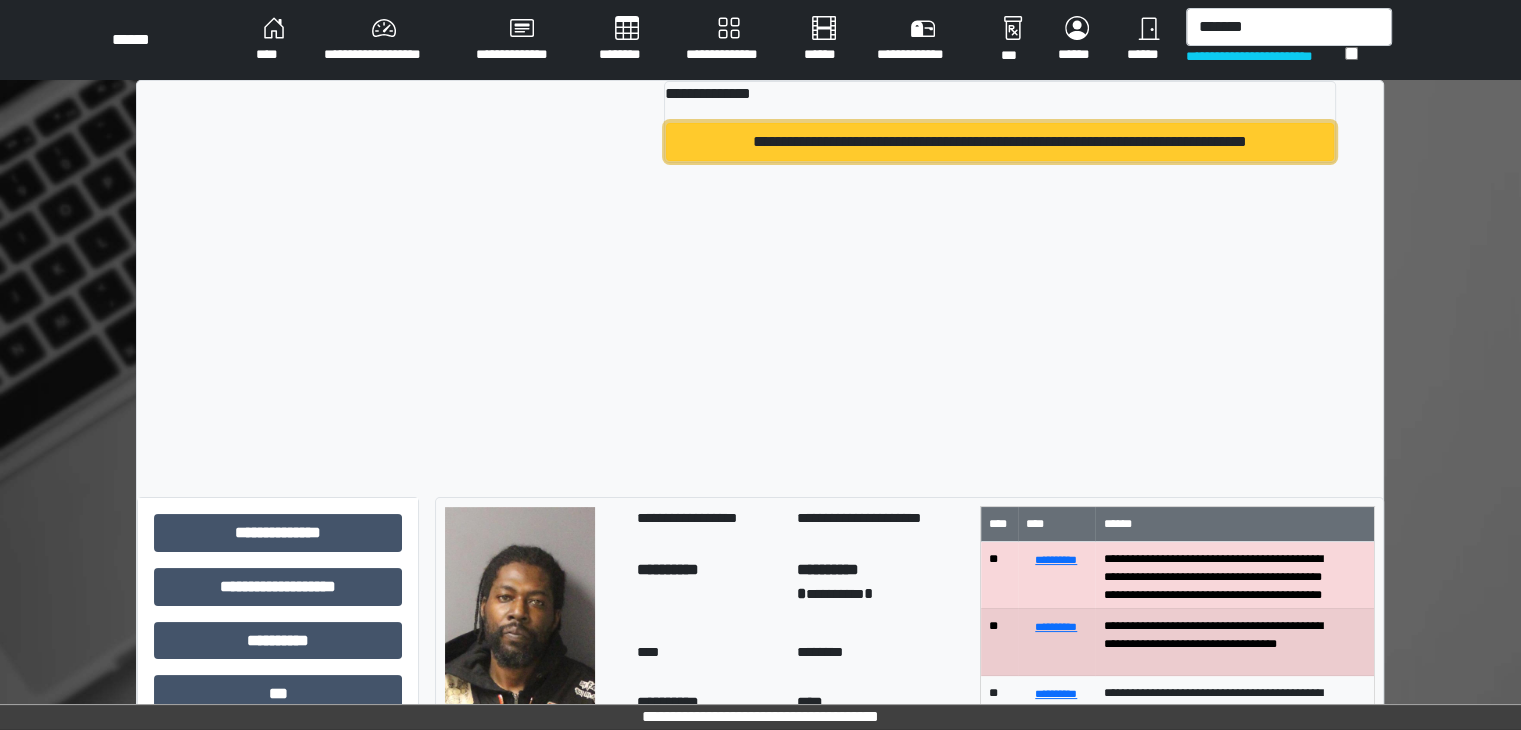 click on "**********" at bounding box center (1000, 142) 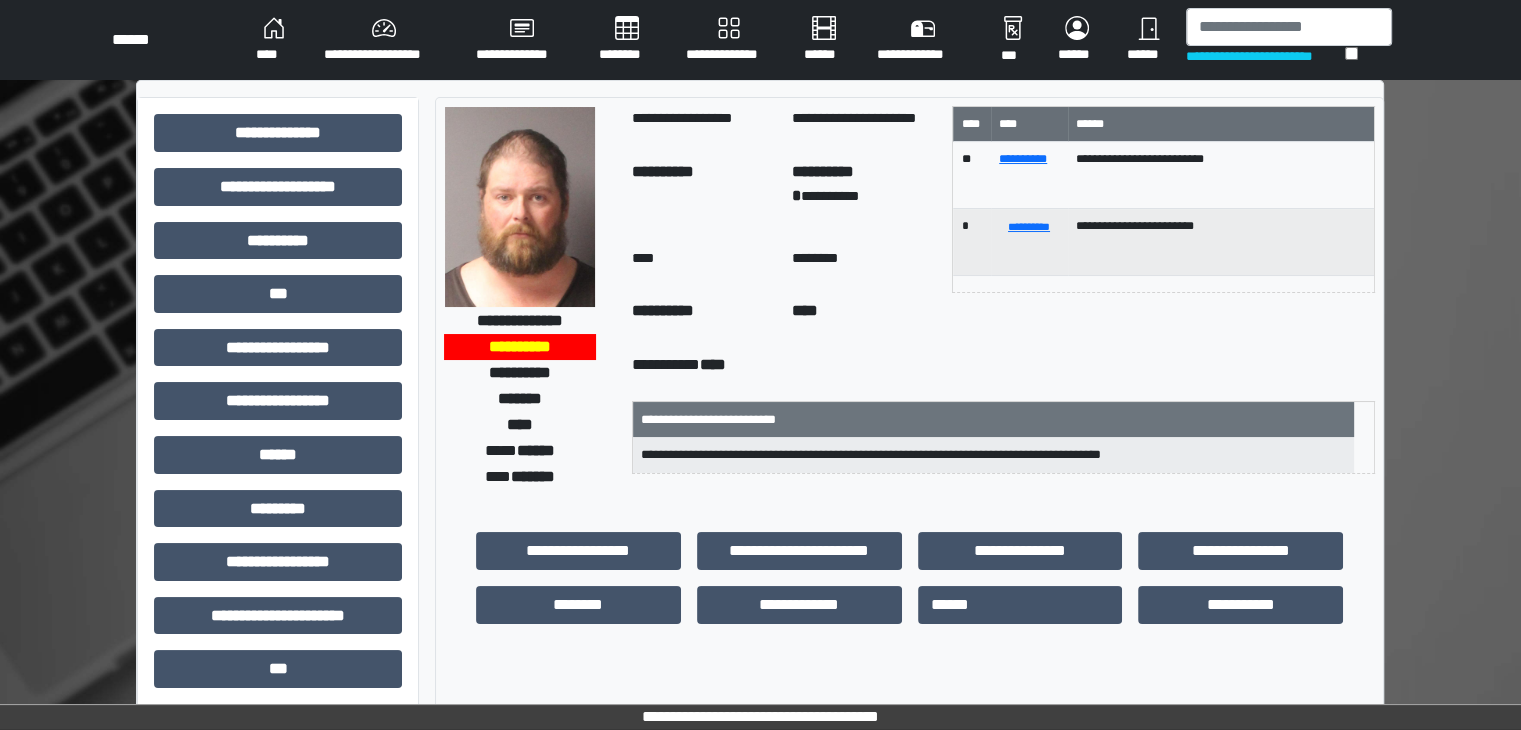 click at bounding box center (520, 207) 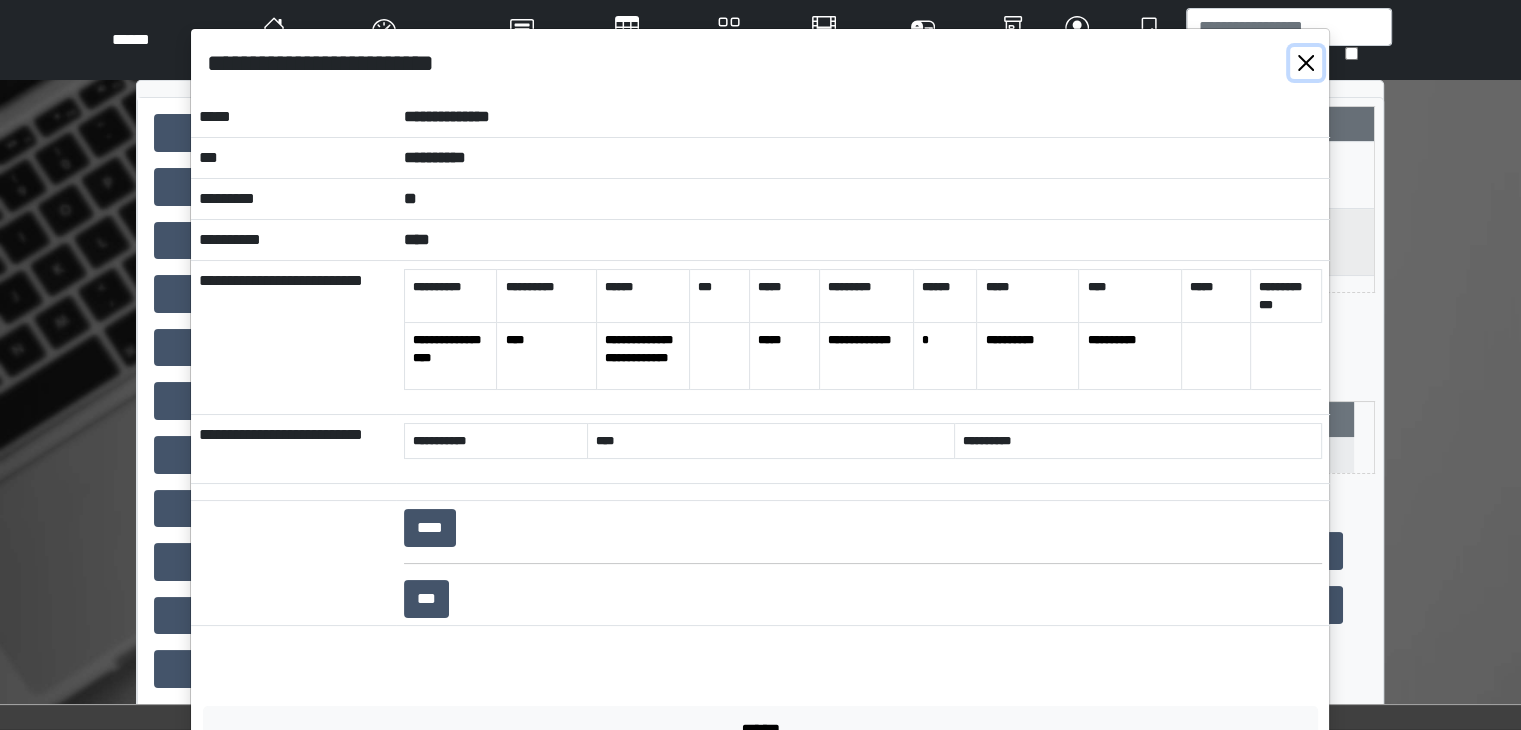 click at bounding box center [1306, 63] 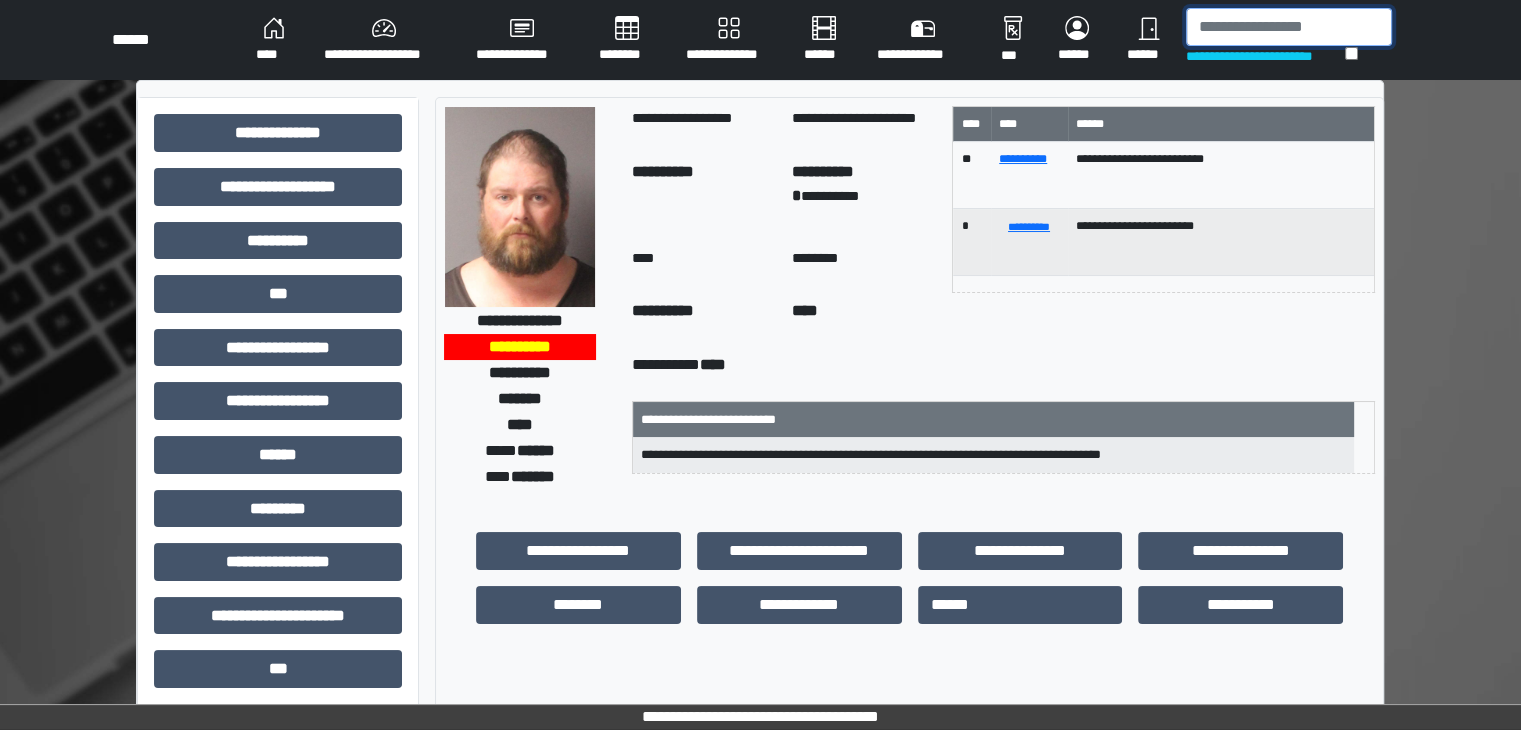drag, startPoint x: 1240, startPoint y: 41, endPoint x: 1231, endPoint y: 32, distance: 12.727922 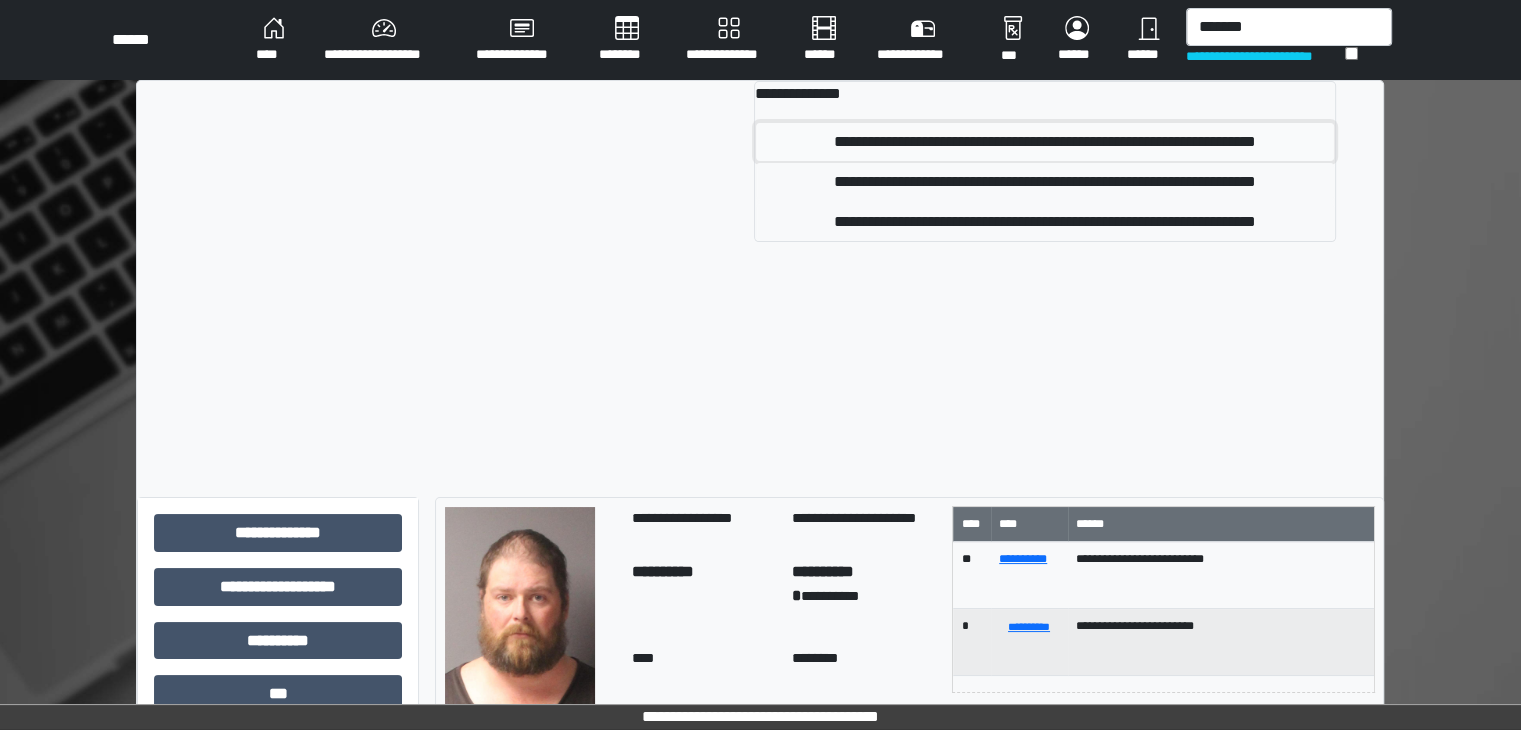click on "**********" at bounding box center [1045, 142] 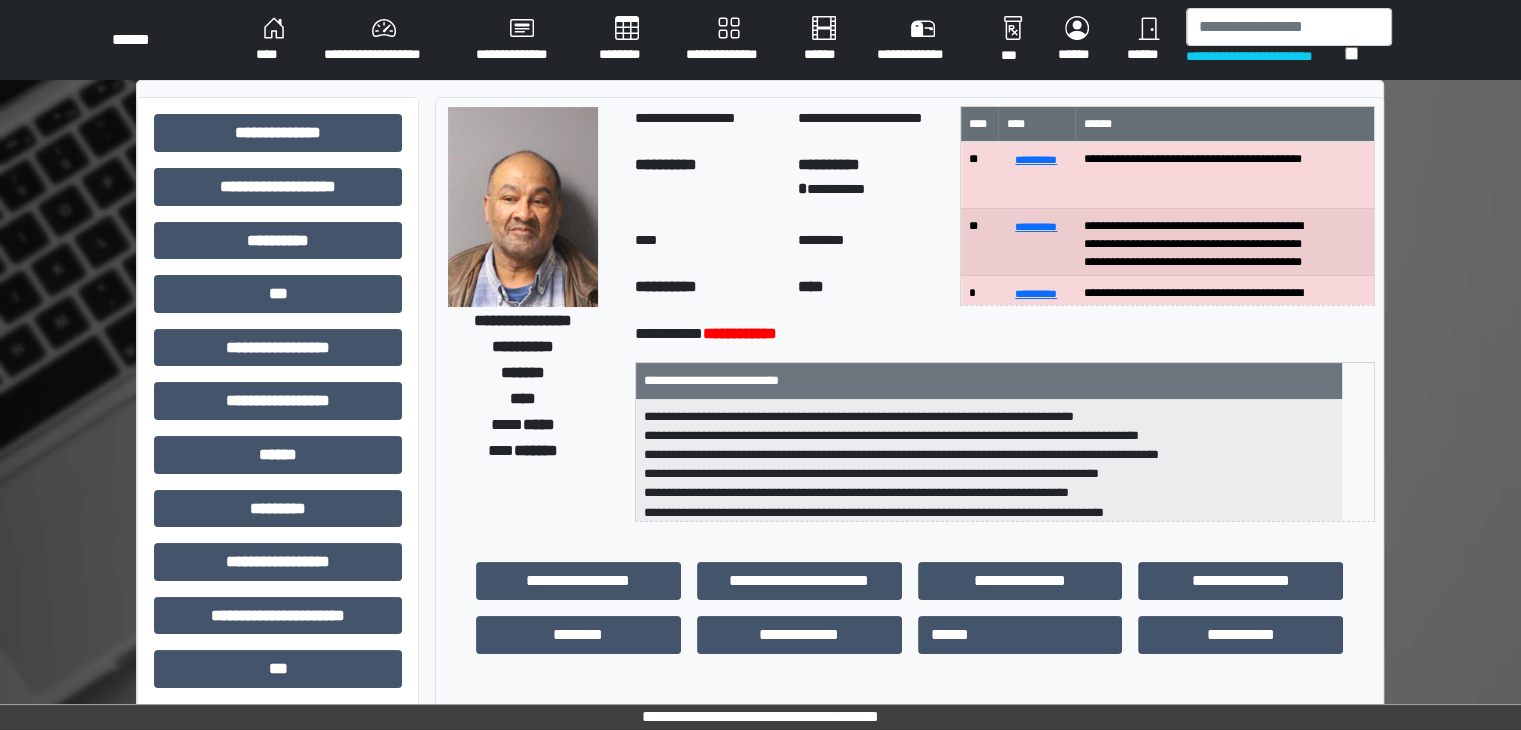 click at bounding box center [523, 207] 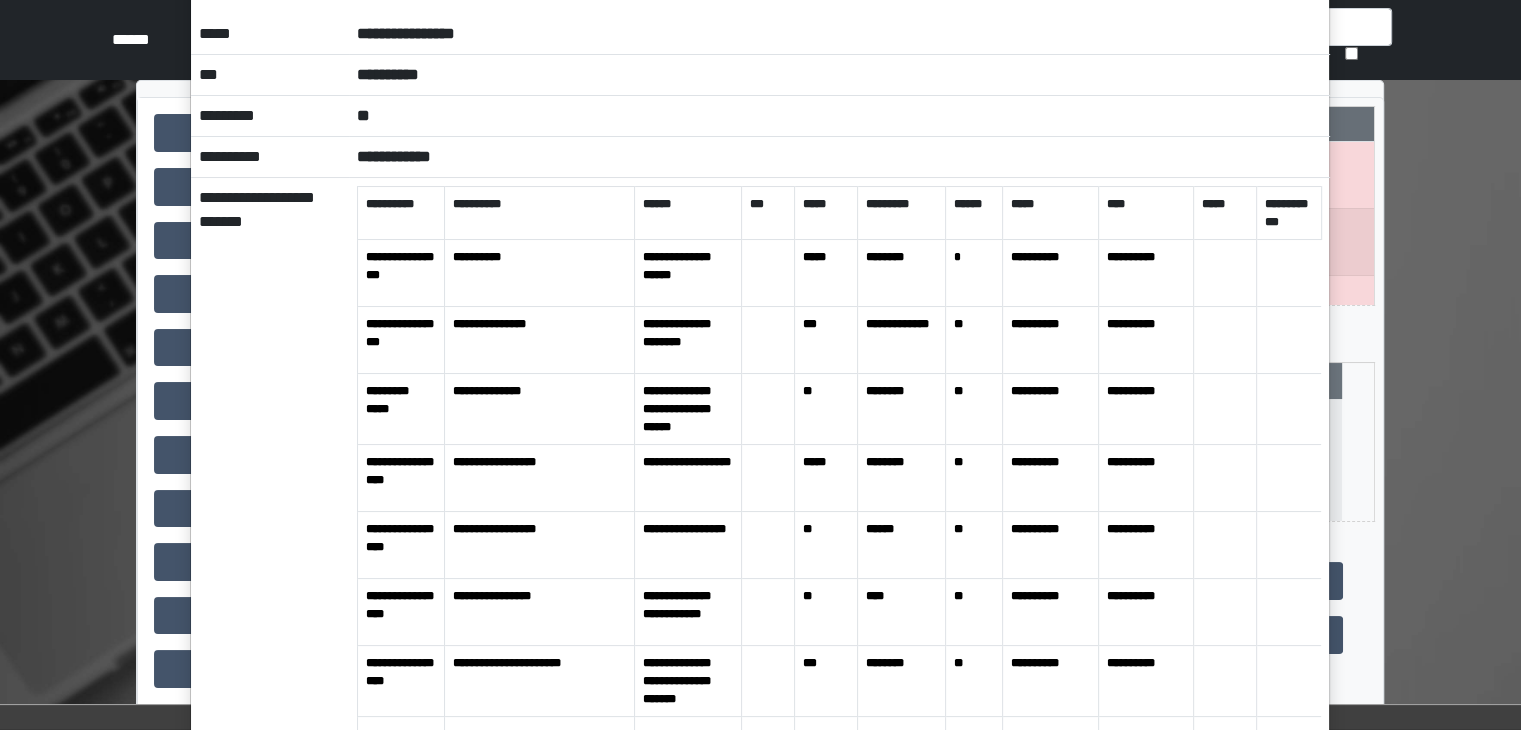 scroll, scrollTop: 0, scrollLeft: 0, axis: both 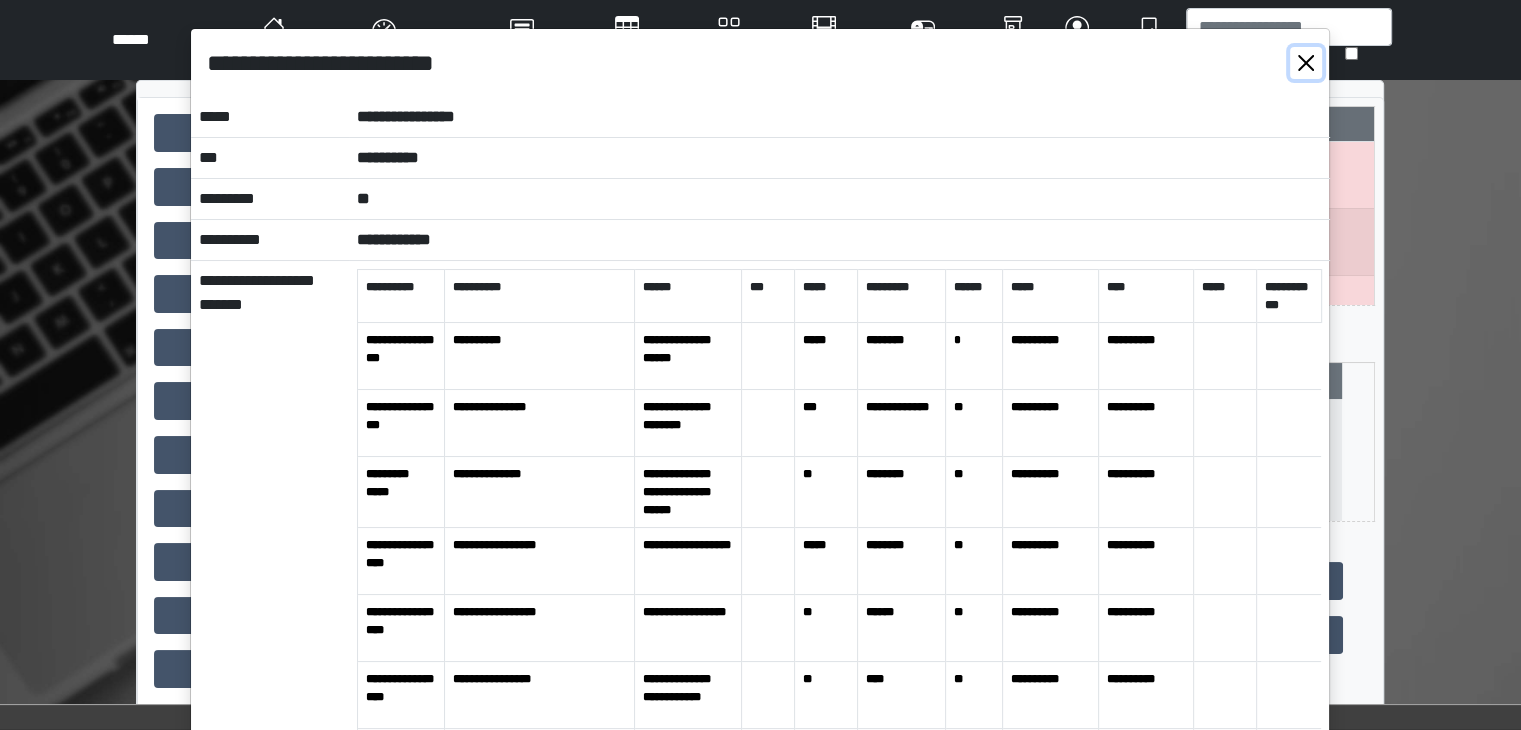 drag, startPoint x: 1300, startPoint y: 57, endPoint x: 1219, endPoint y: 12, distance: 92.660675 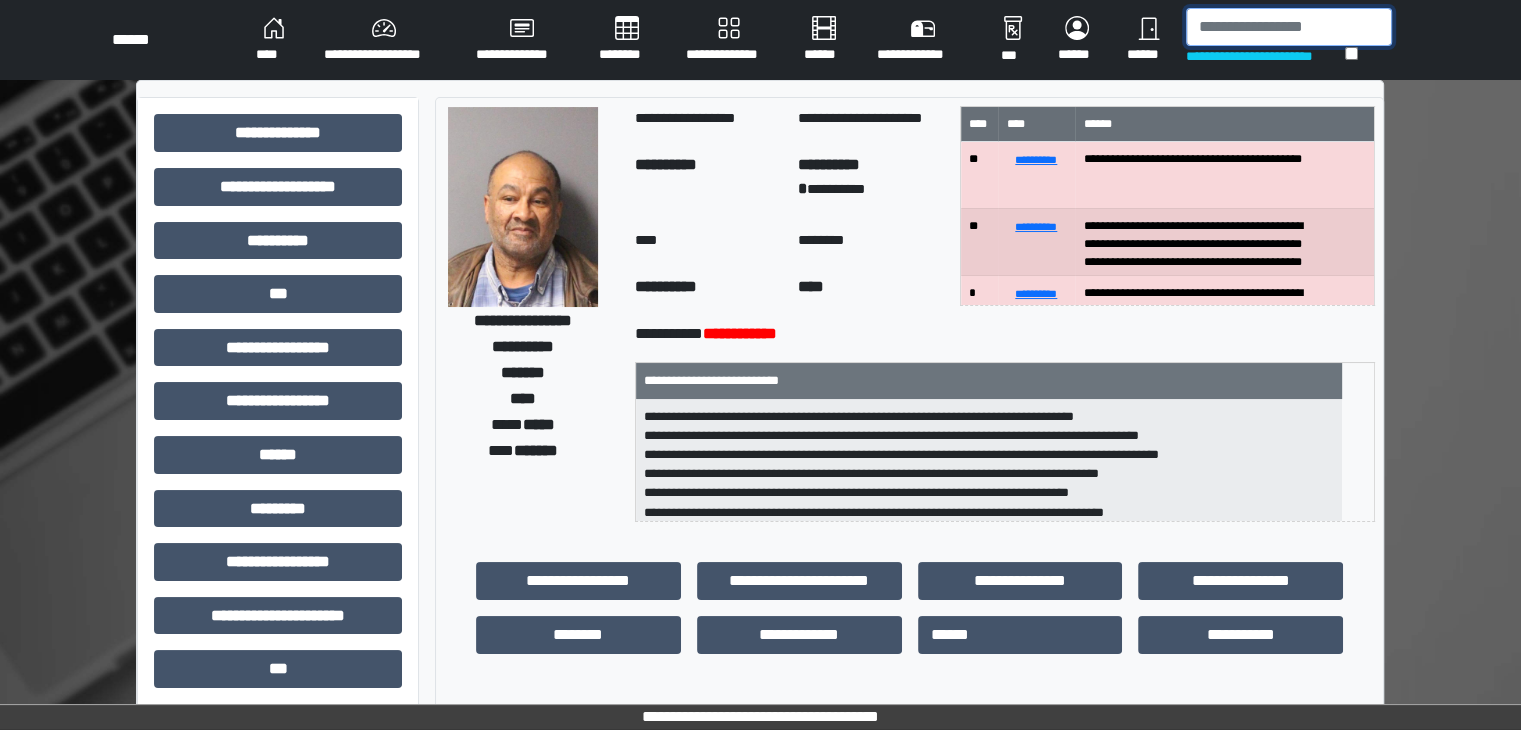 click at bounding box center (1289, 27) 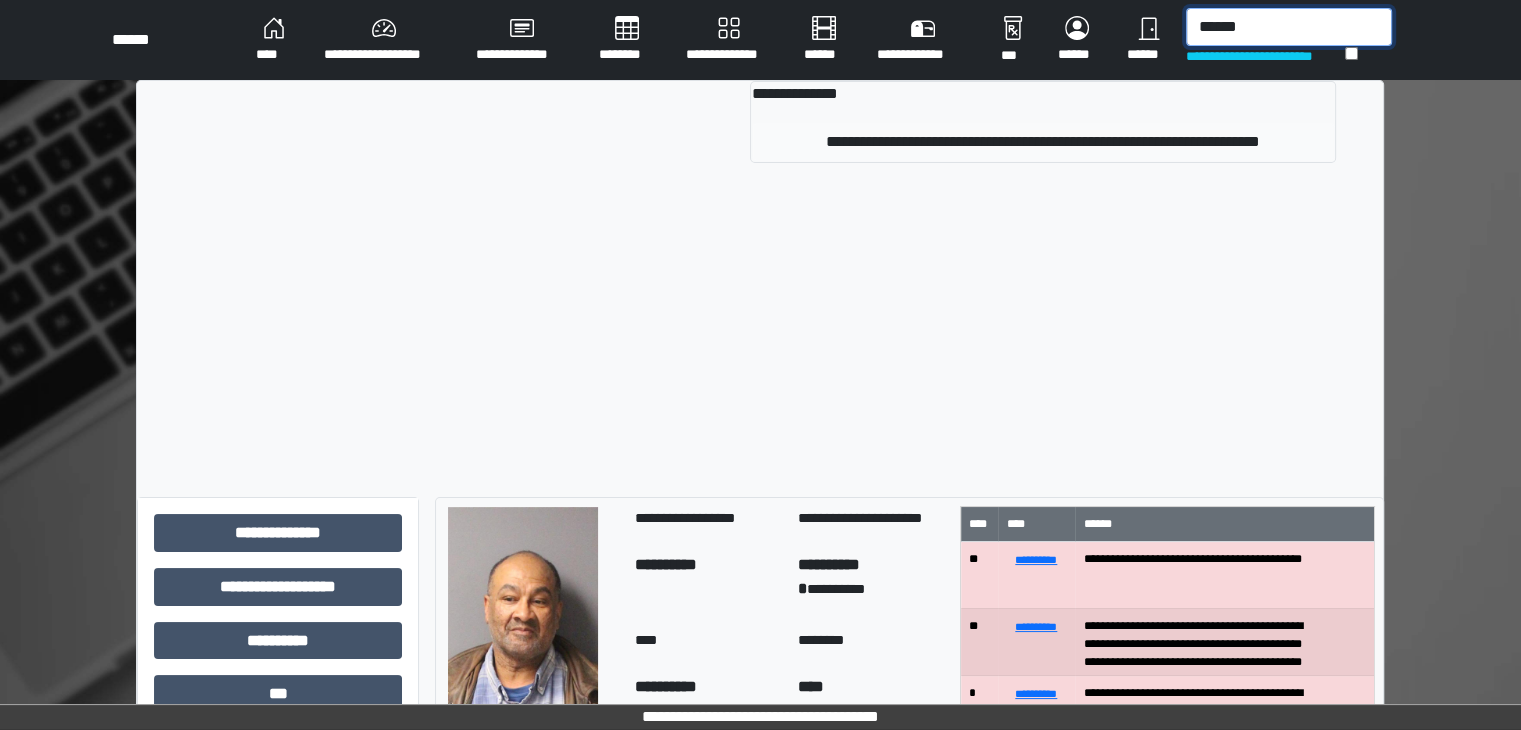 type on "******" 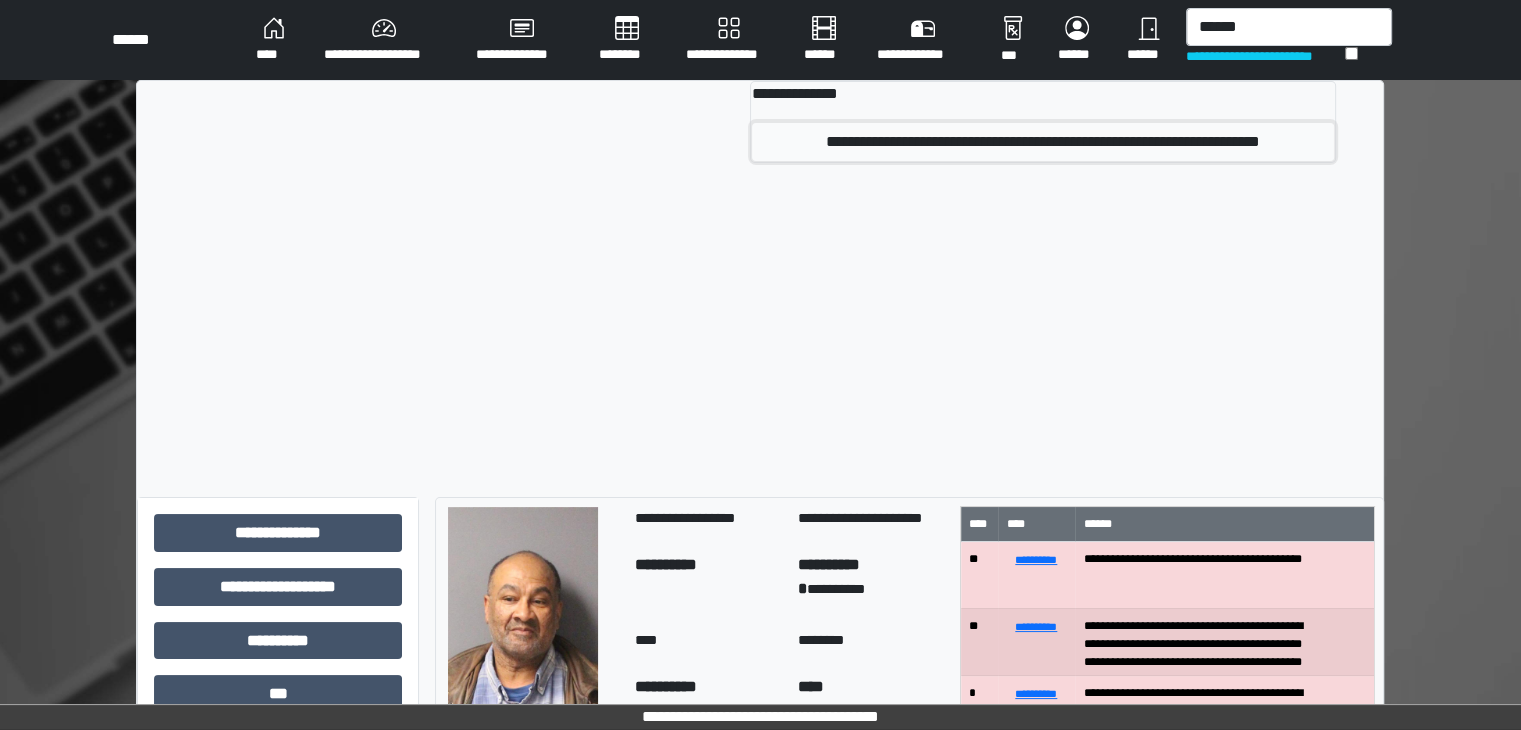 click on "**********" at bounding box center [1042, 142] 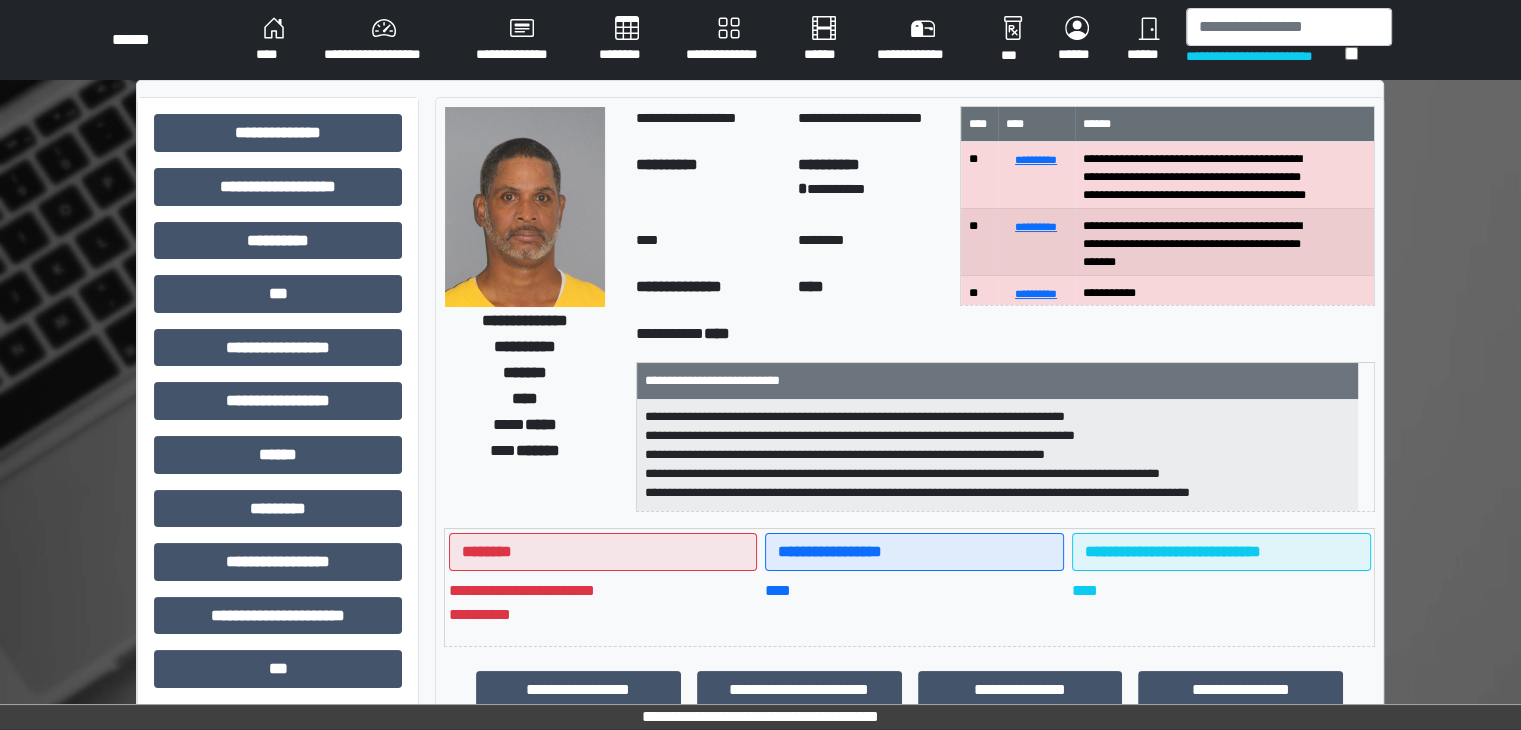 click at bounding box center (525, 207) 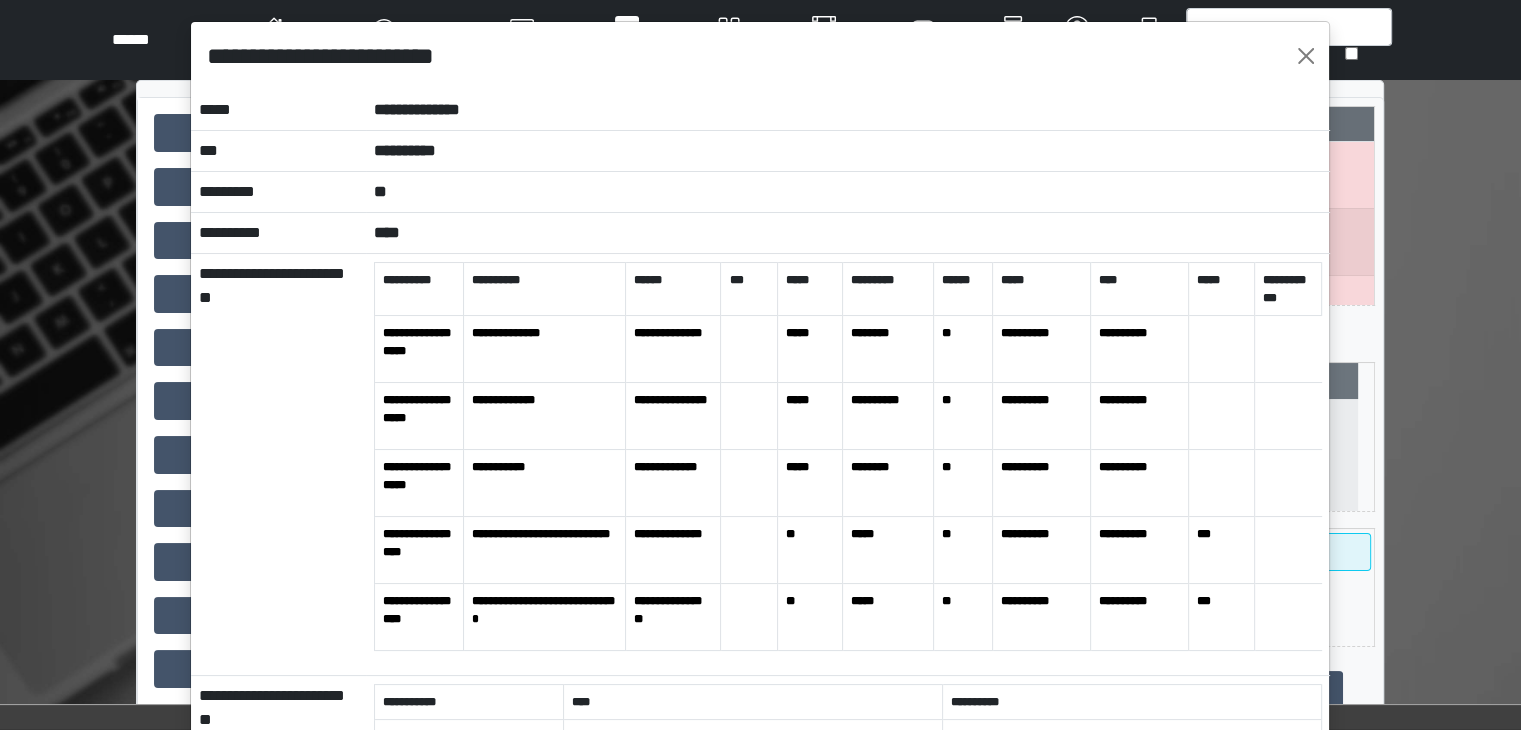 scroll, scrollTop: 0, scrollLeft: 0, axis: both 